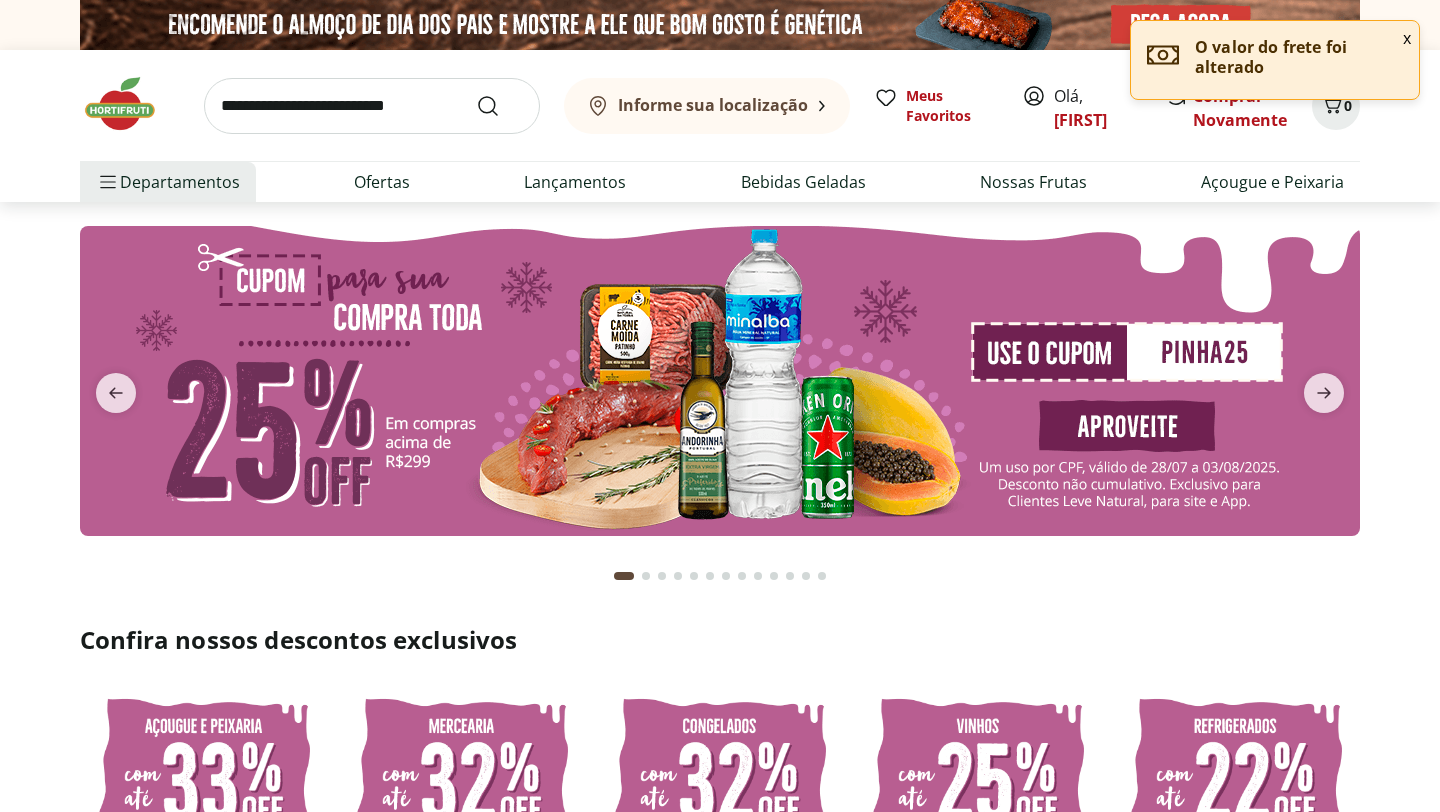 scroll, scrollTop: 0, scrollLeft: 0, axis: both 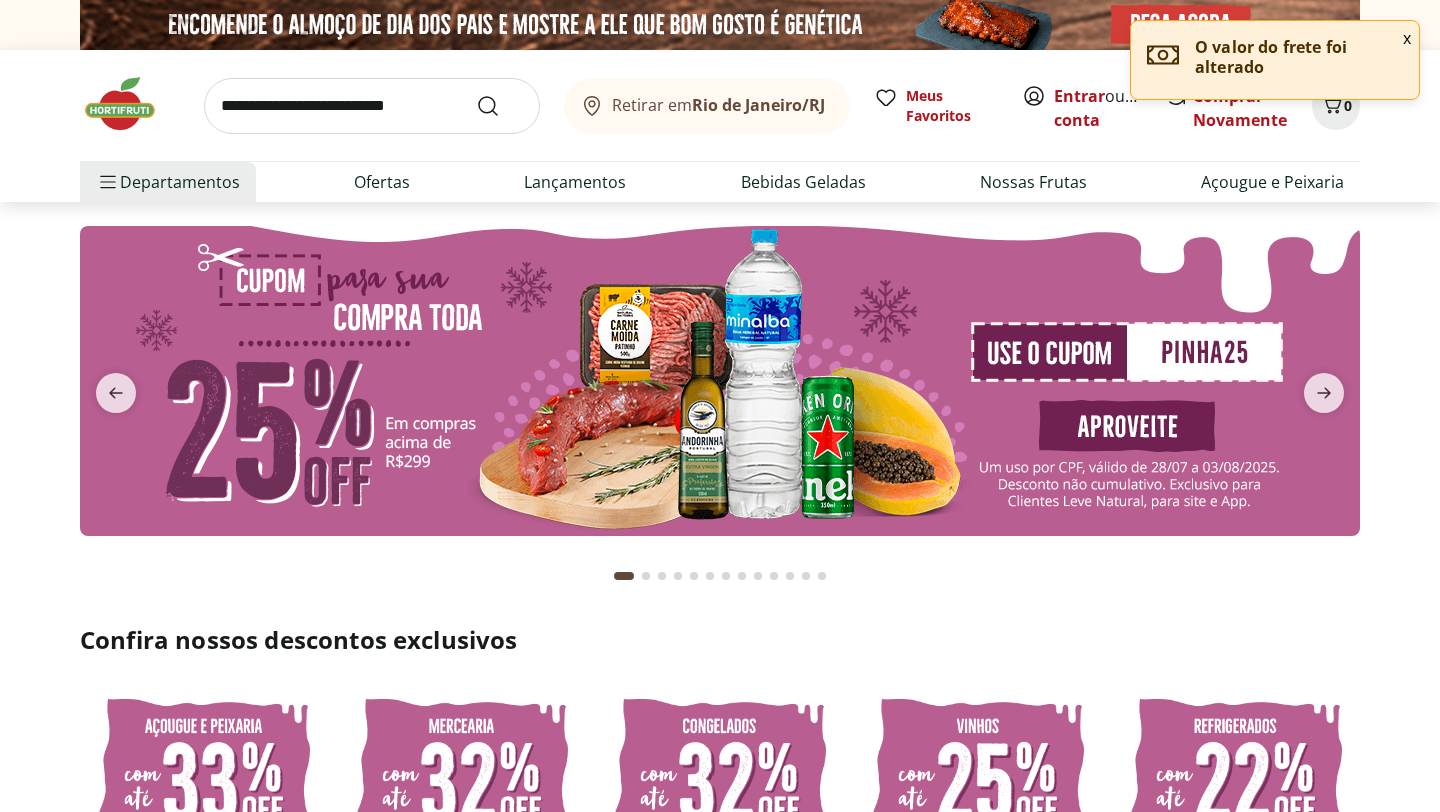 click on "x" at bounding box center [1407, 38] 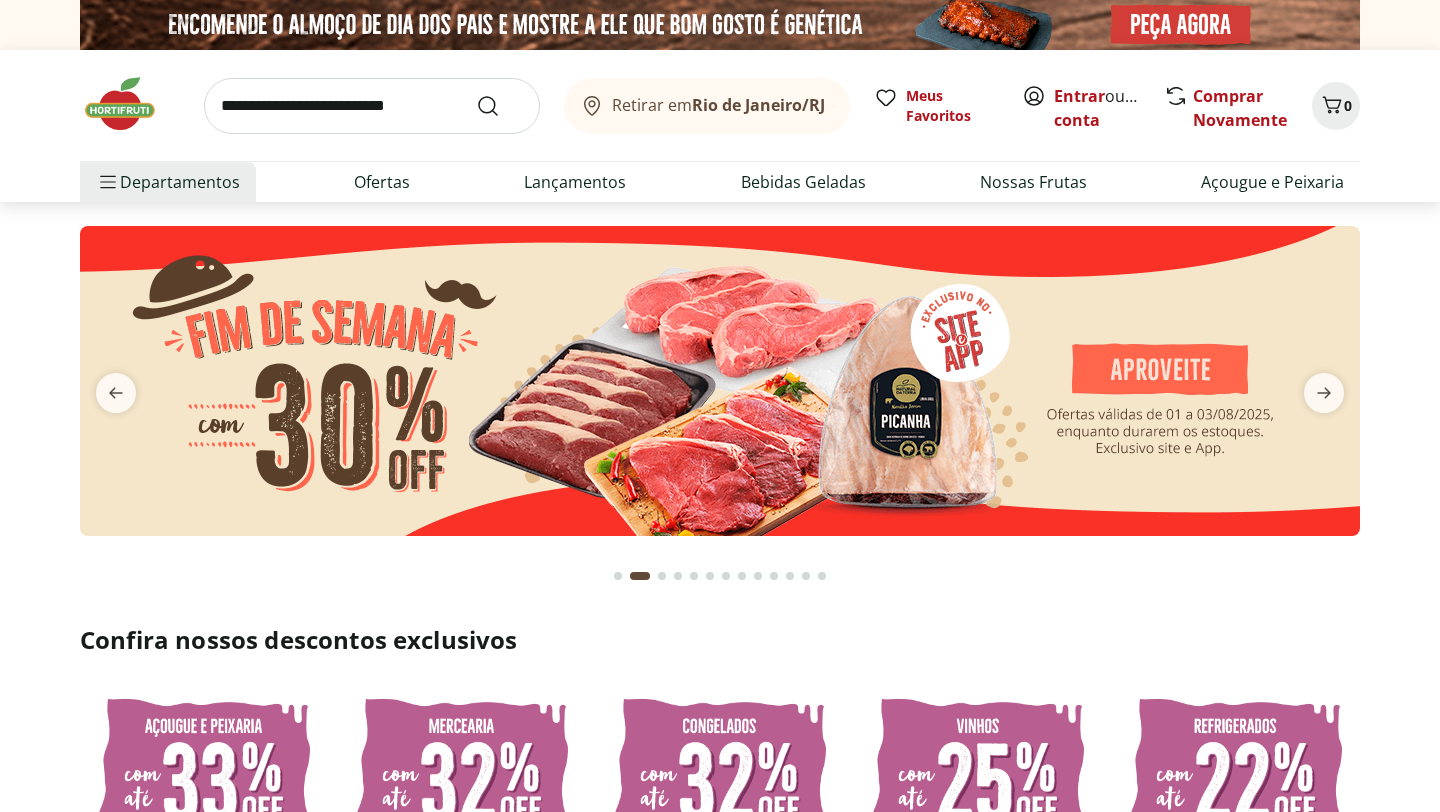 click on "Retirar em [CITY]/[STATE]" at bounding box center [702, 106] 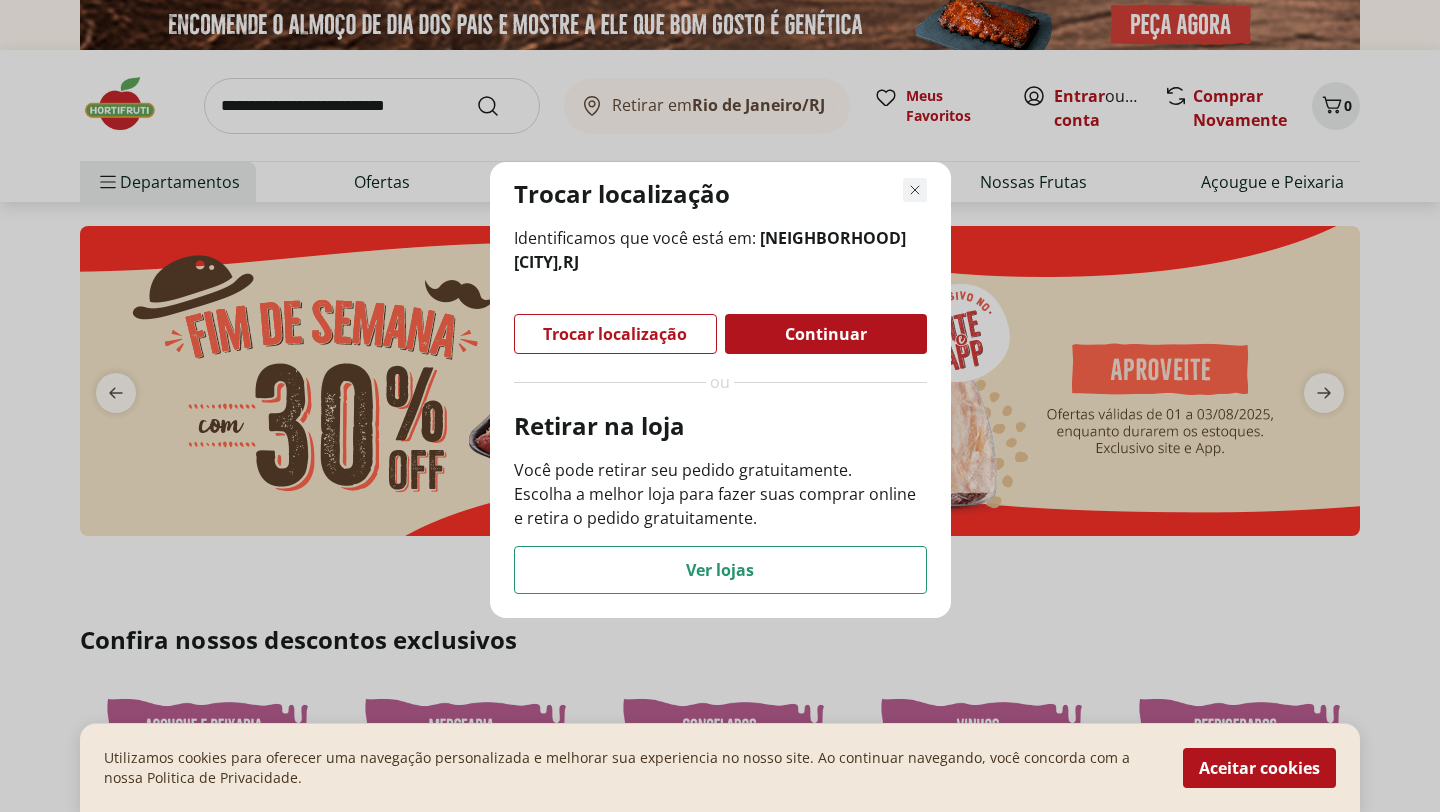 click 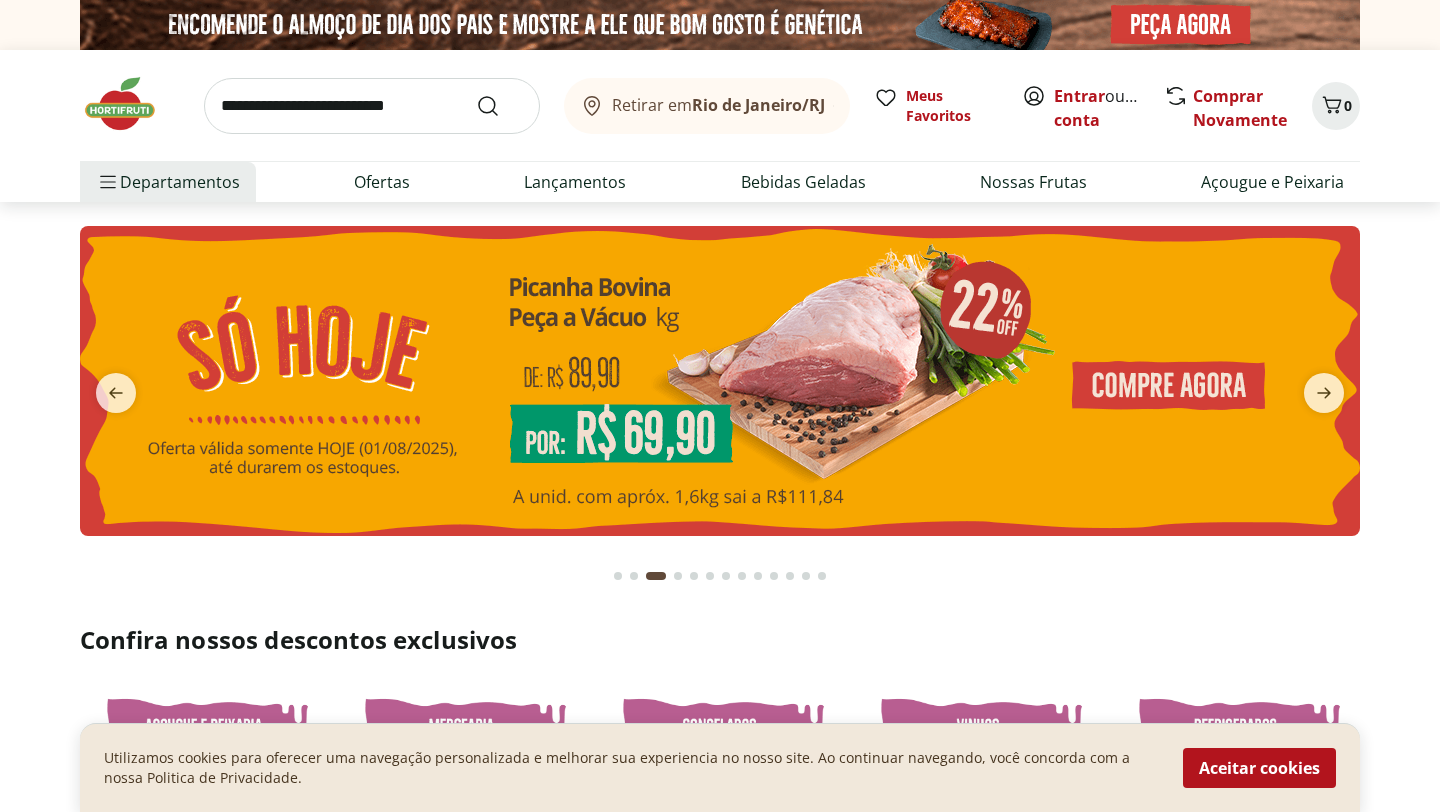 scroll, scrollTop: 58, scrollLeft: 0, axis: vertical 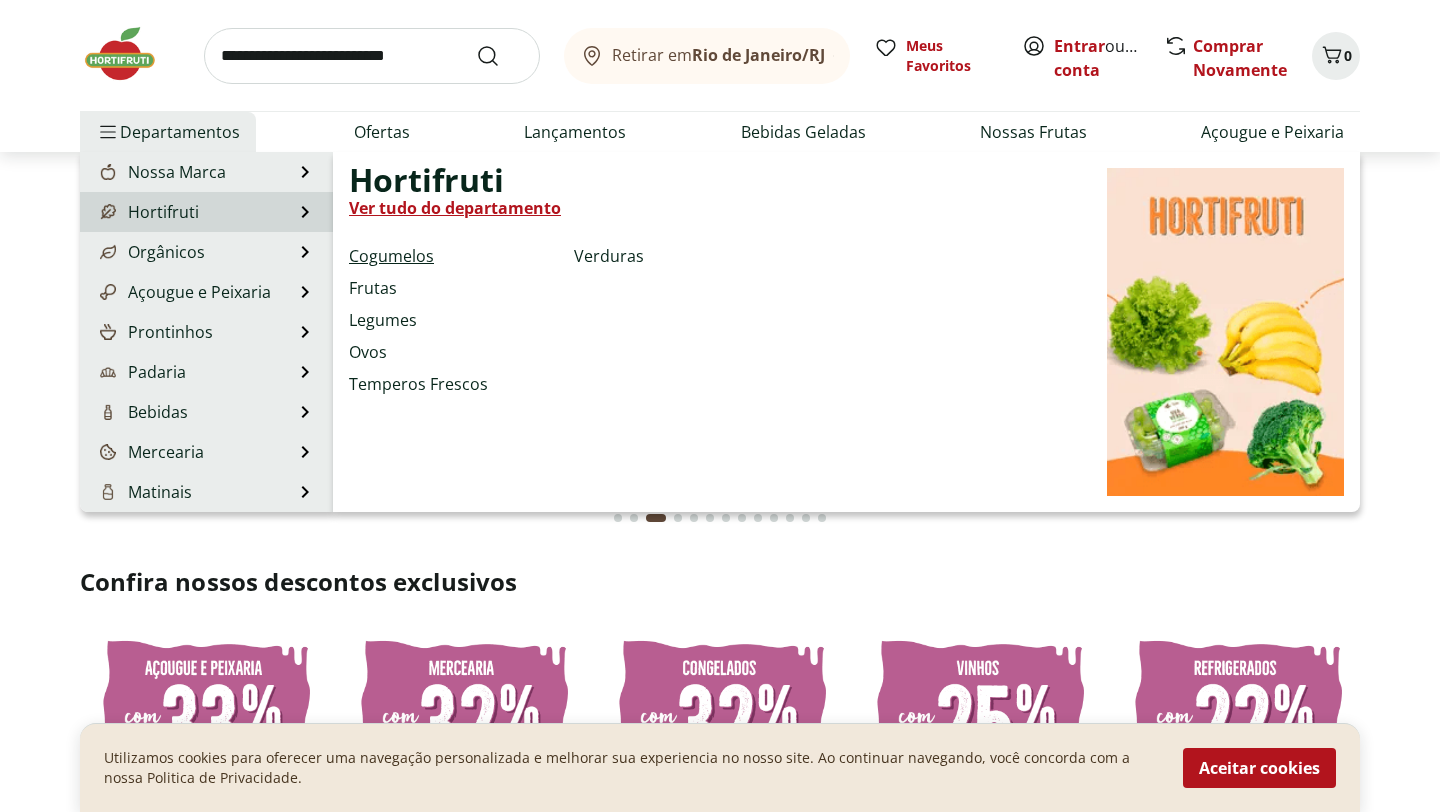 click on "Cogumelos" at bounding box center [391, 256] 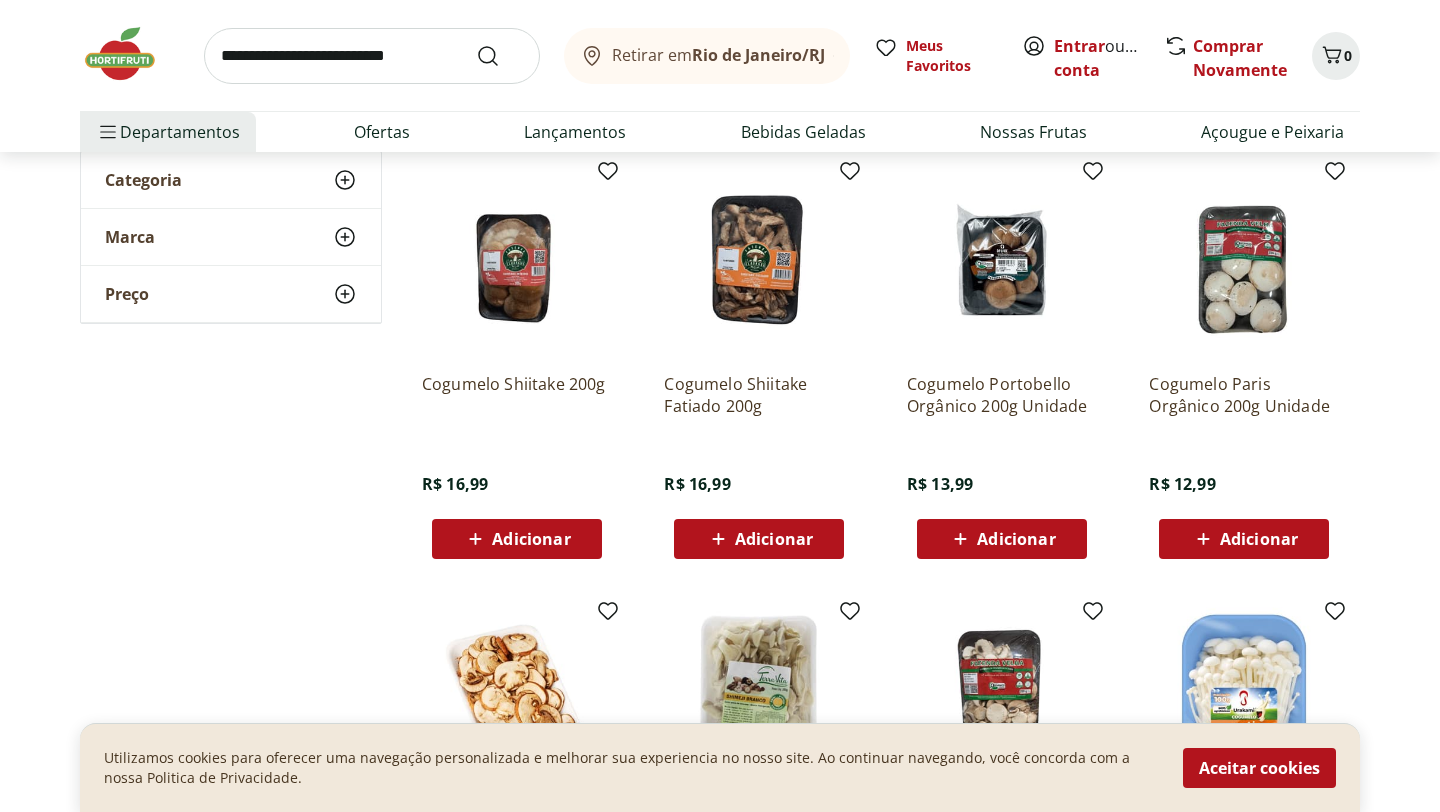 scroll, scrollTop: 179, scrollLeft: 0, axis: vertical 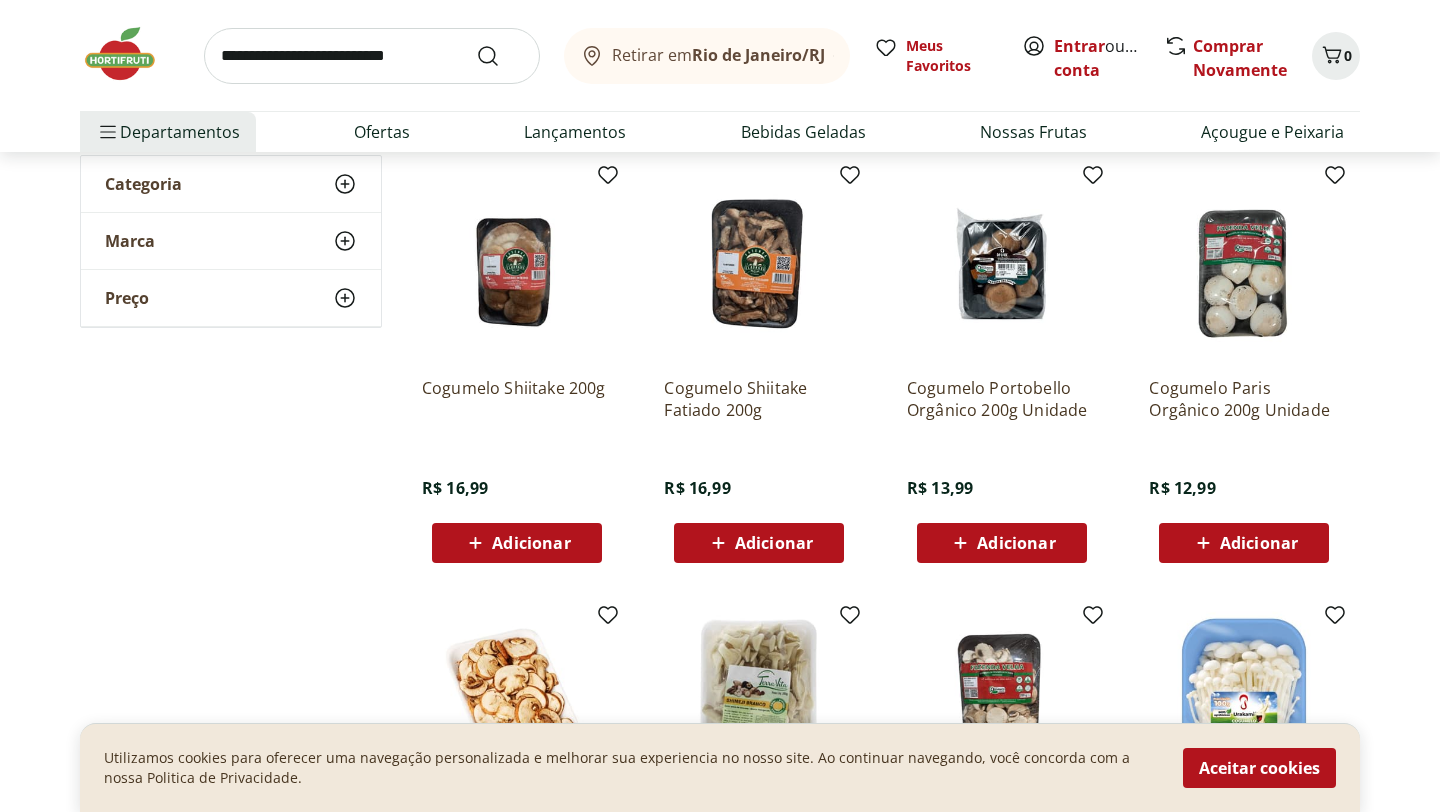 click on "Adicionar" at bounding box center [1244, 543] 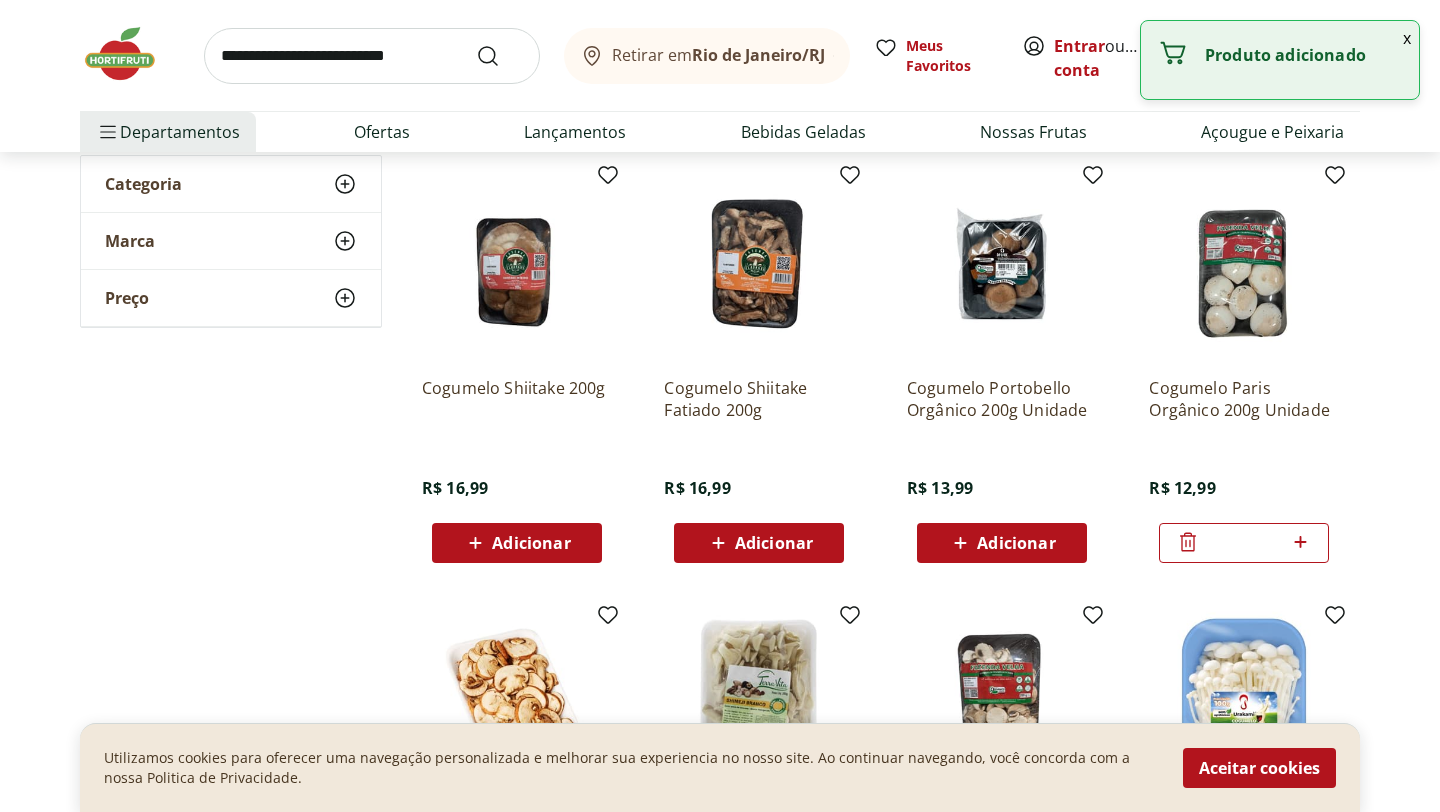 scroll, scrollTop: 0, scrollLeft: 0, axis: both 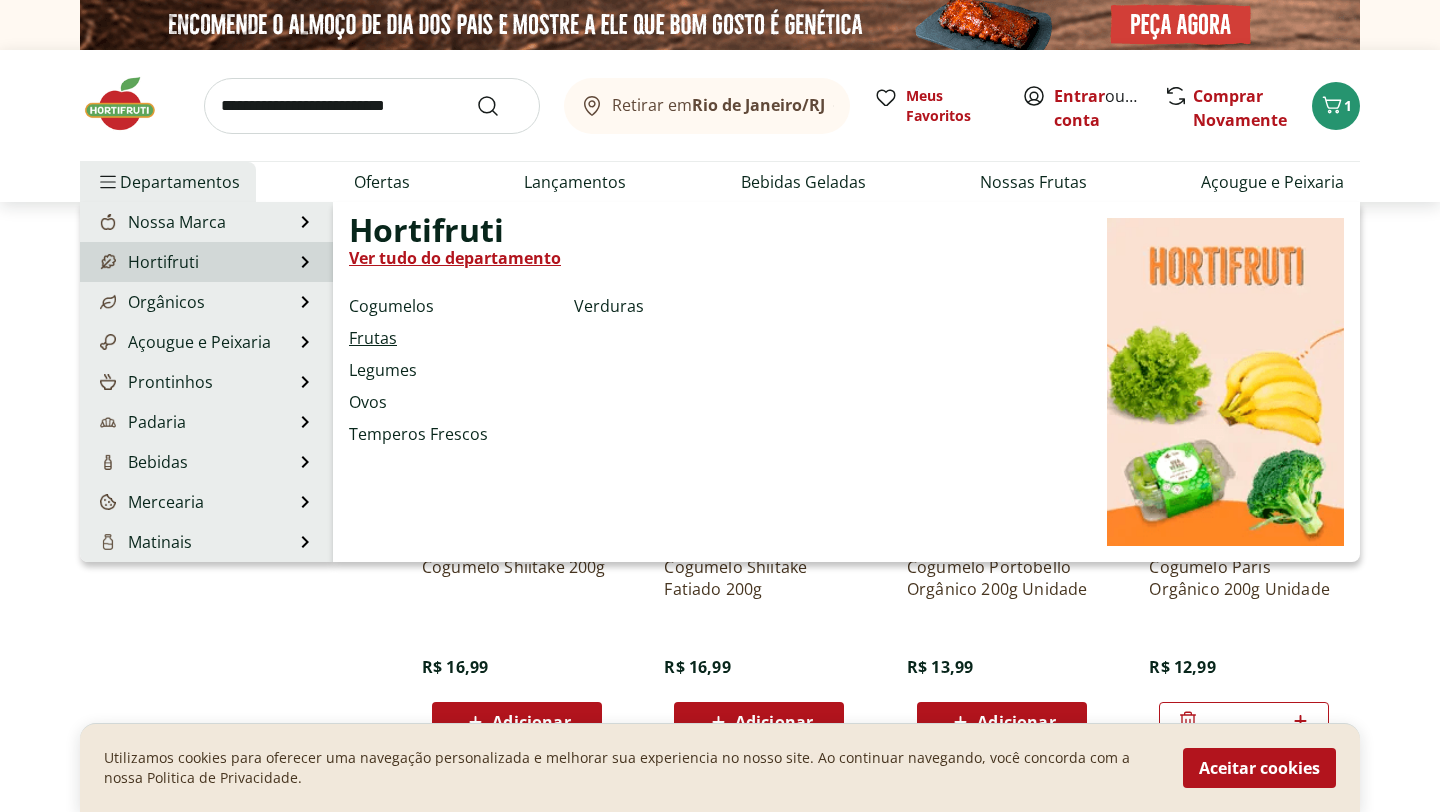 click on "Frutas" at bounding box center (373, 338) 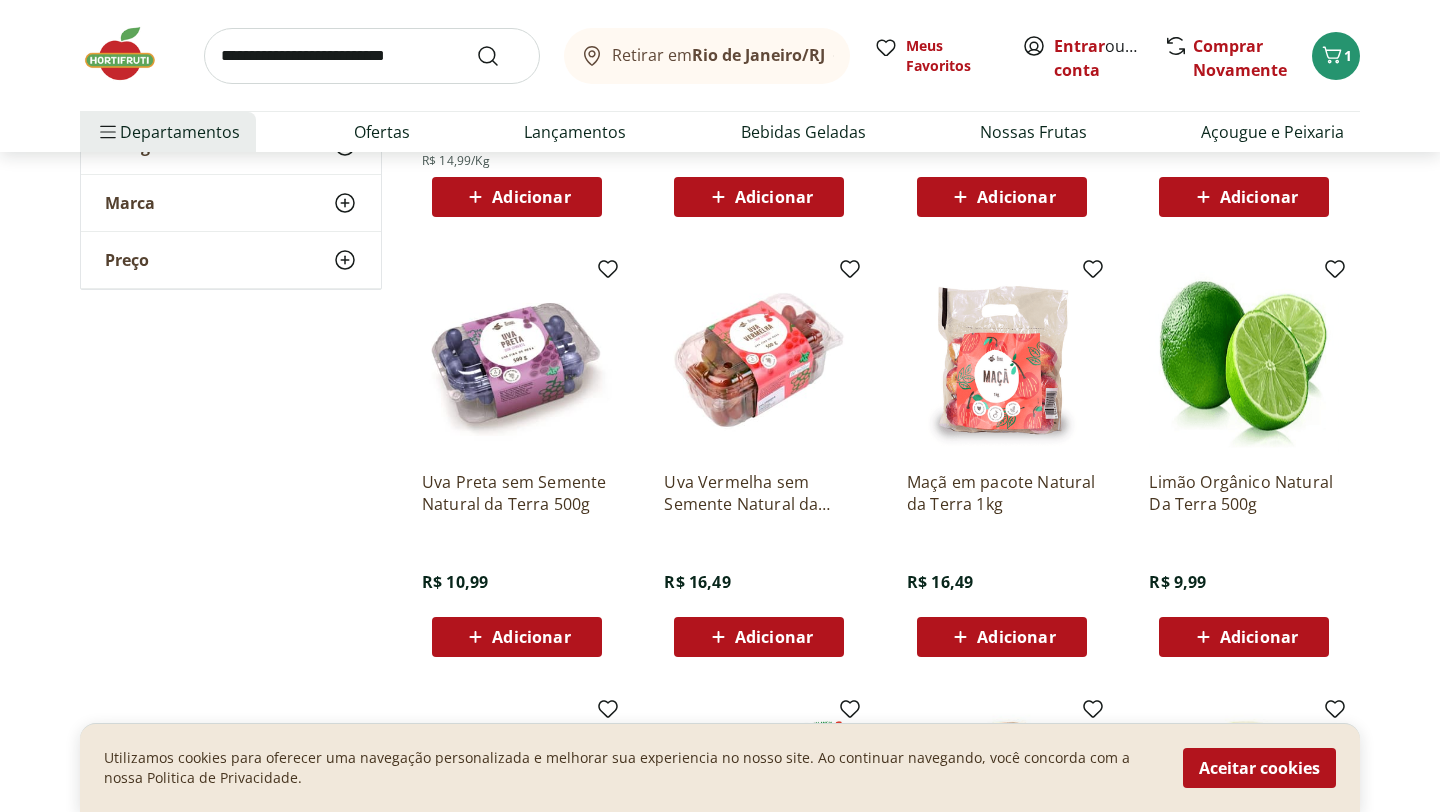 scroll, scrollTop: 548, scrollLeft: 0, axis: vertical 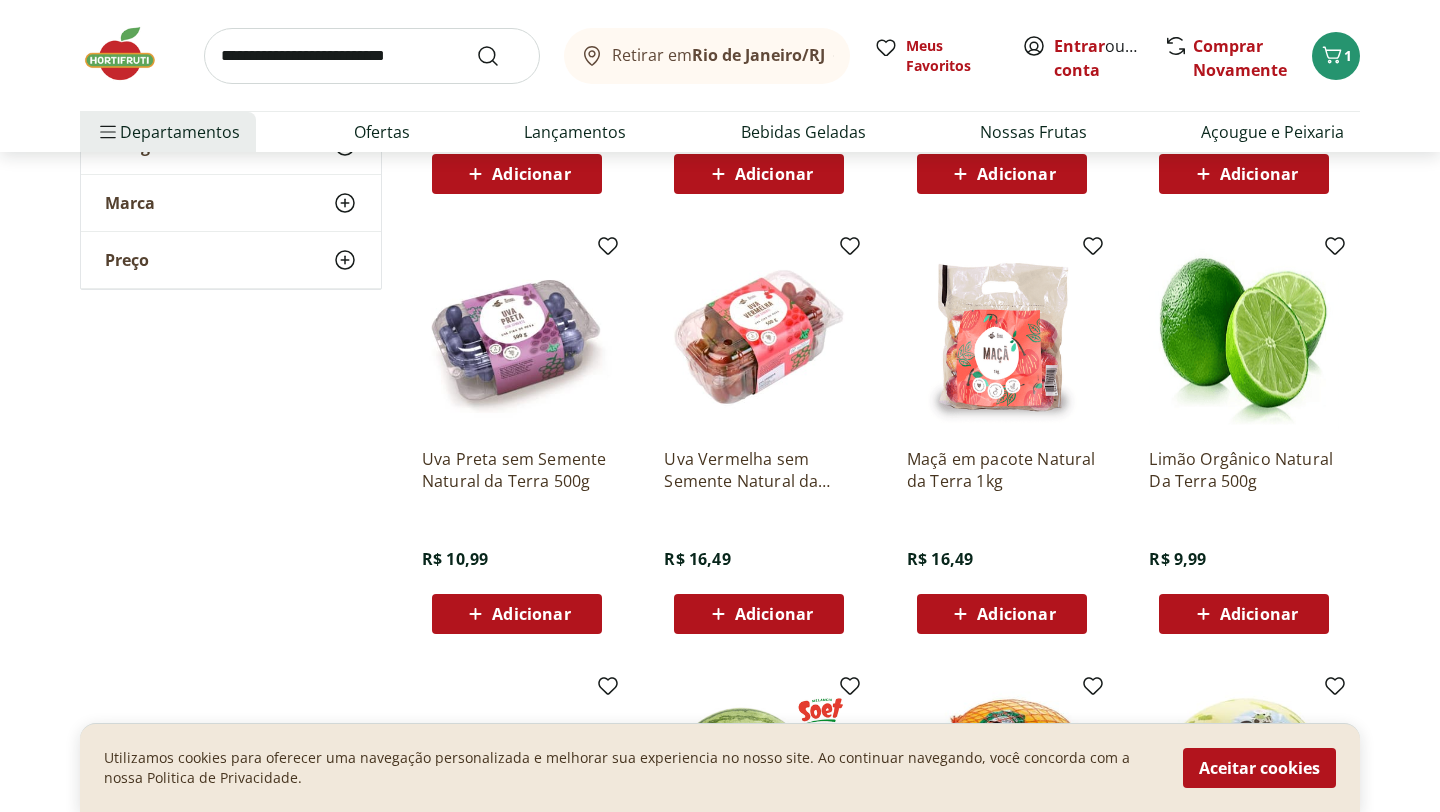 click on "Adicionar" at bounding box center [531, 614] 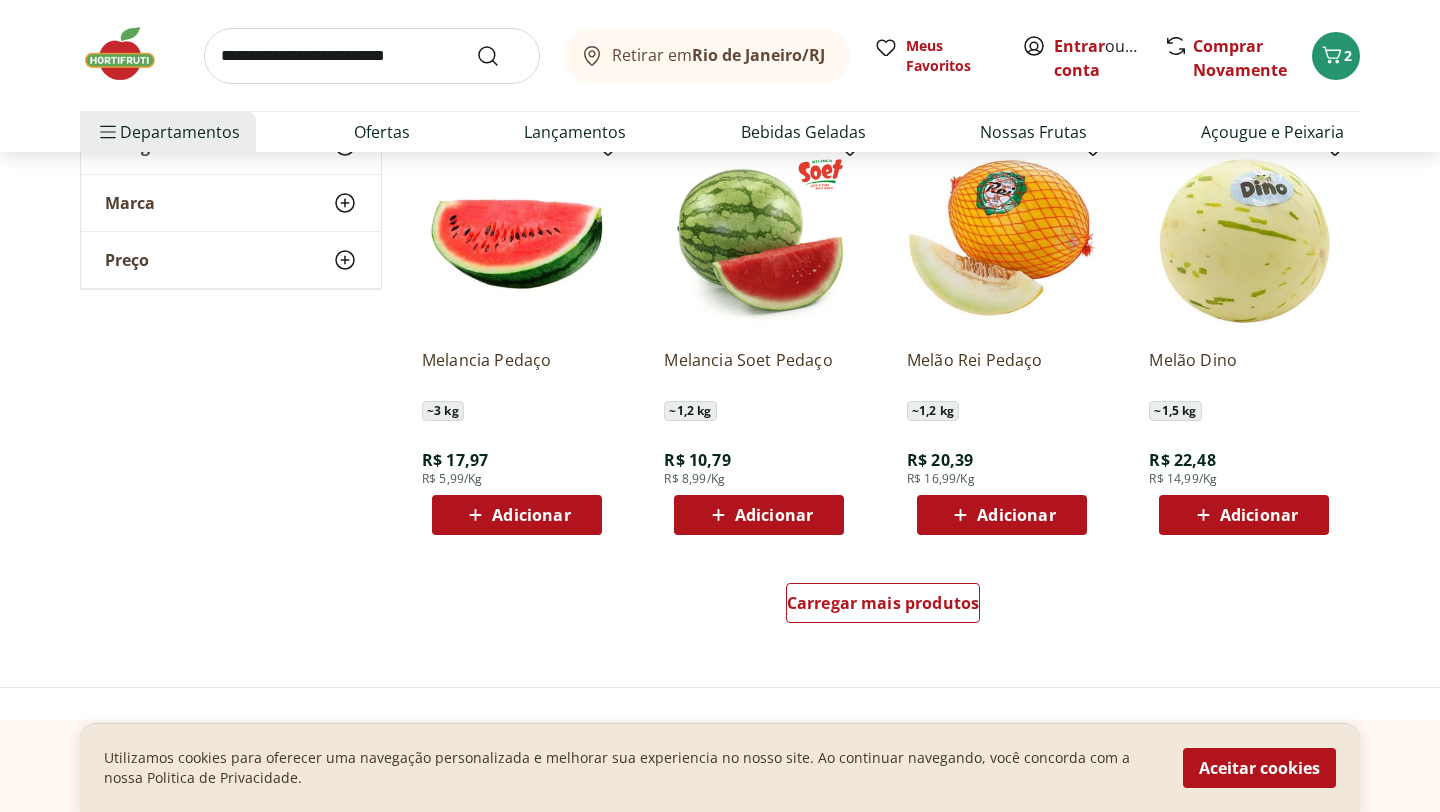 scroll, scrollTop: 1106, scrollLeft: 0, axis: vertical 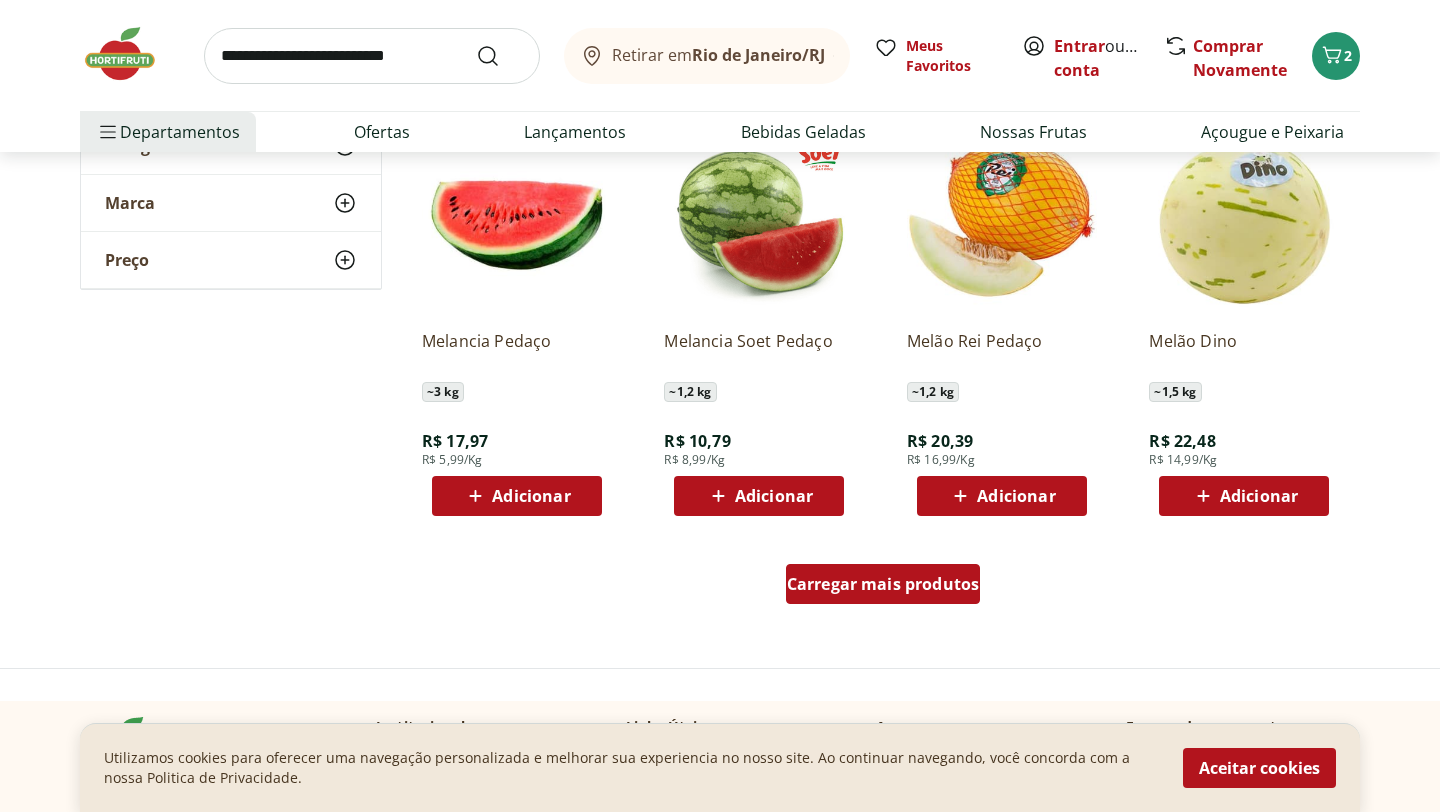 click on "Carregar mais produtos" at bounding box center [883, 584] 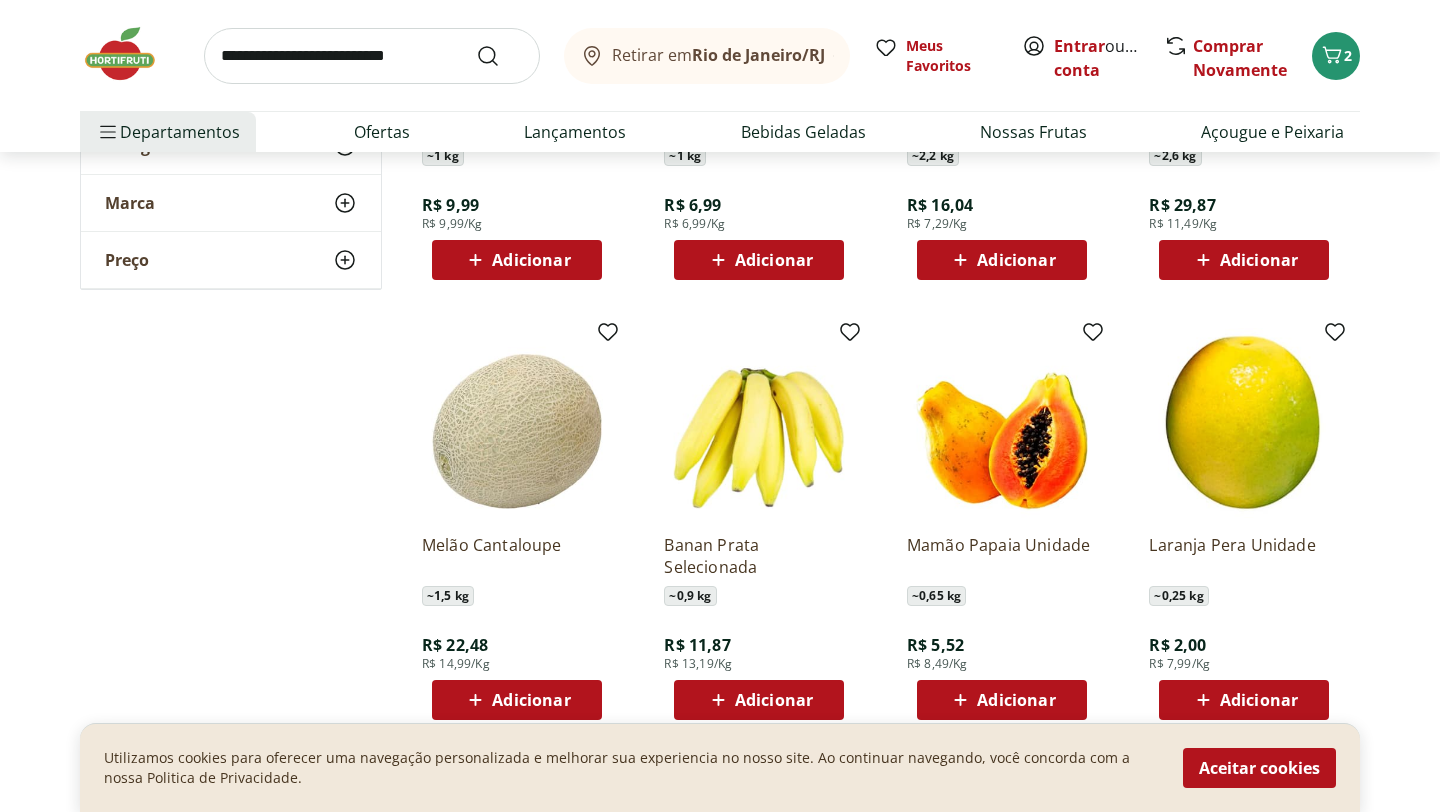 scroll, scrollTop: 1861, scrollLeft: 0, axis: vertical 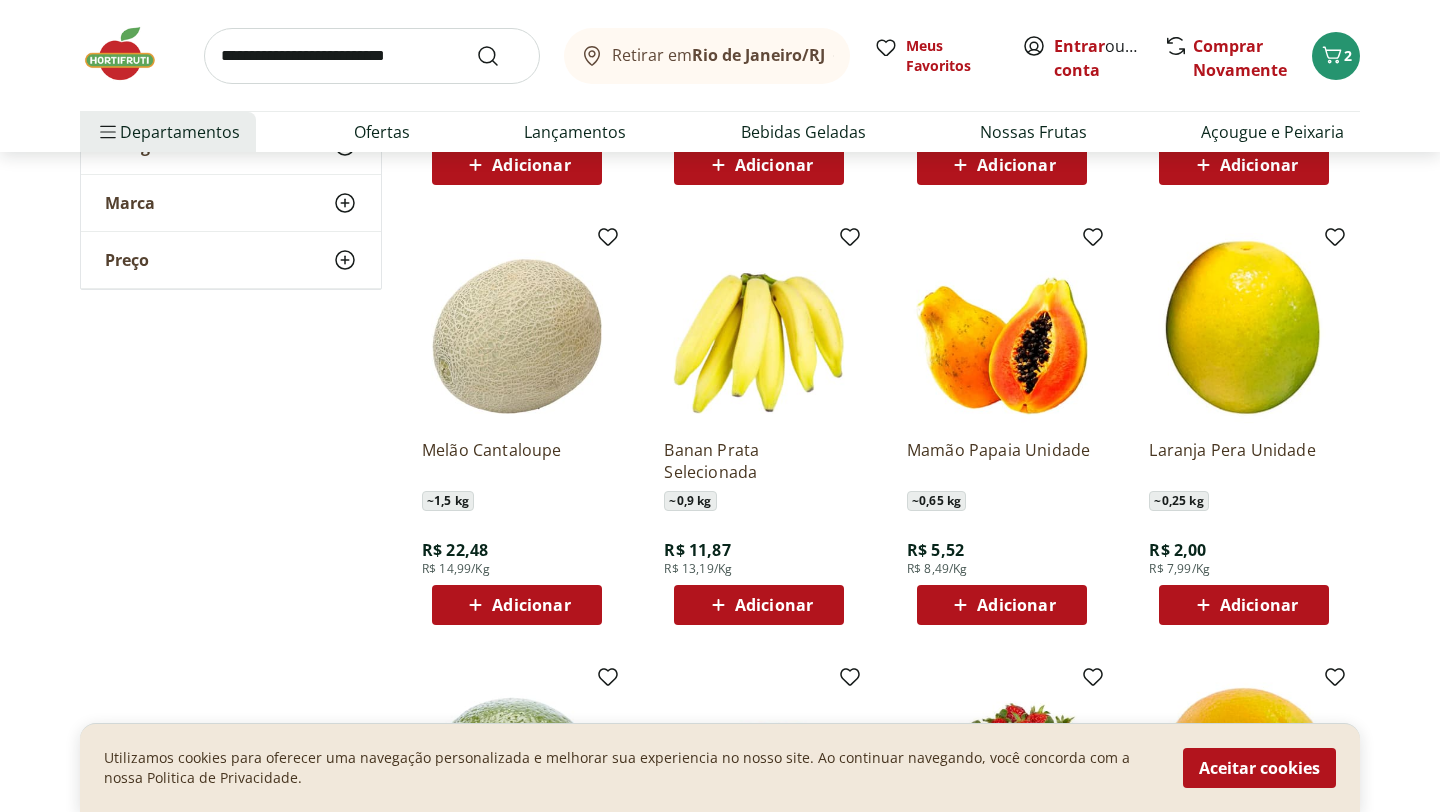 click on "Adicionar" at bounding box center [1002, 605] 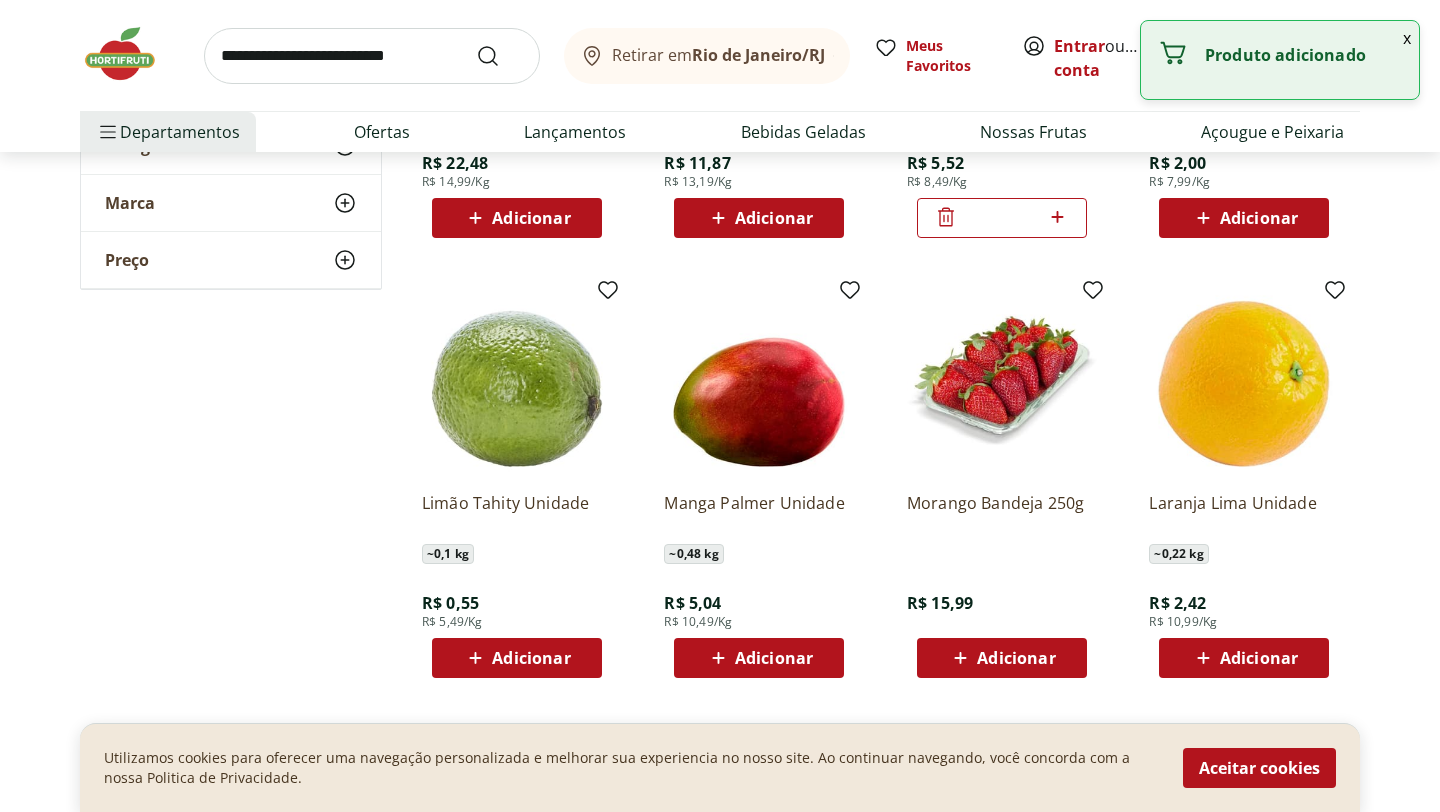 scroll, scrollTop: 2476, scrollLeft: 0, axis: vertical 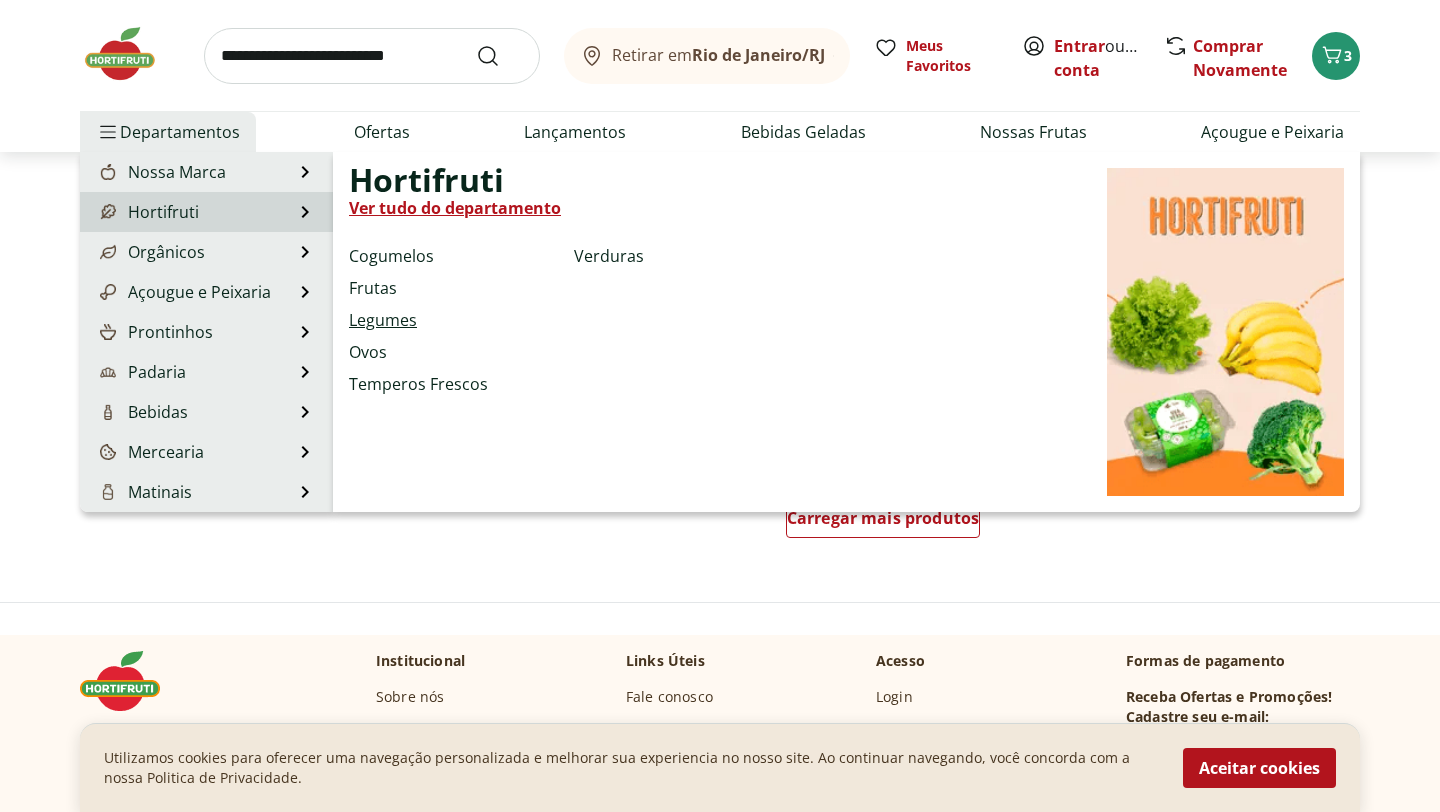 click on "Legumes" at bounding box center [383, 320] 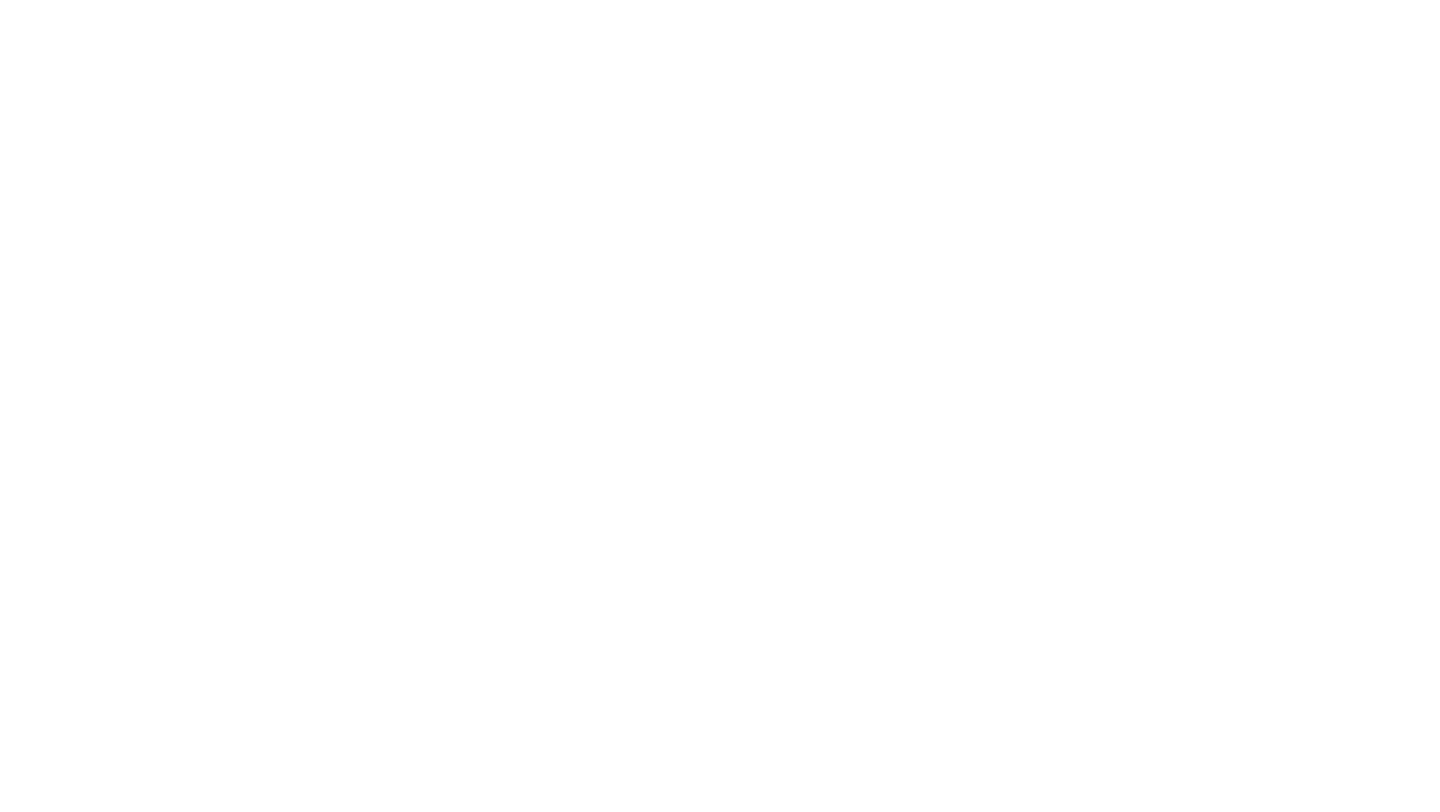 scroll, scrollTop: 0, scrollLeft: 0, axis: both 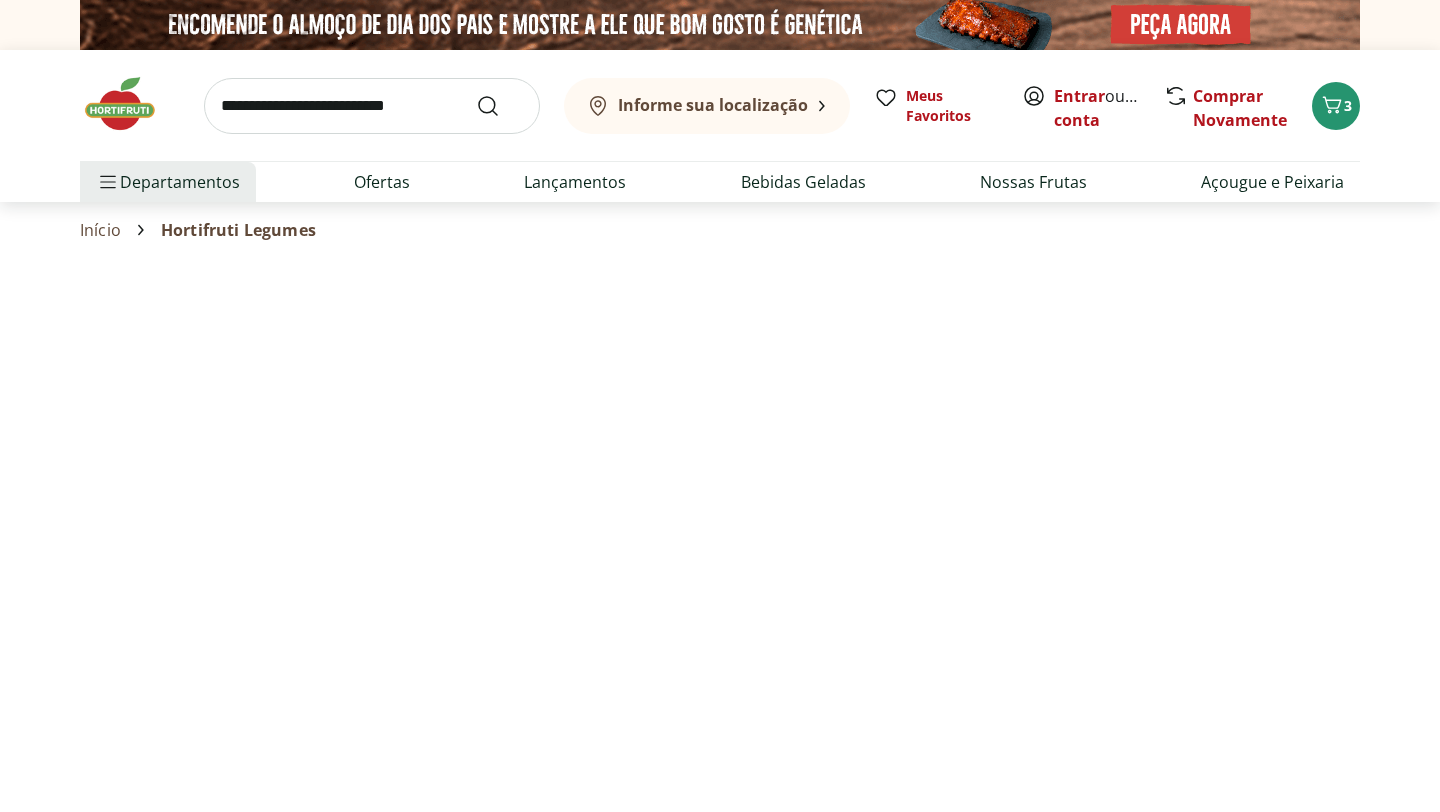 select on "**********" 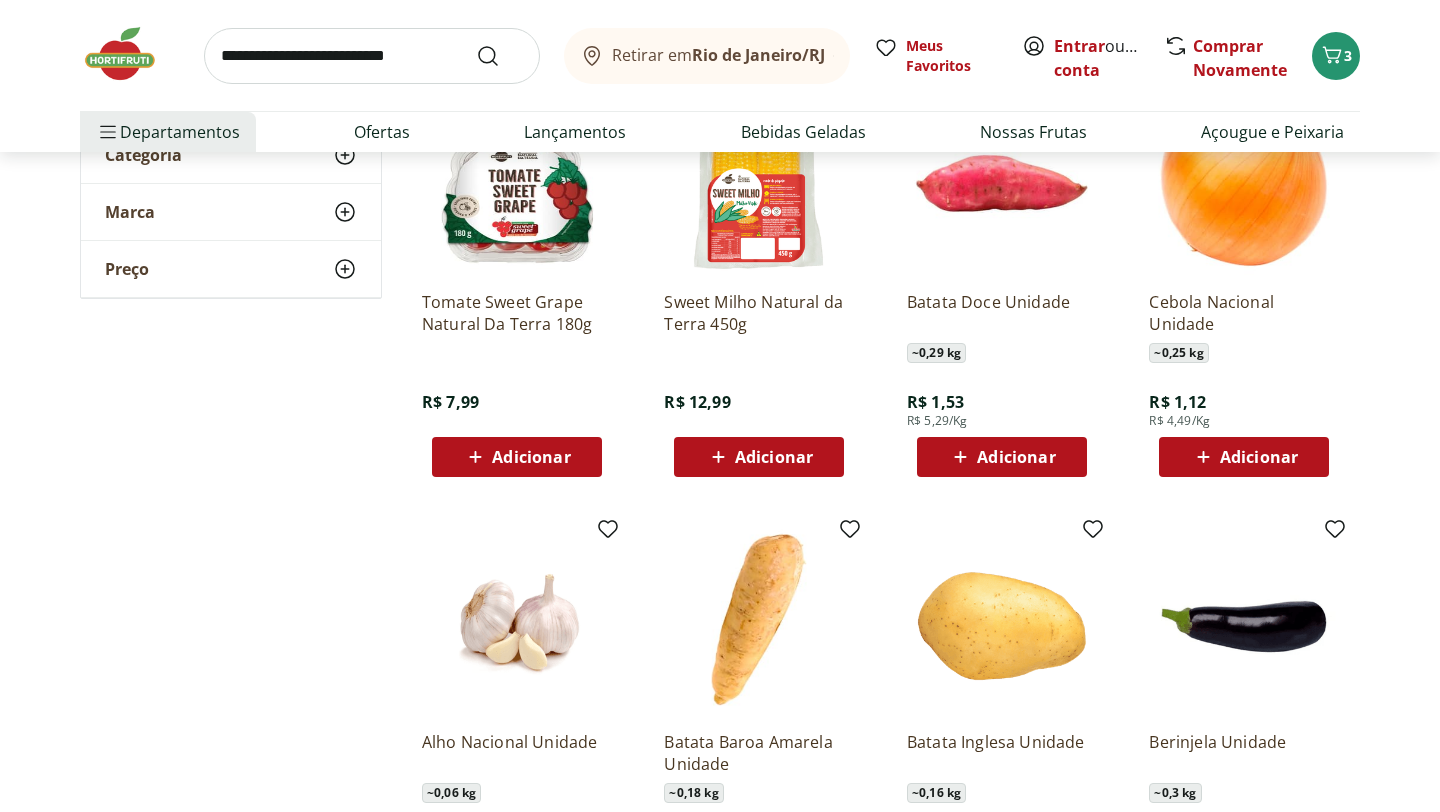 scroll, scrollTop: 269, scrollLeft: 0, axis: vertical 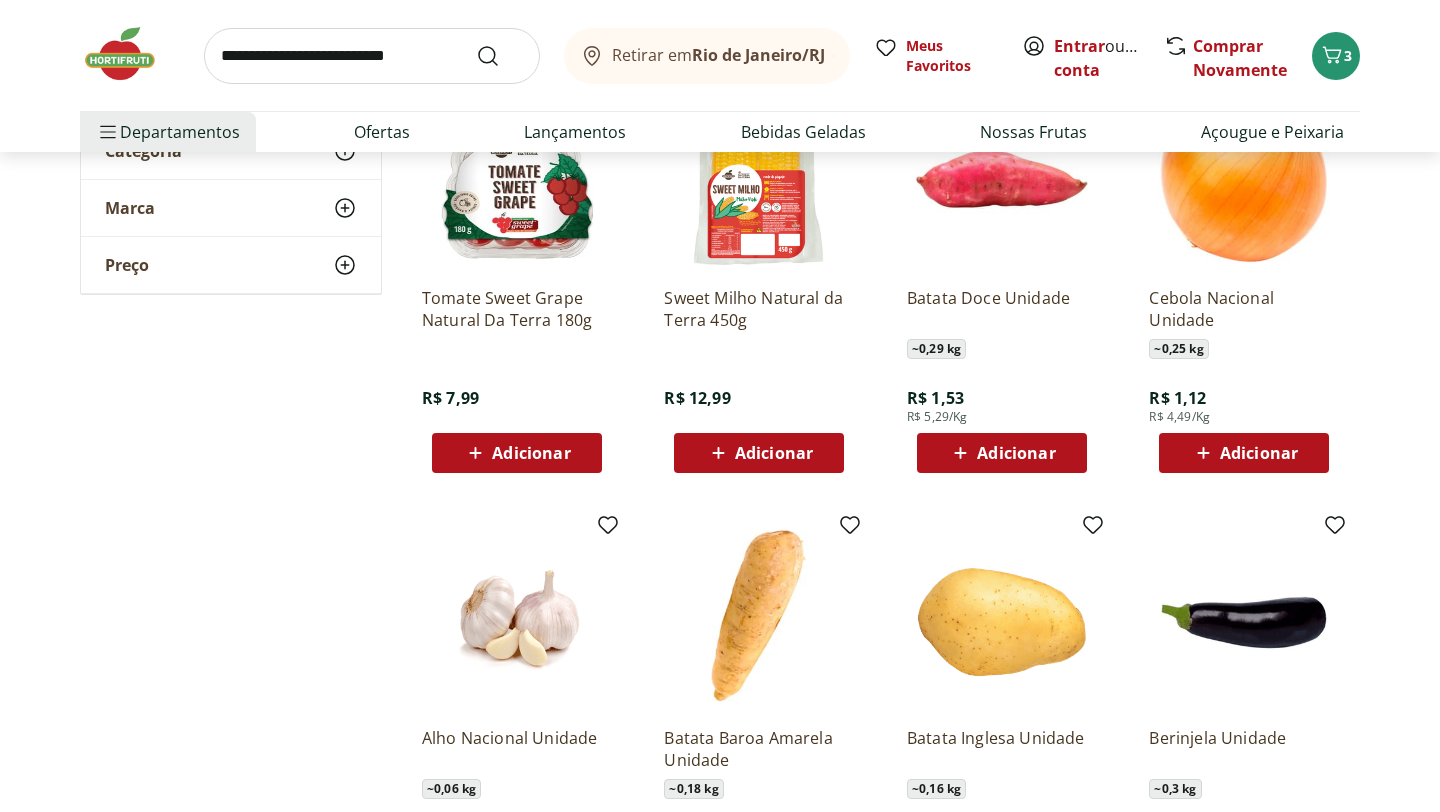click on "Adicionar" at bounding box center (1244, 453) 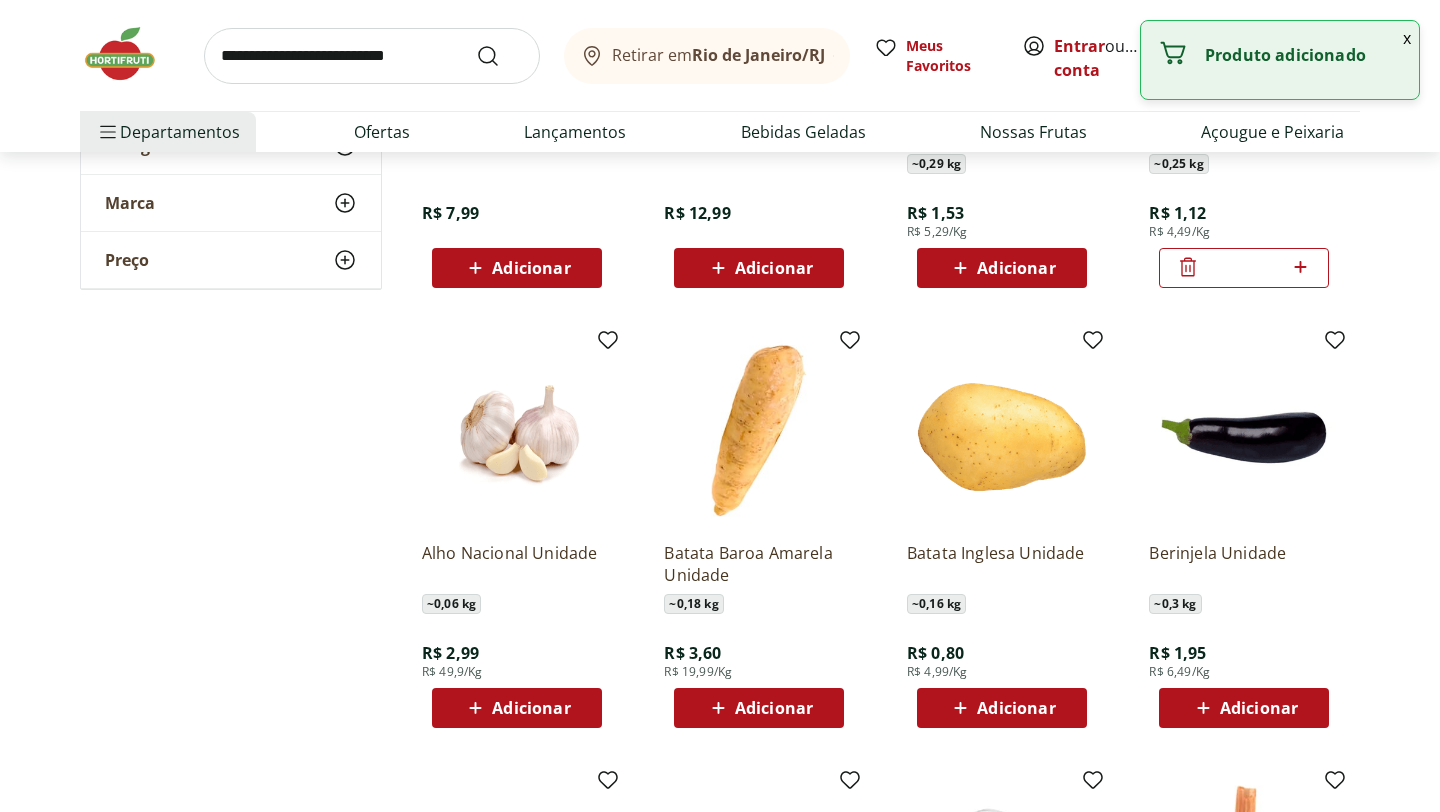 scroll, scrollTop: 481, scrollLeft: 0, axis: vertical 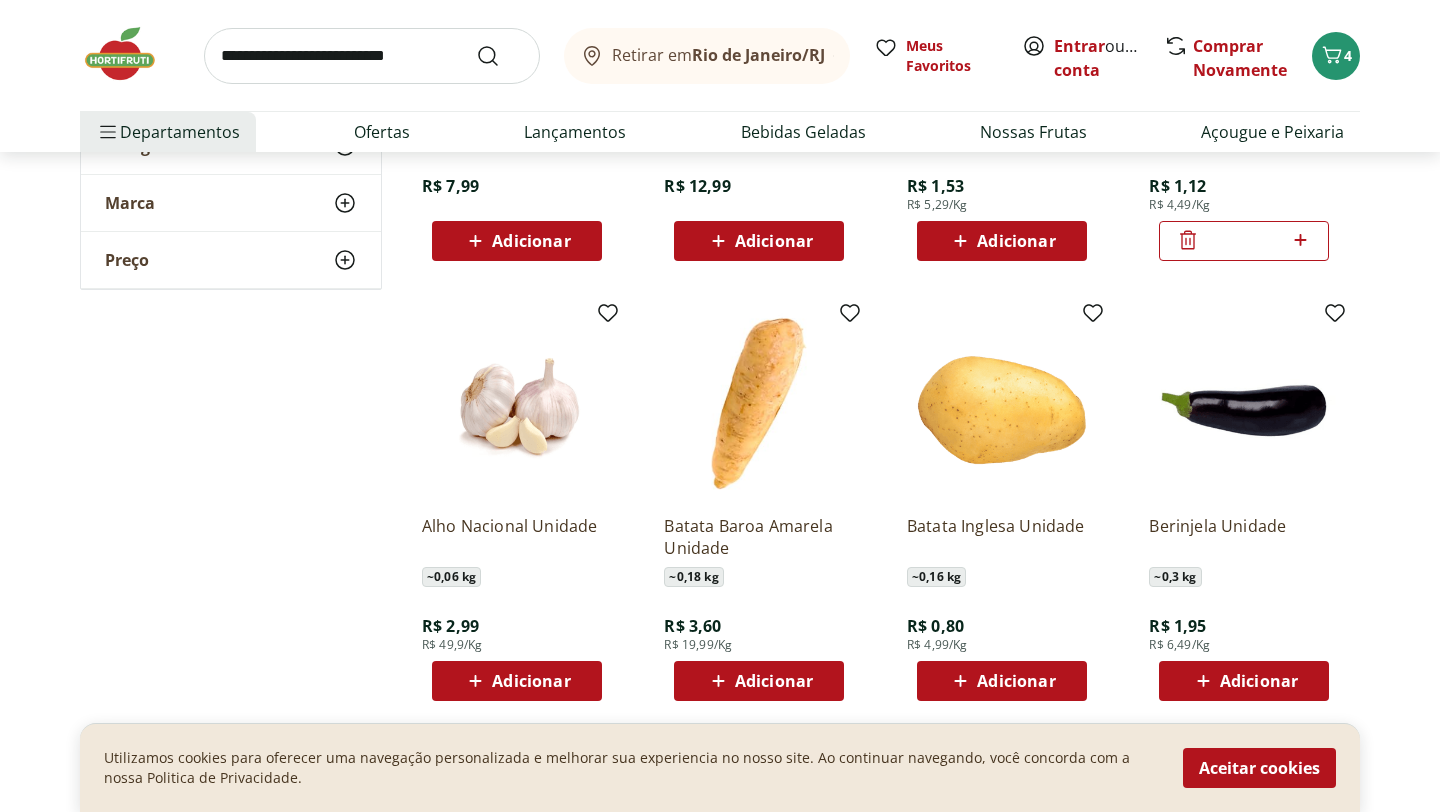 click 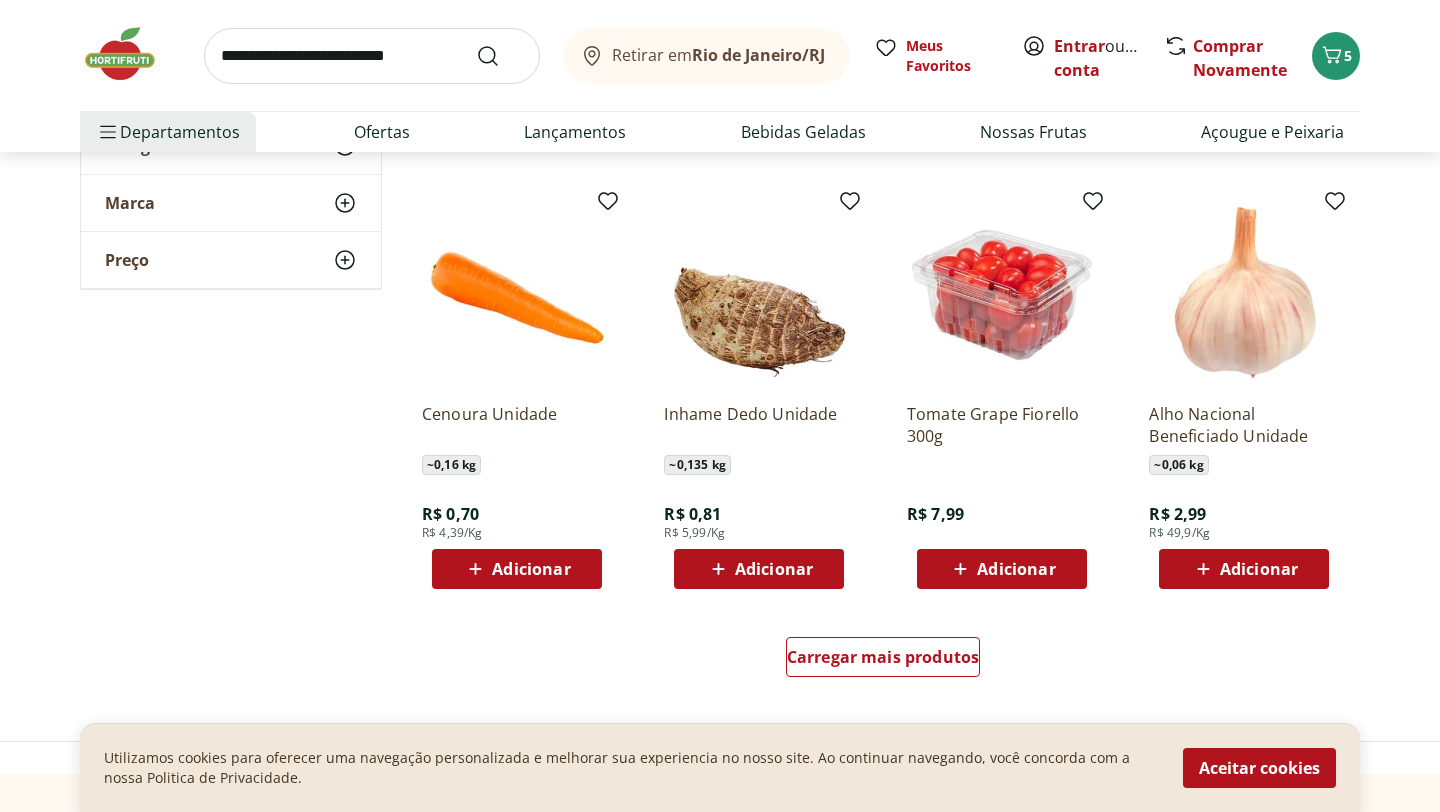 scroll, scrollTop: 1058, scrollLeft: 0, axis: vertical 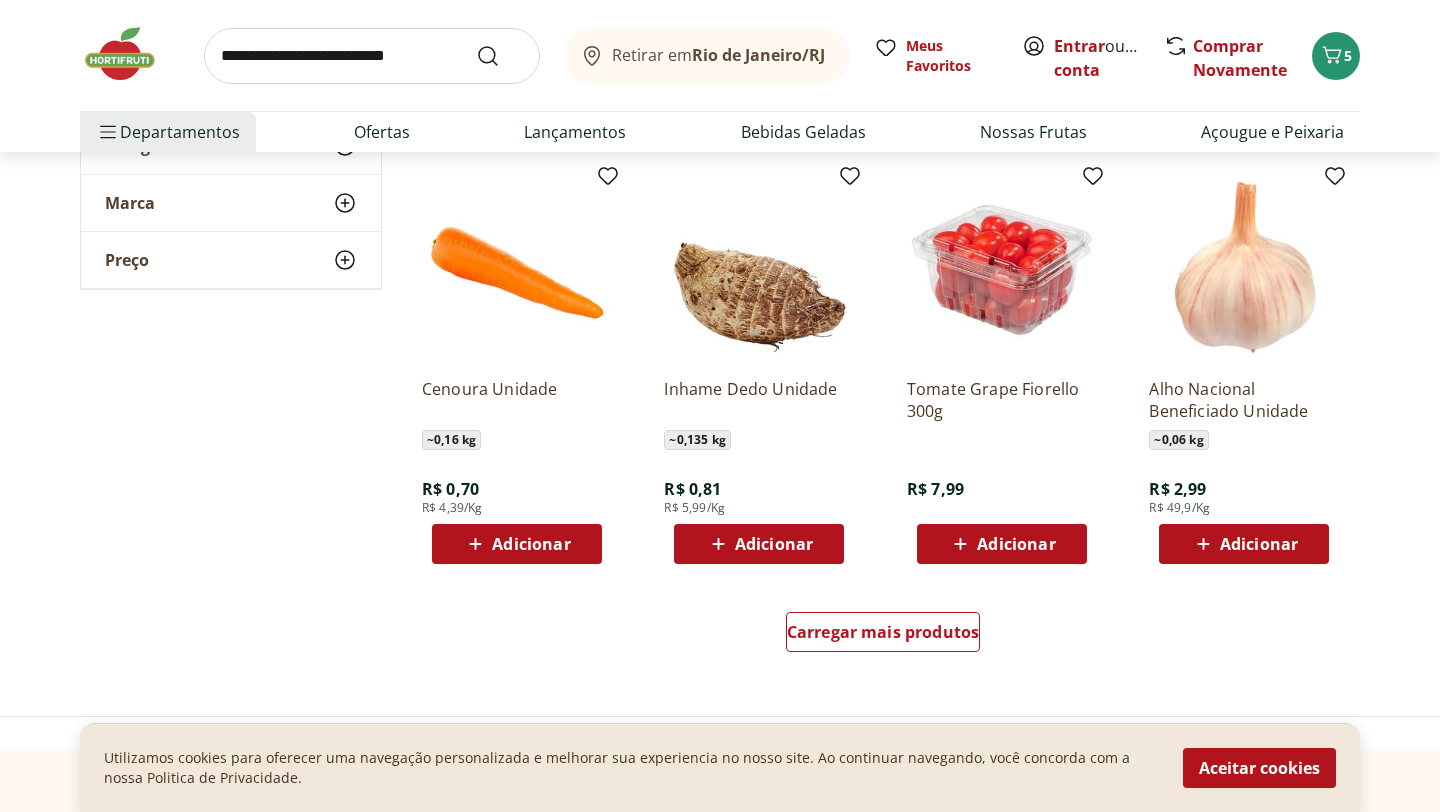 click on "Adicionar" at bounding box center (517, 544) 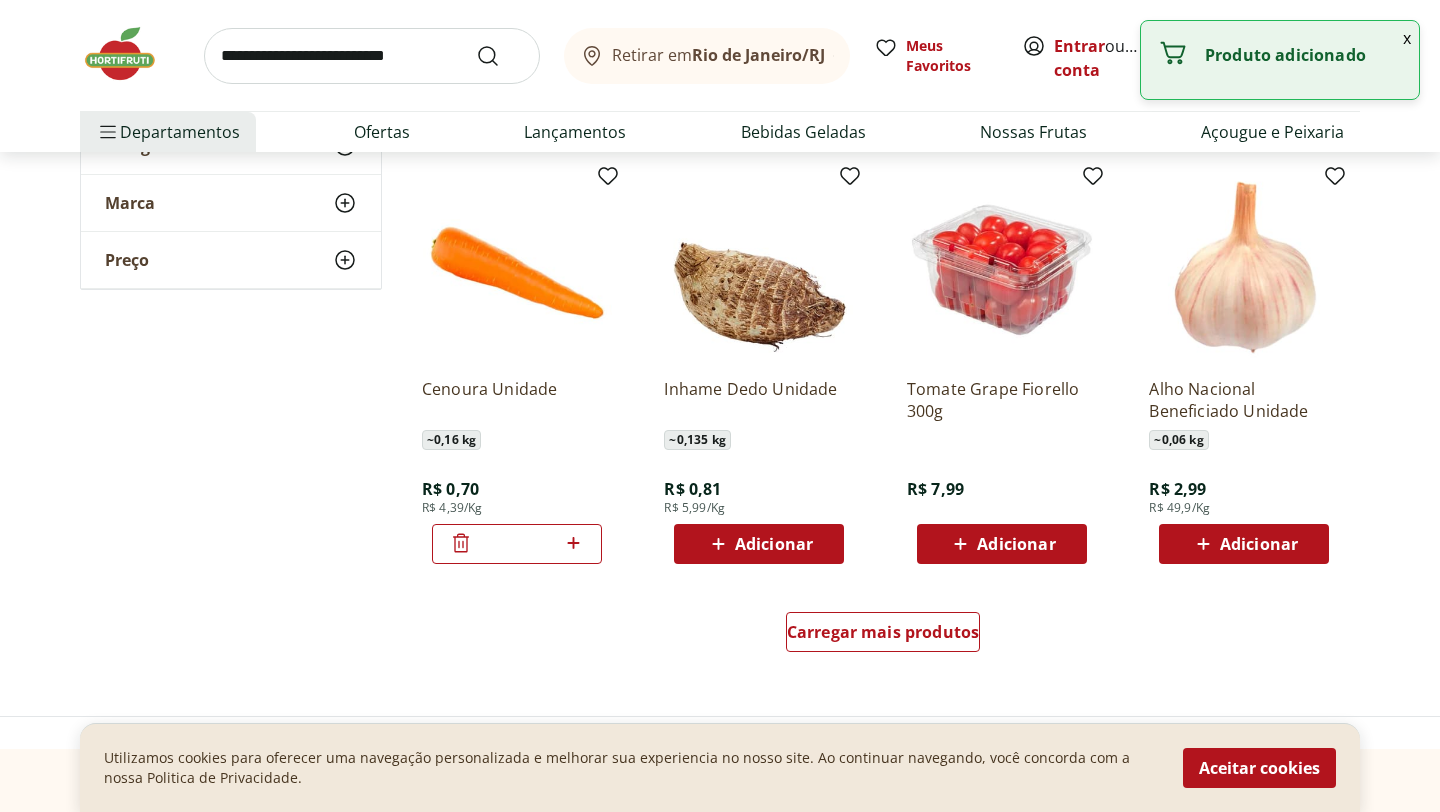 click 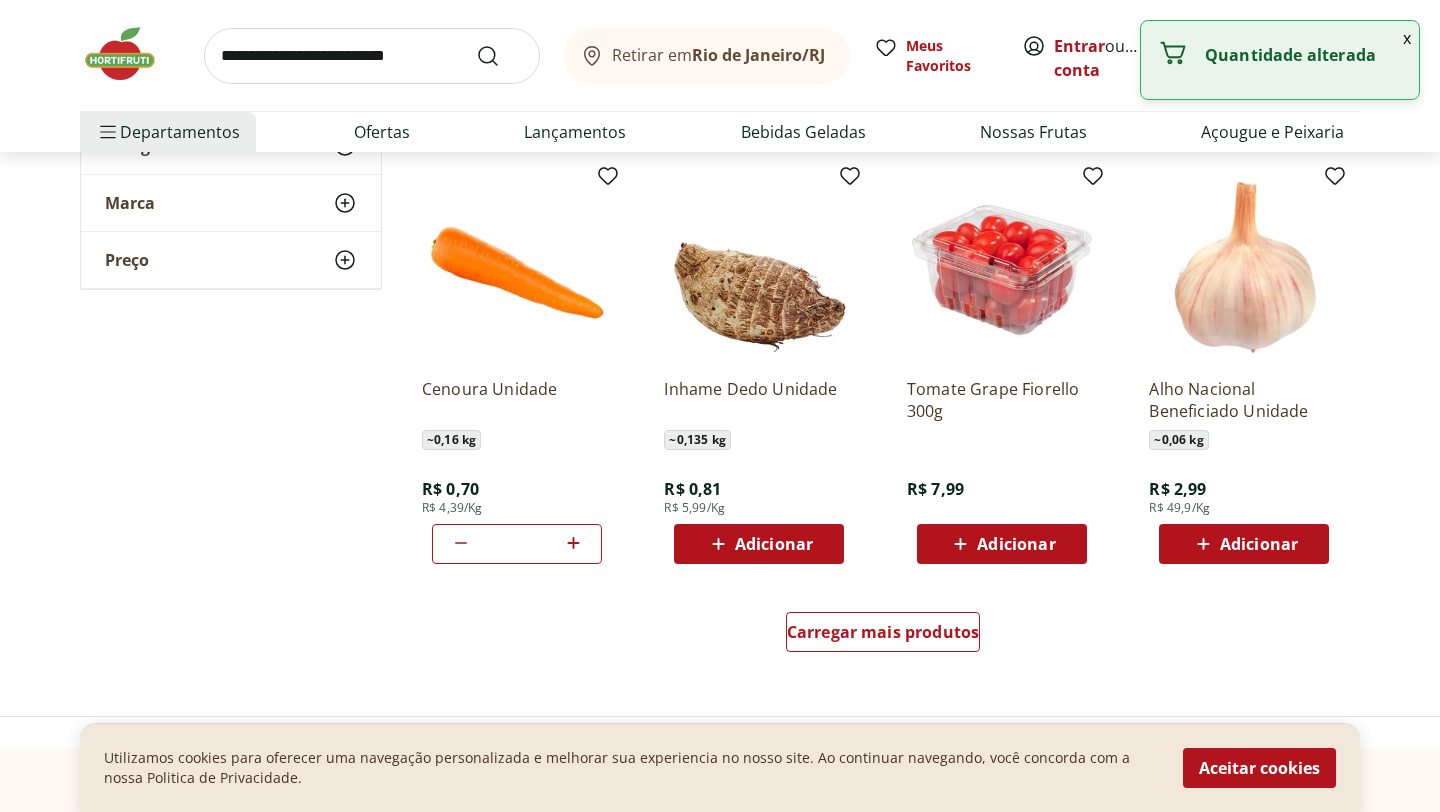 click 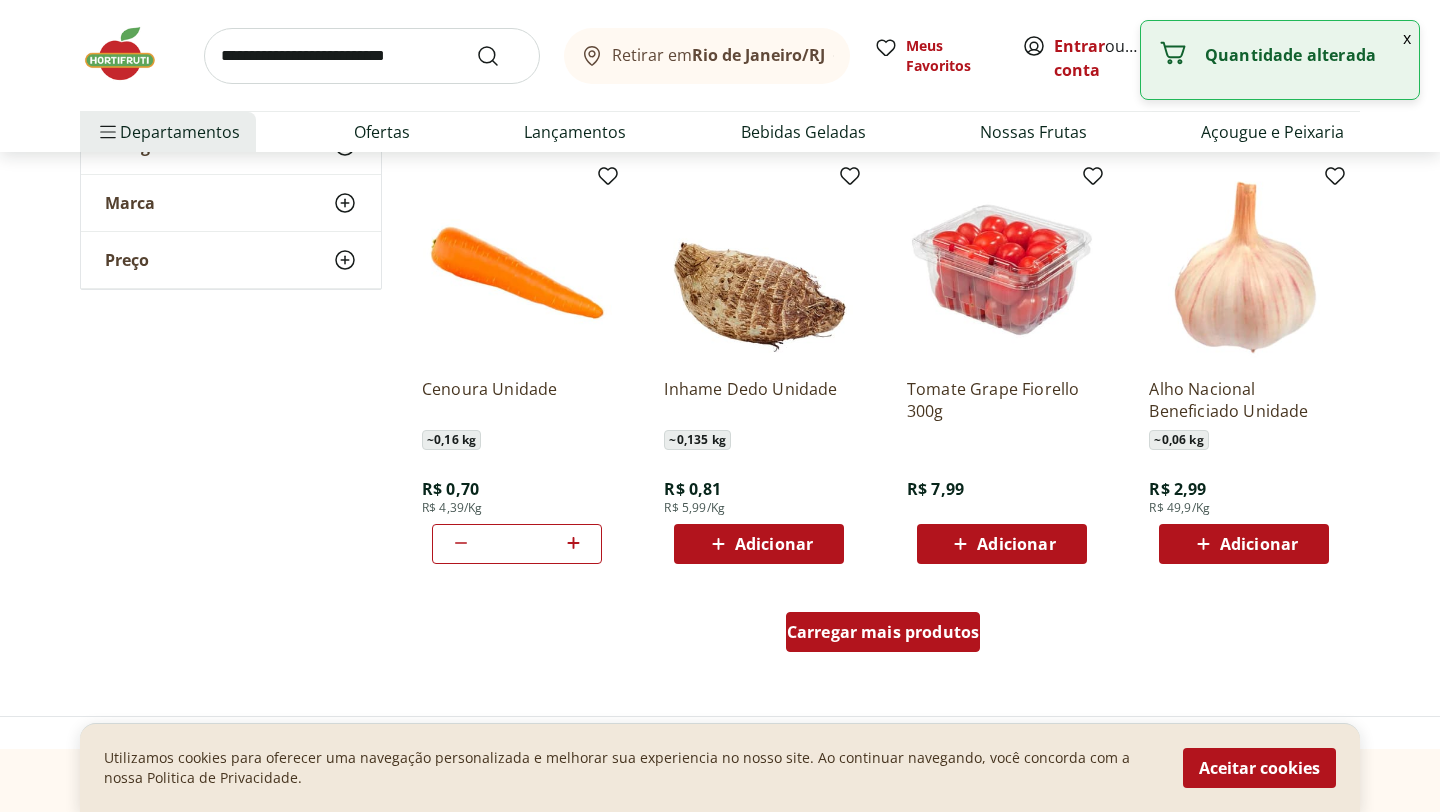 click on "Carregar mais produtos" at bounding box center [883, 632] 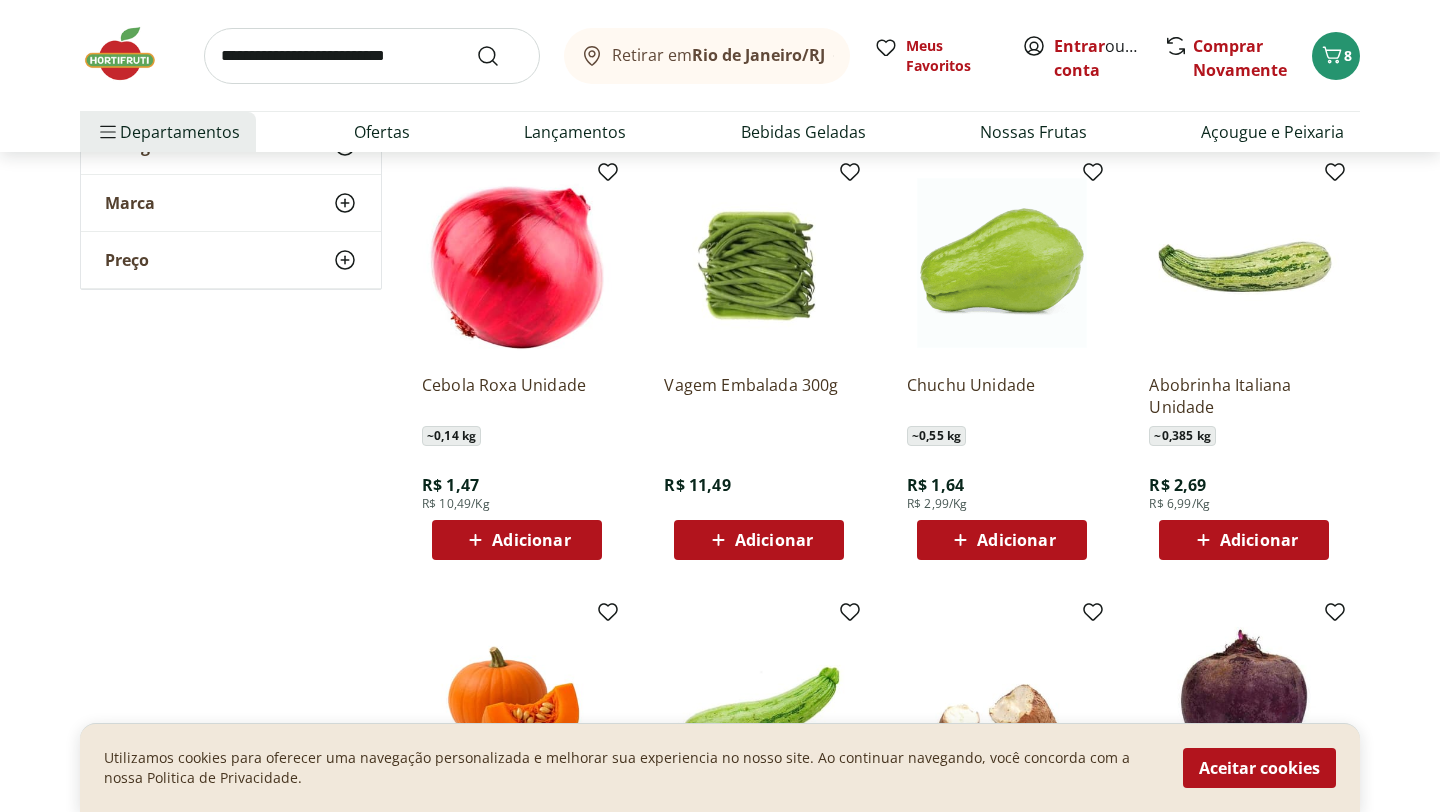 scroll, scrollTop: 1554, scrollLeft: 0, axis: vertical 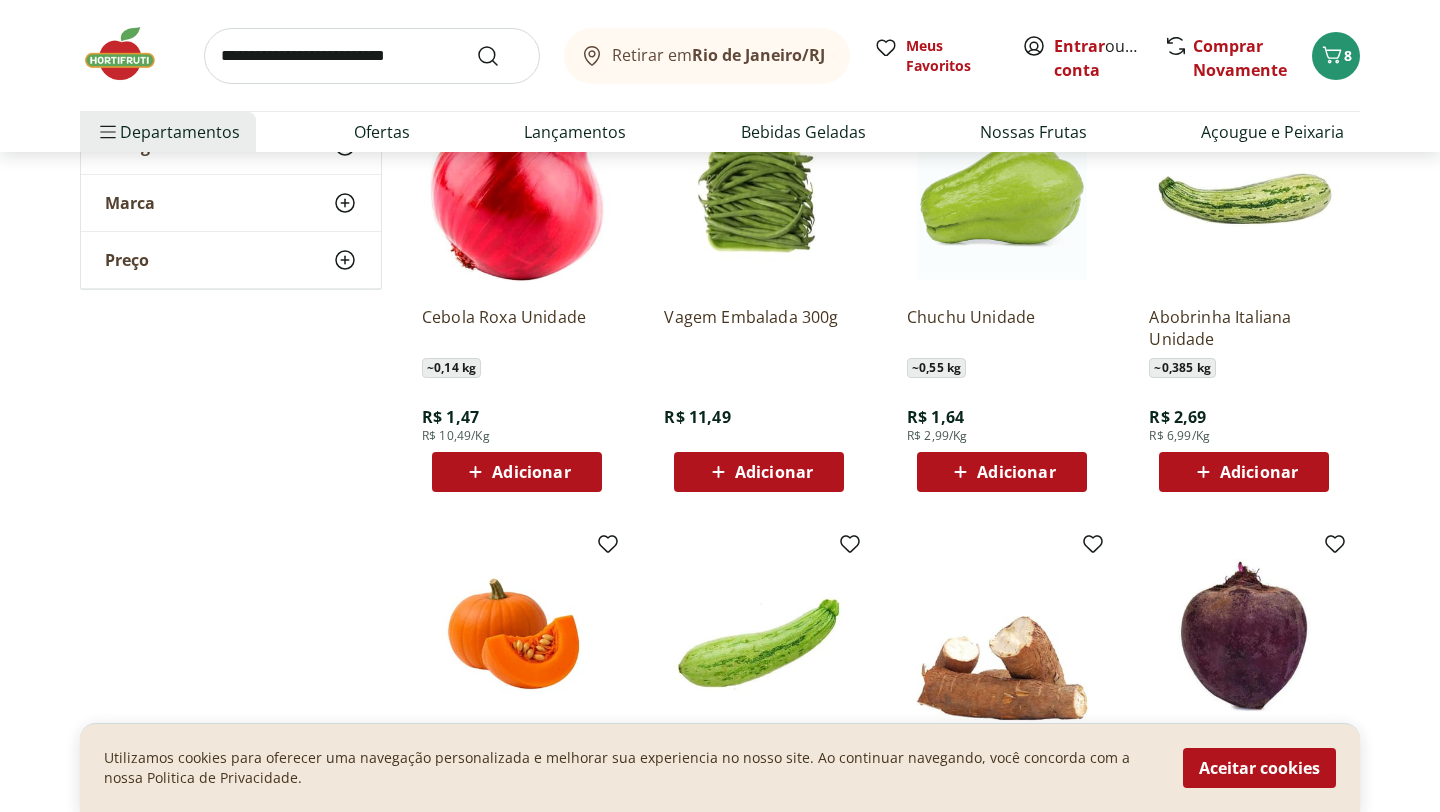 click on "Adicionar" at bounding box center (774, 472) 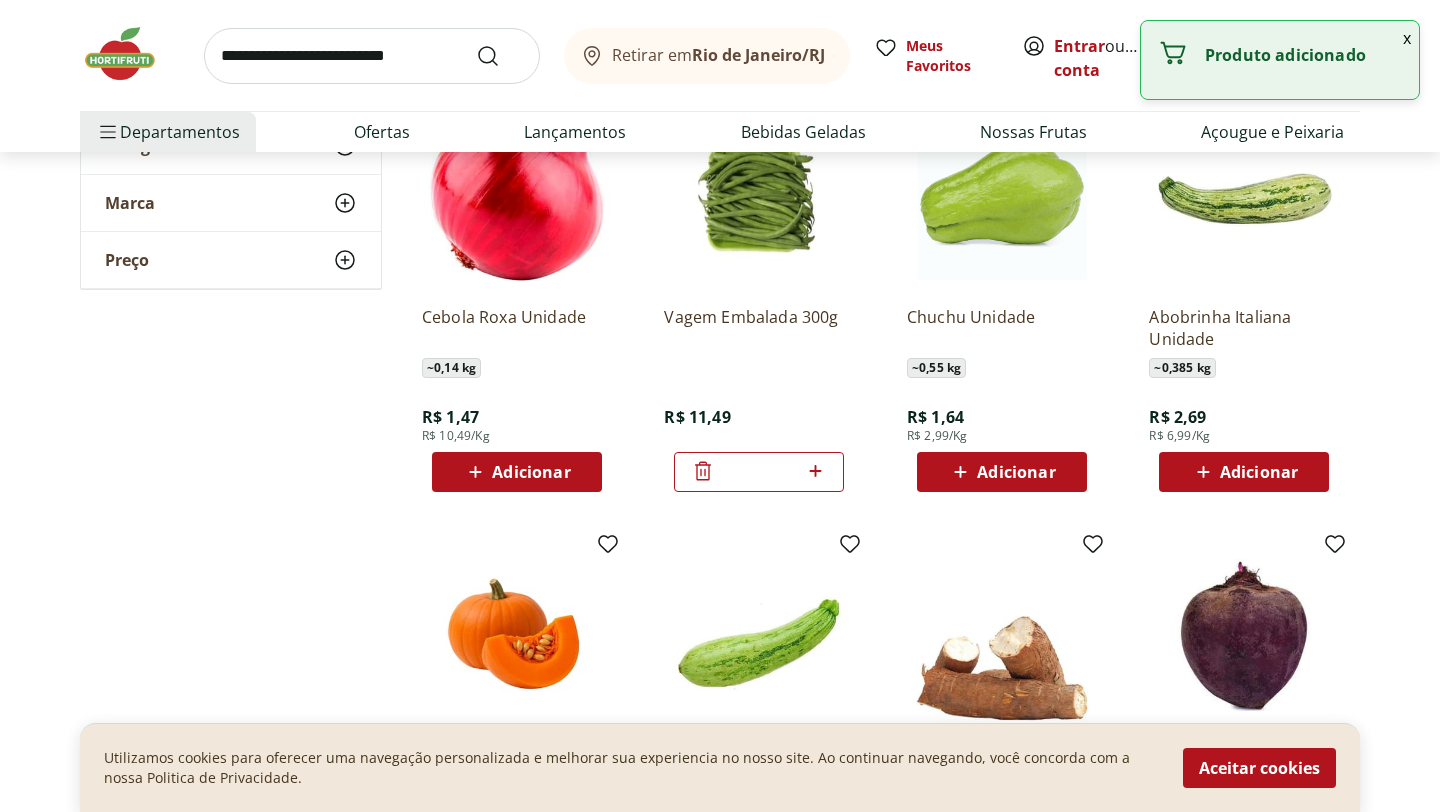 click 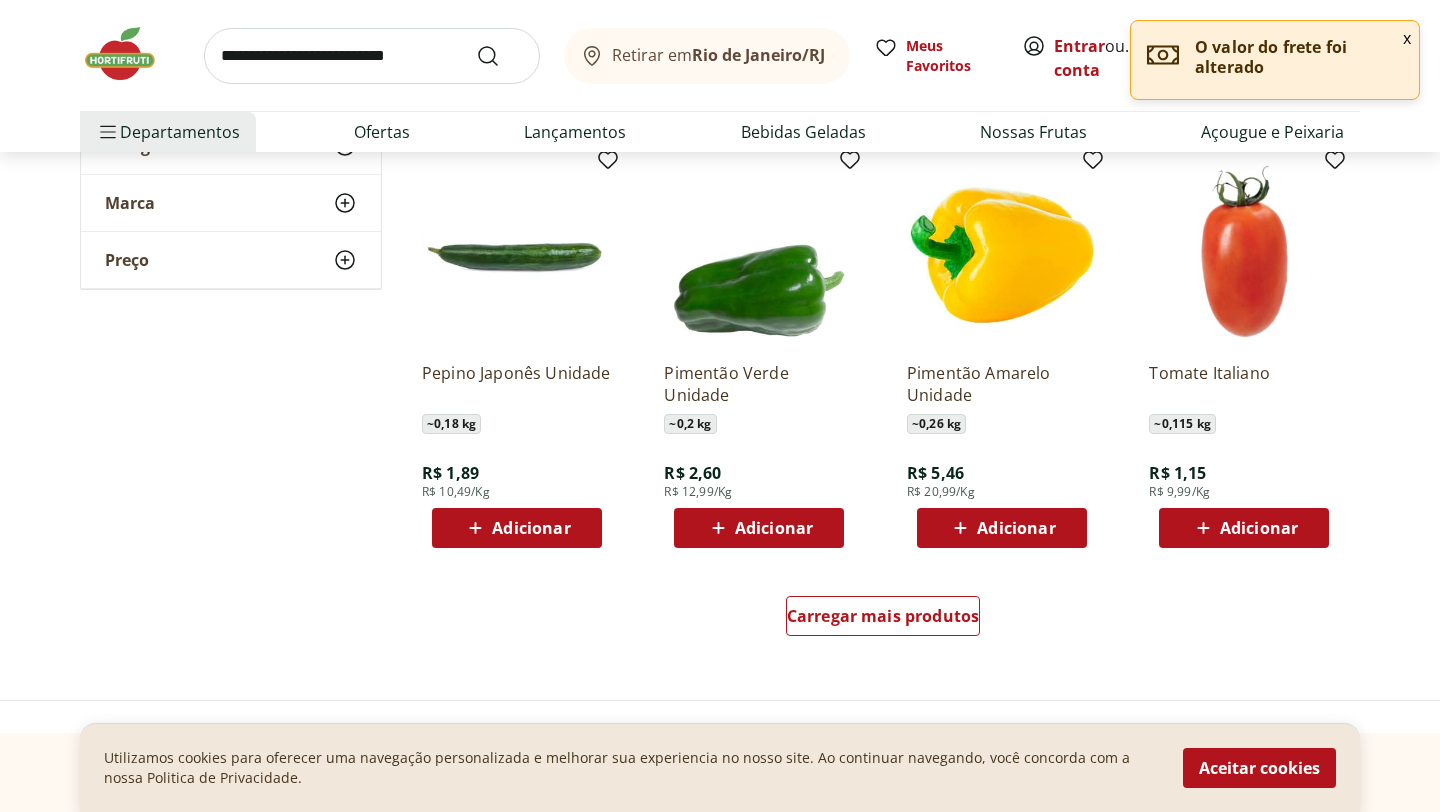 scroll, scrollTop: 2380, scrollLeft: 0, axis: vertical 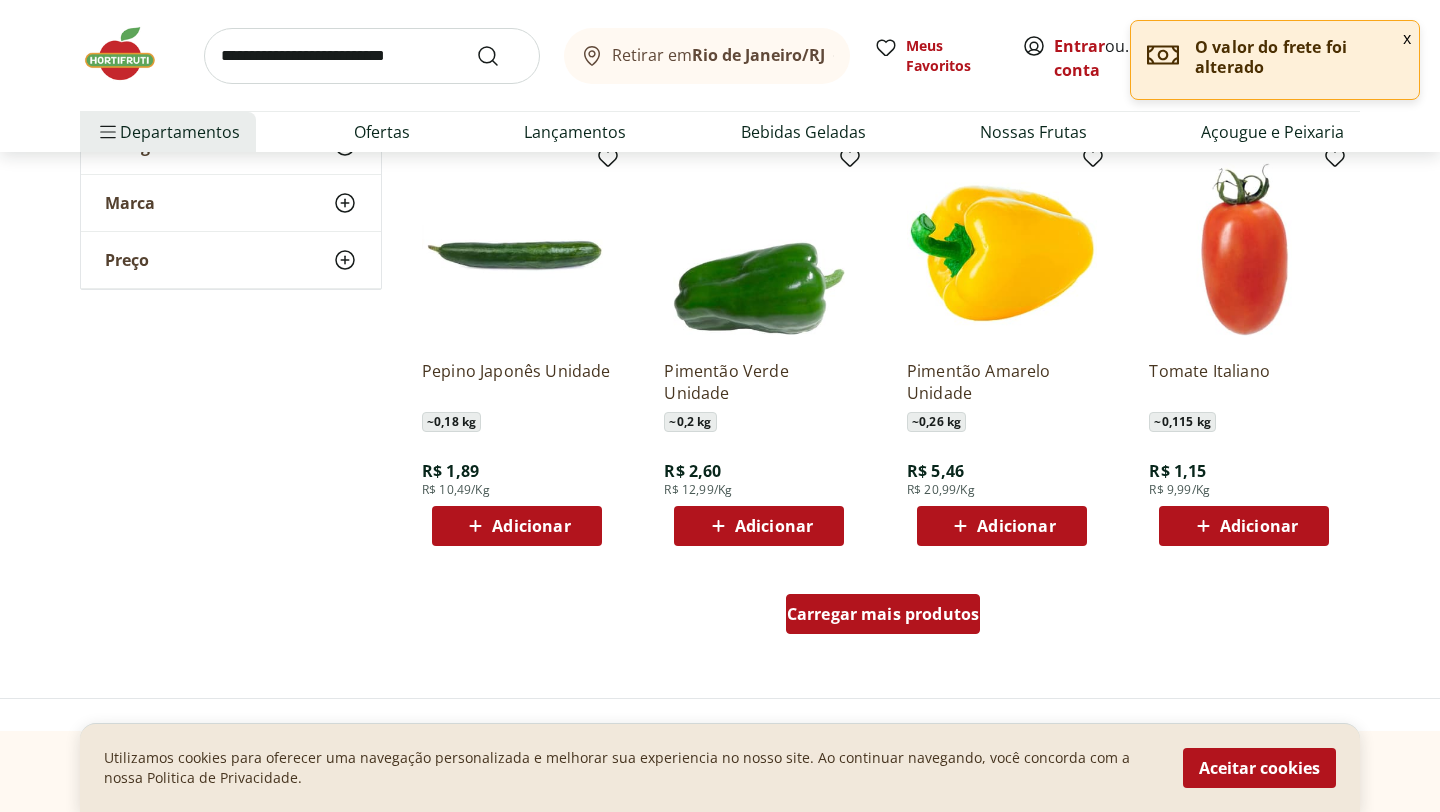 click on "Carregar mais produtos" at bounding box center [883, 614] 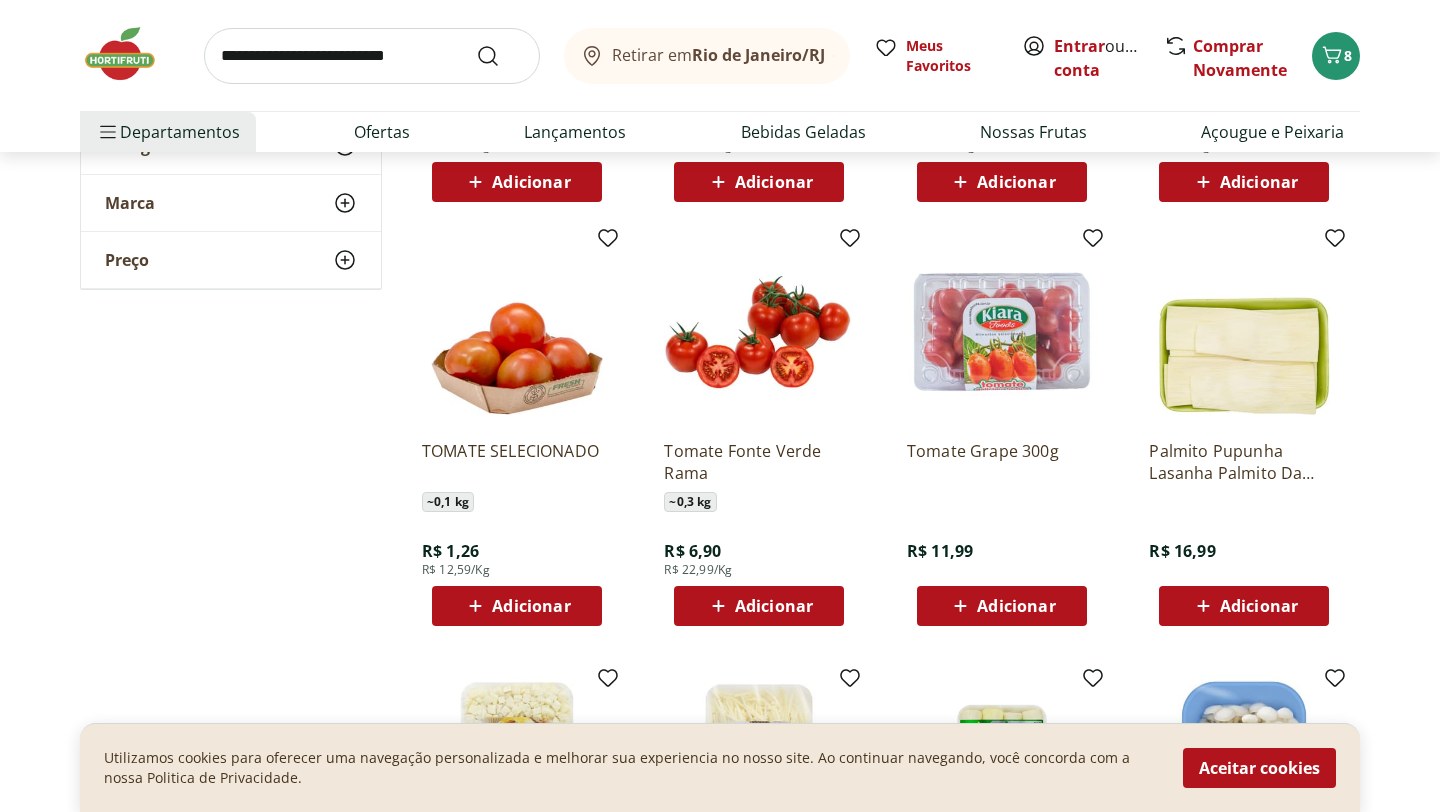 scroll, scrollTop: 2723, scrollLeft: 0, axis: vertical 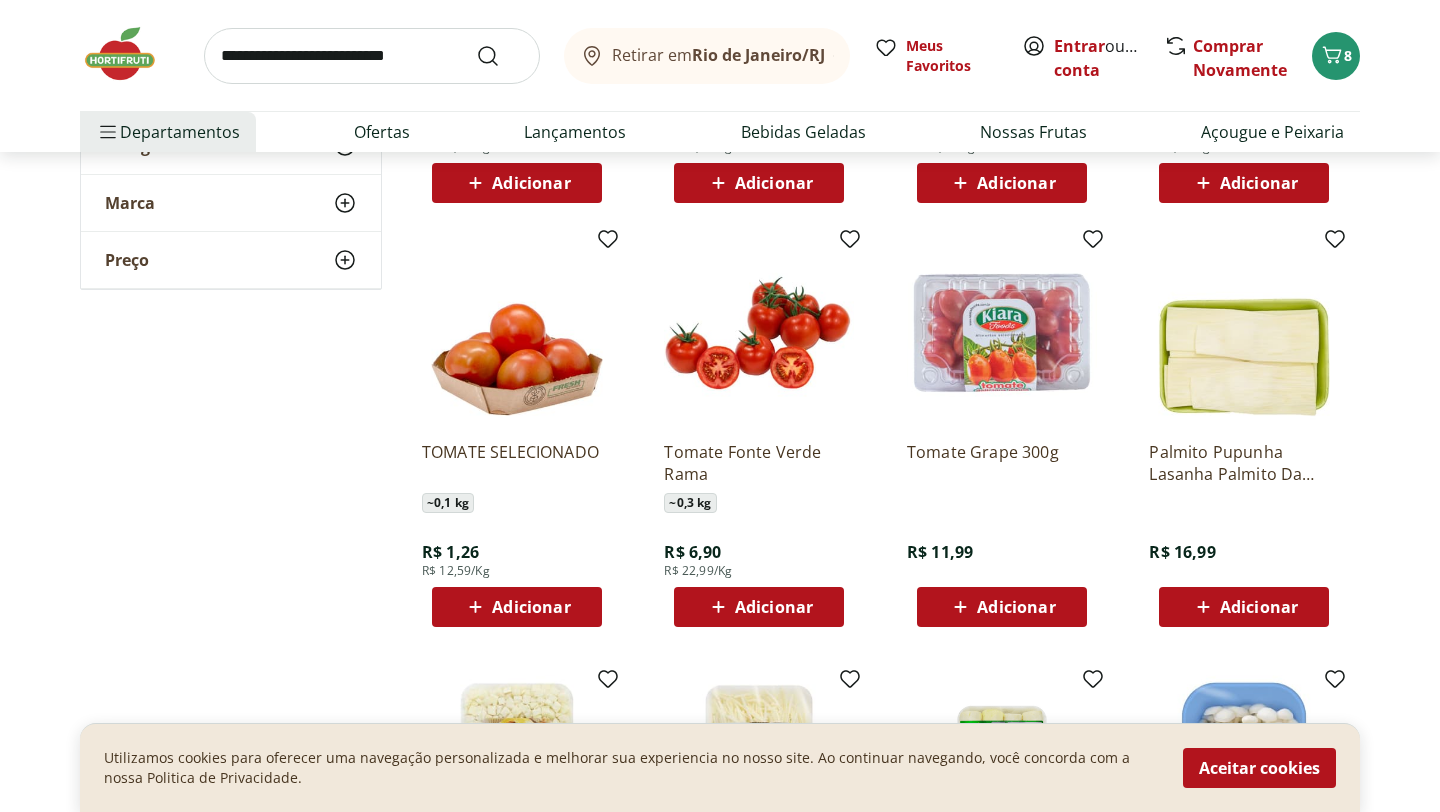 click on "Adicionar" at bounding box center (517, 607) 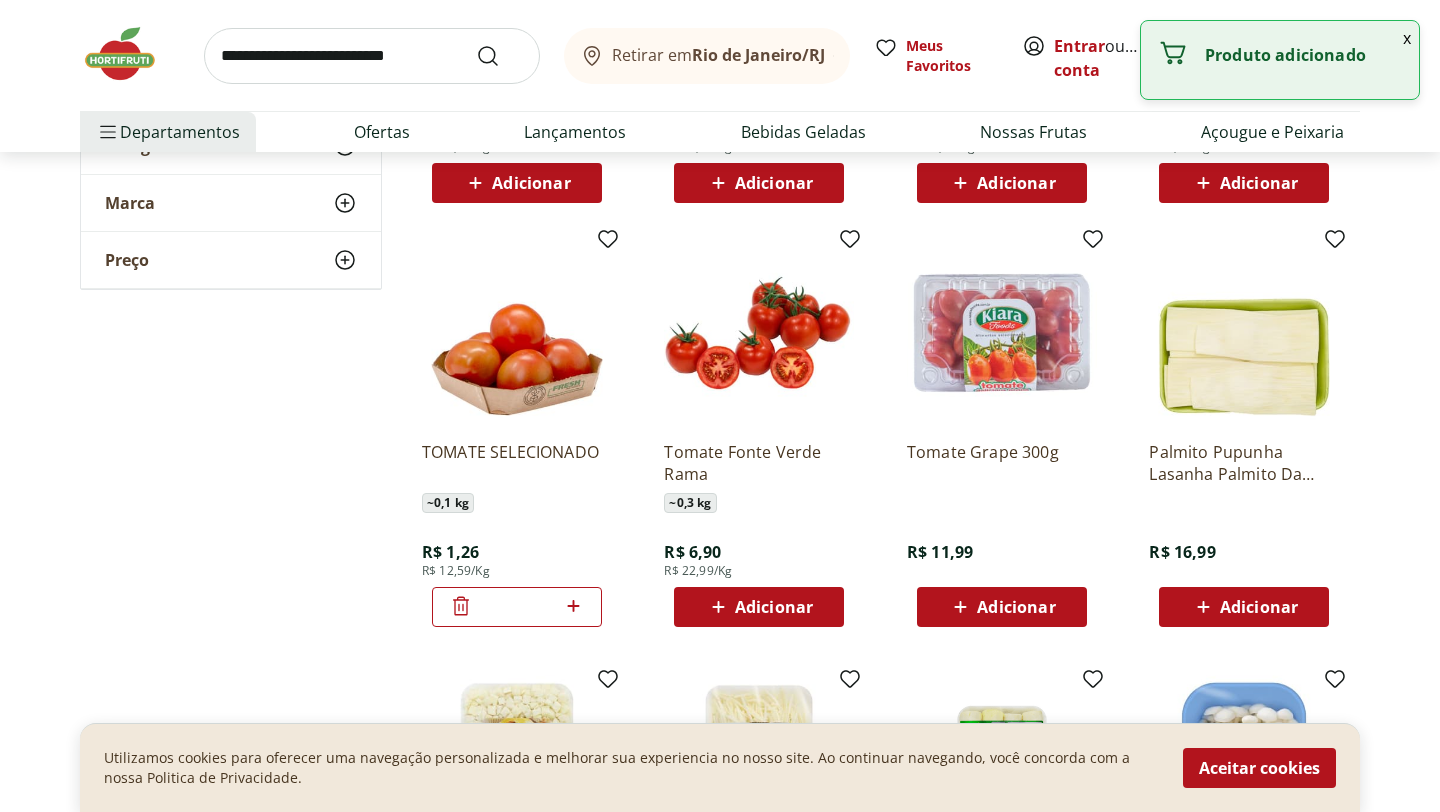 click at bounding box center [573, 607] 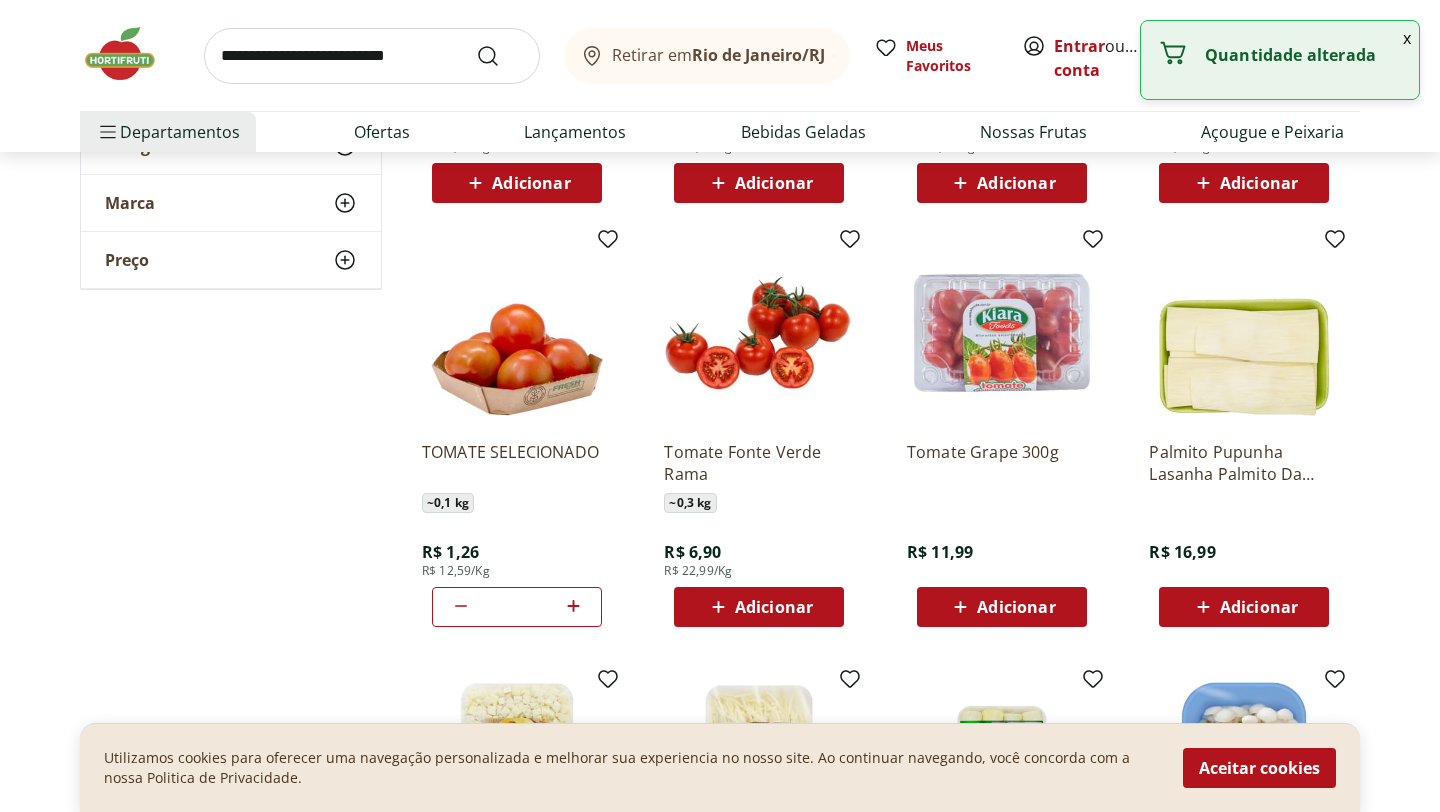 click at bounding box center (573, 607) 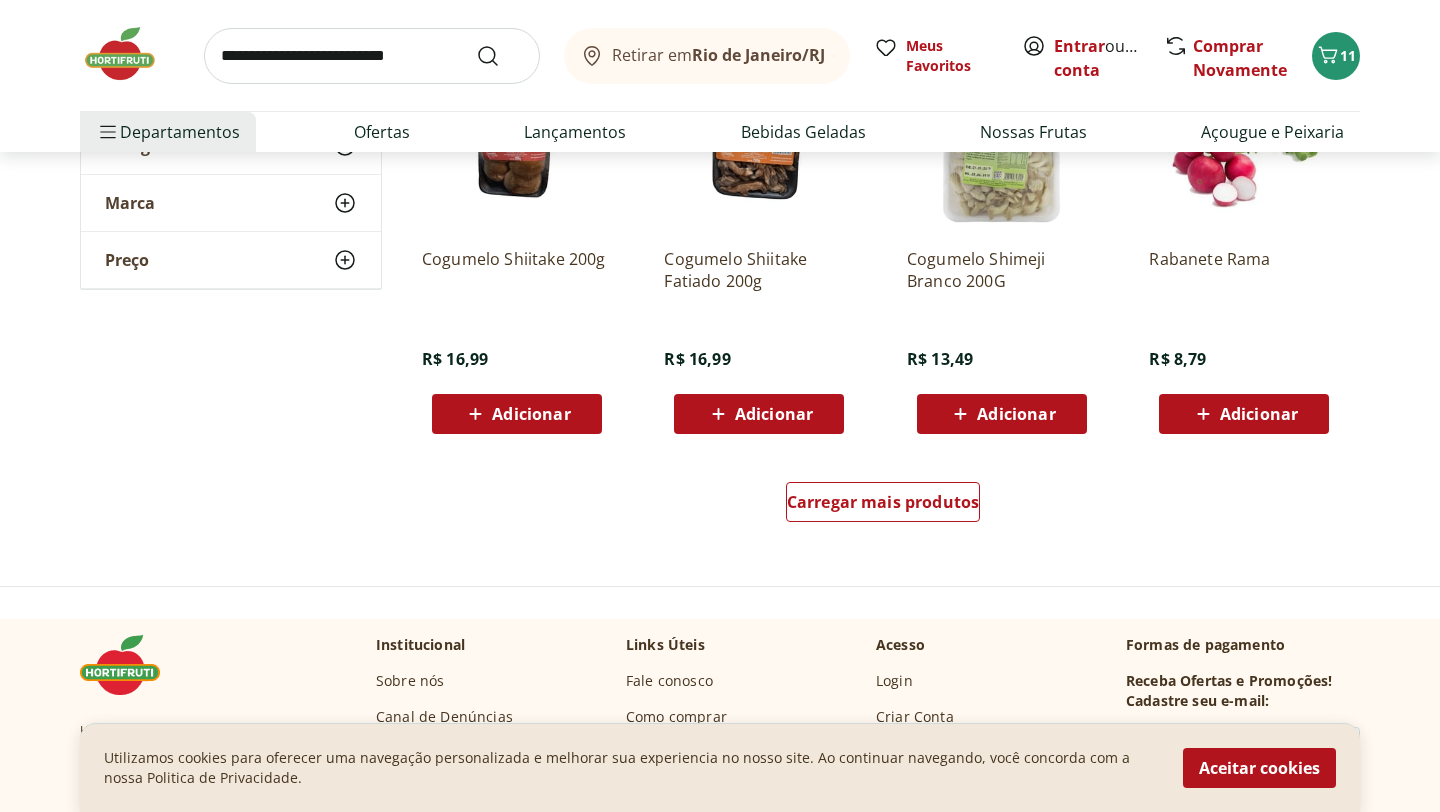 scroll, scrollTop: 3802, scrollLeft: 0, axis: vertical 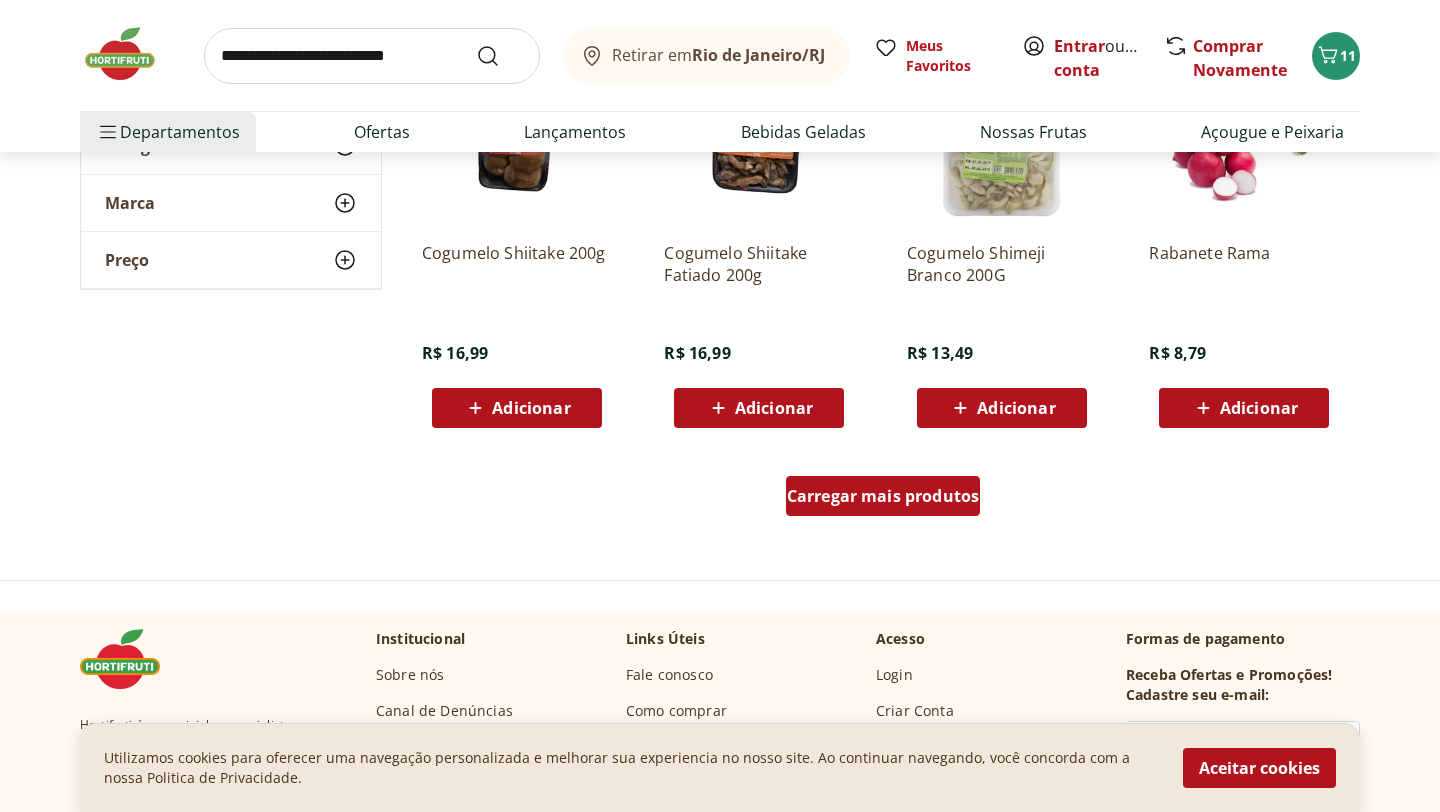 click on "Carregar mais produtos" at bounding box center [883, 496] 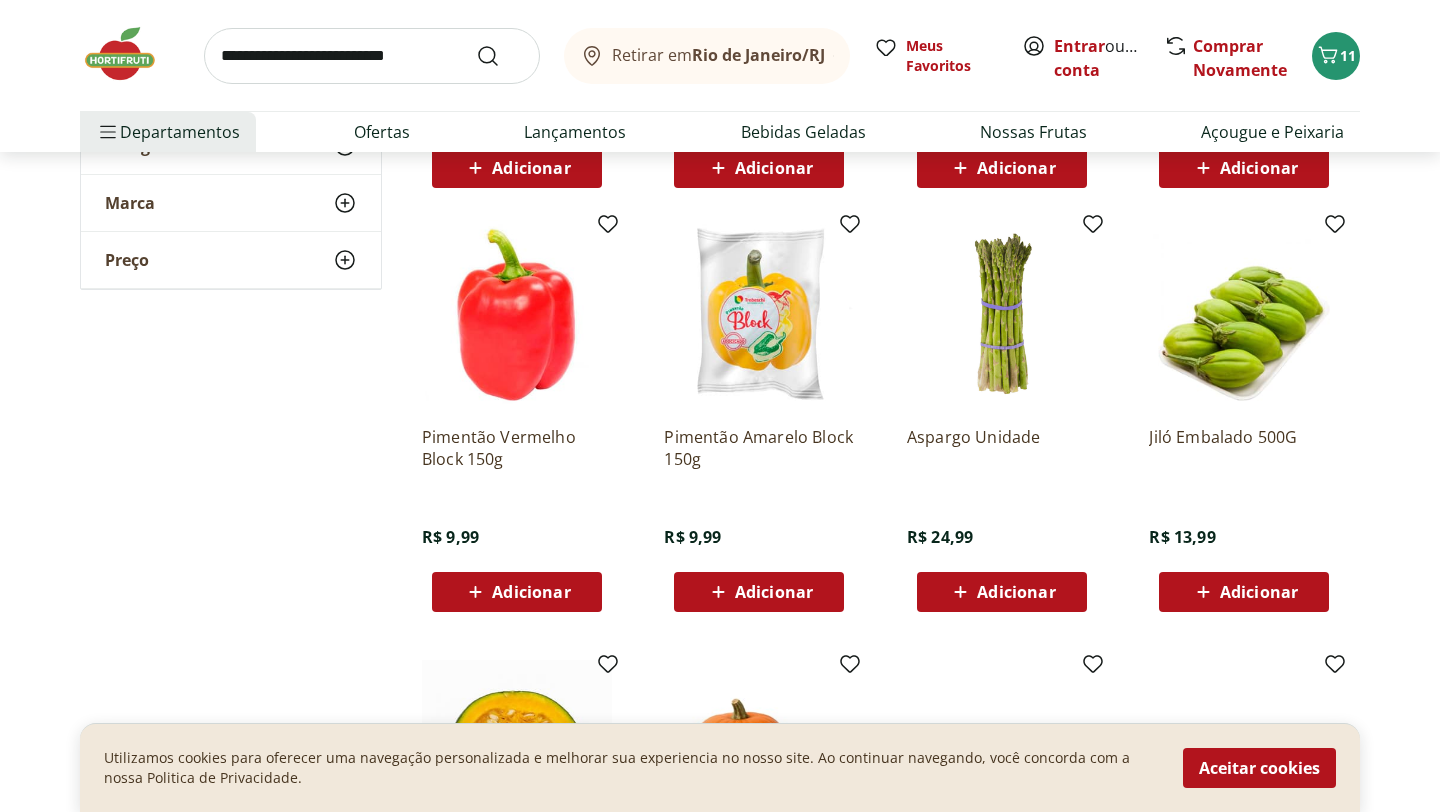 scroll, scrollTop: 4073, scrollLeft: 0, axis: vertical 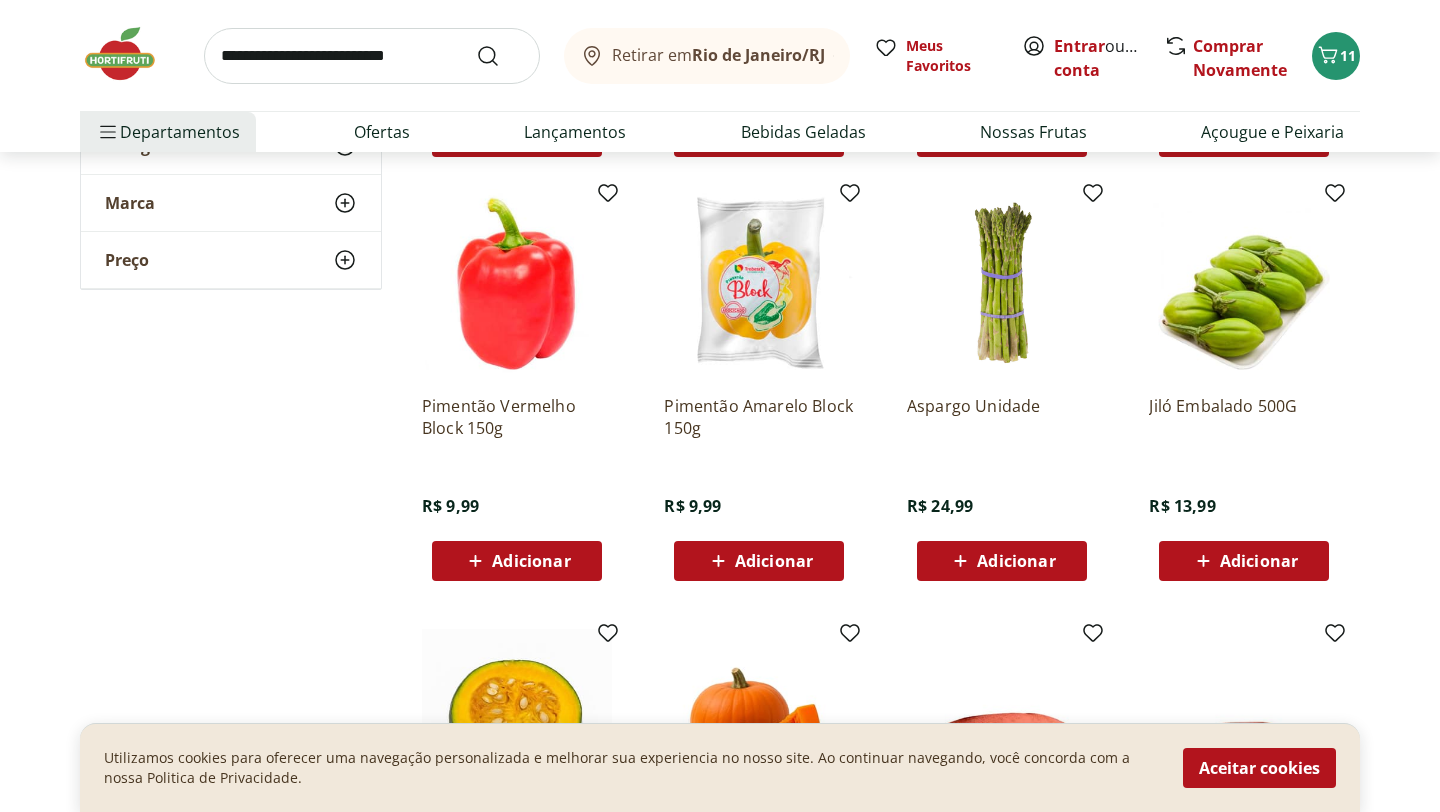 click on "Adicionar" at bounding box center [531, 561] 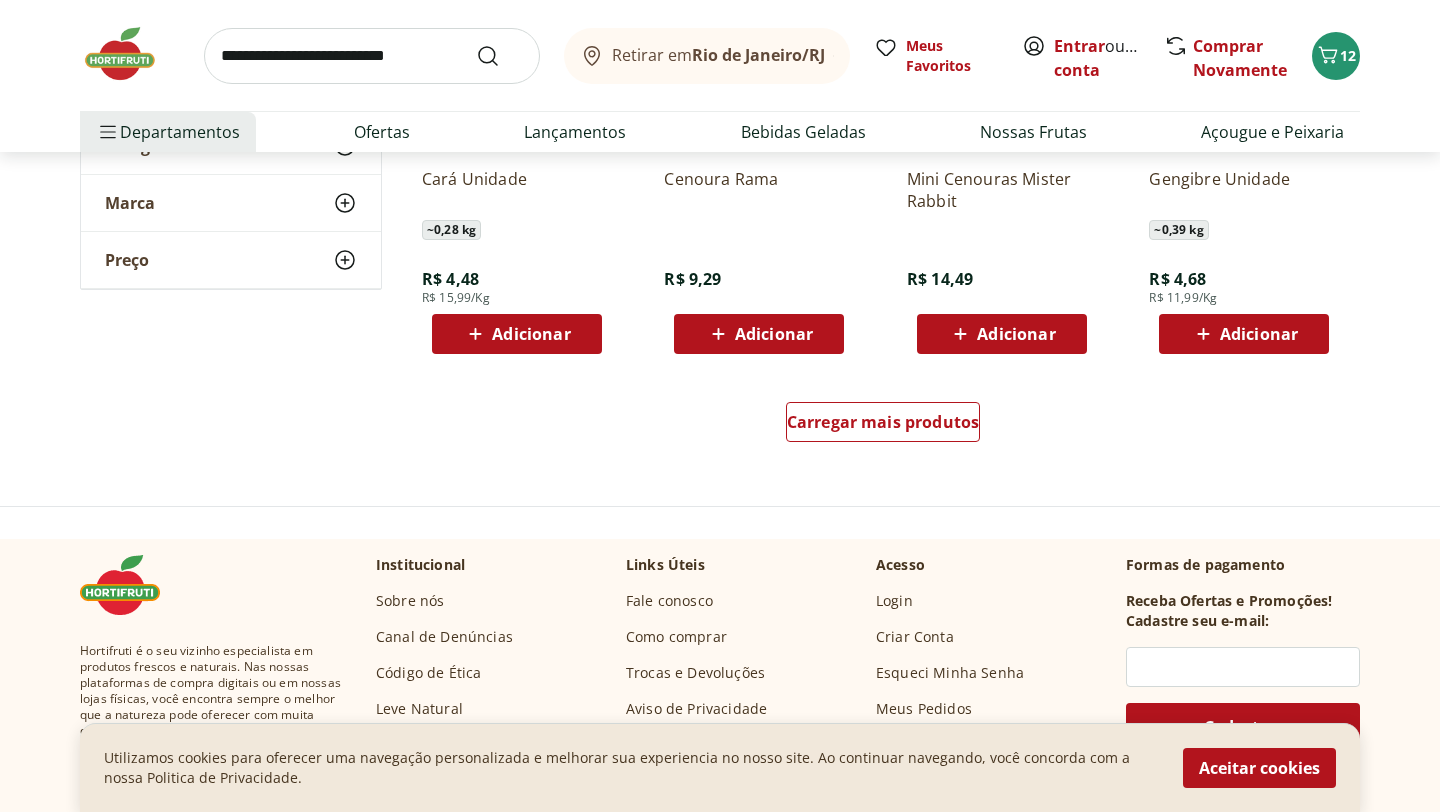 scroll, scrollTop: 5182, scrollLeft: 0, axis: vertical 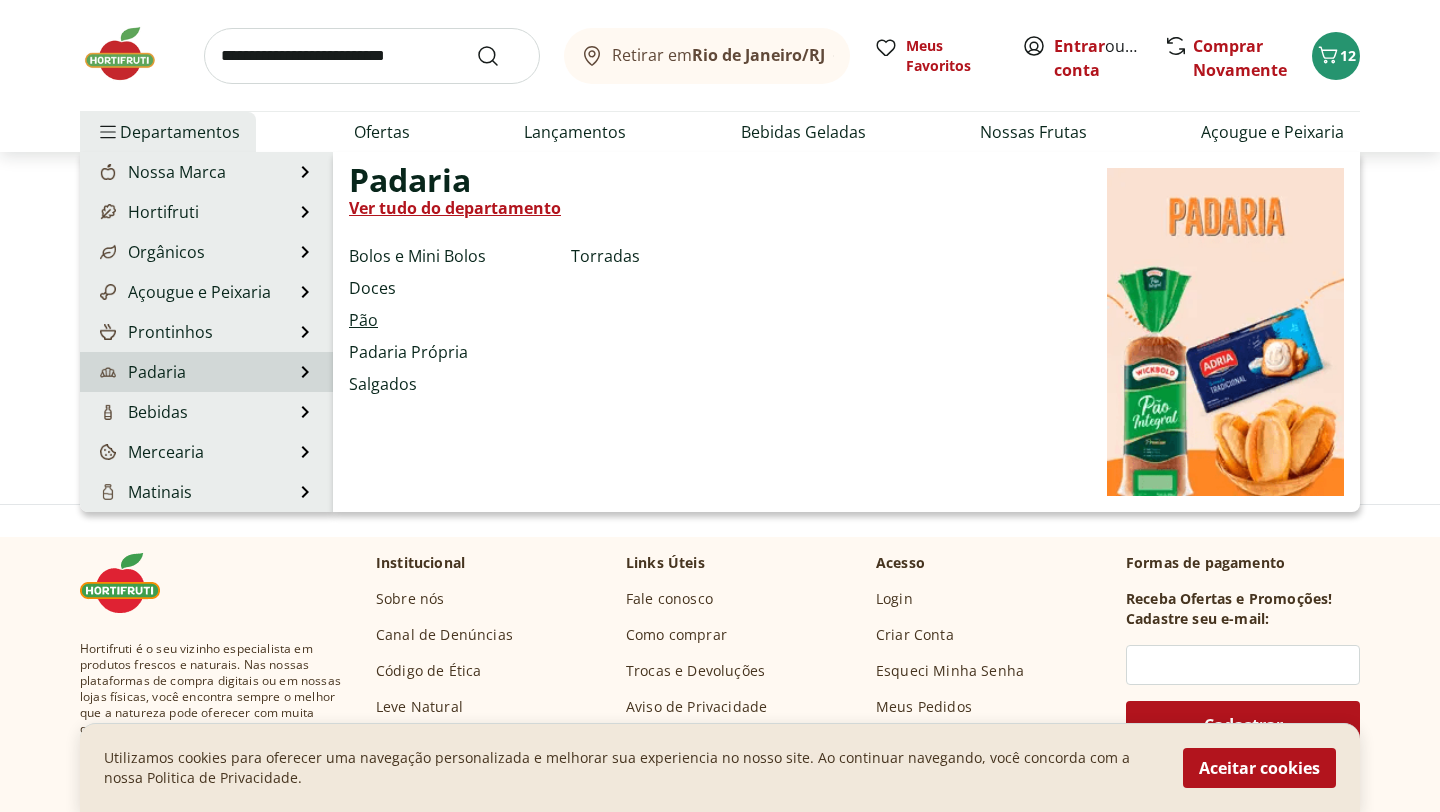 click on "Pão" at bounding box center (363, 320) 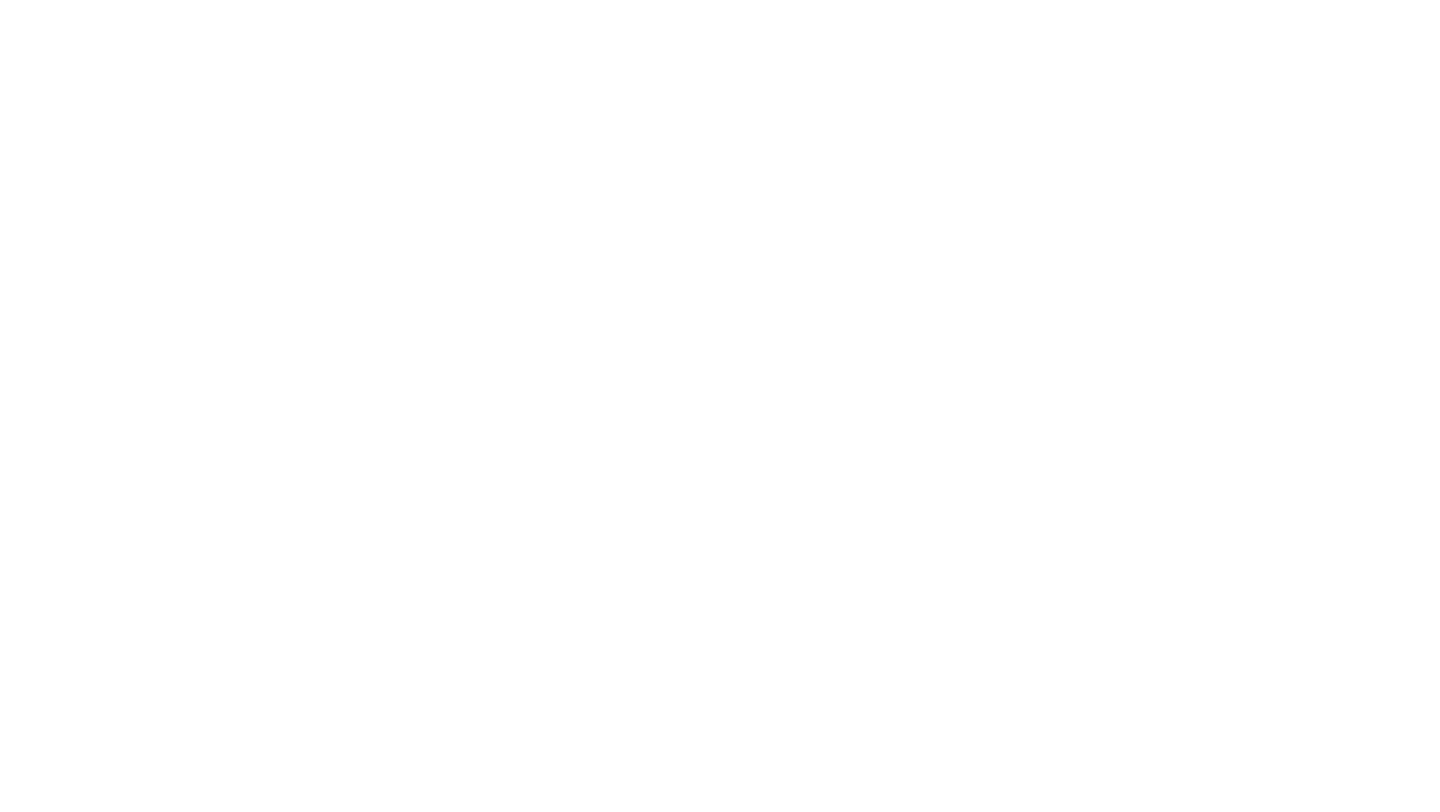 scroll, scrollTop: 0, scrollLeft: 0, axis: both 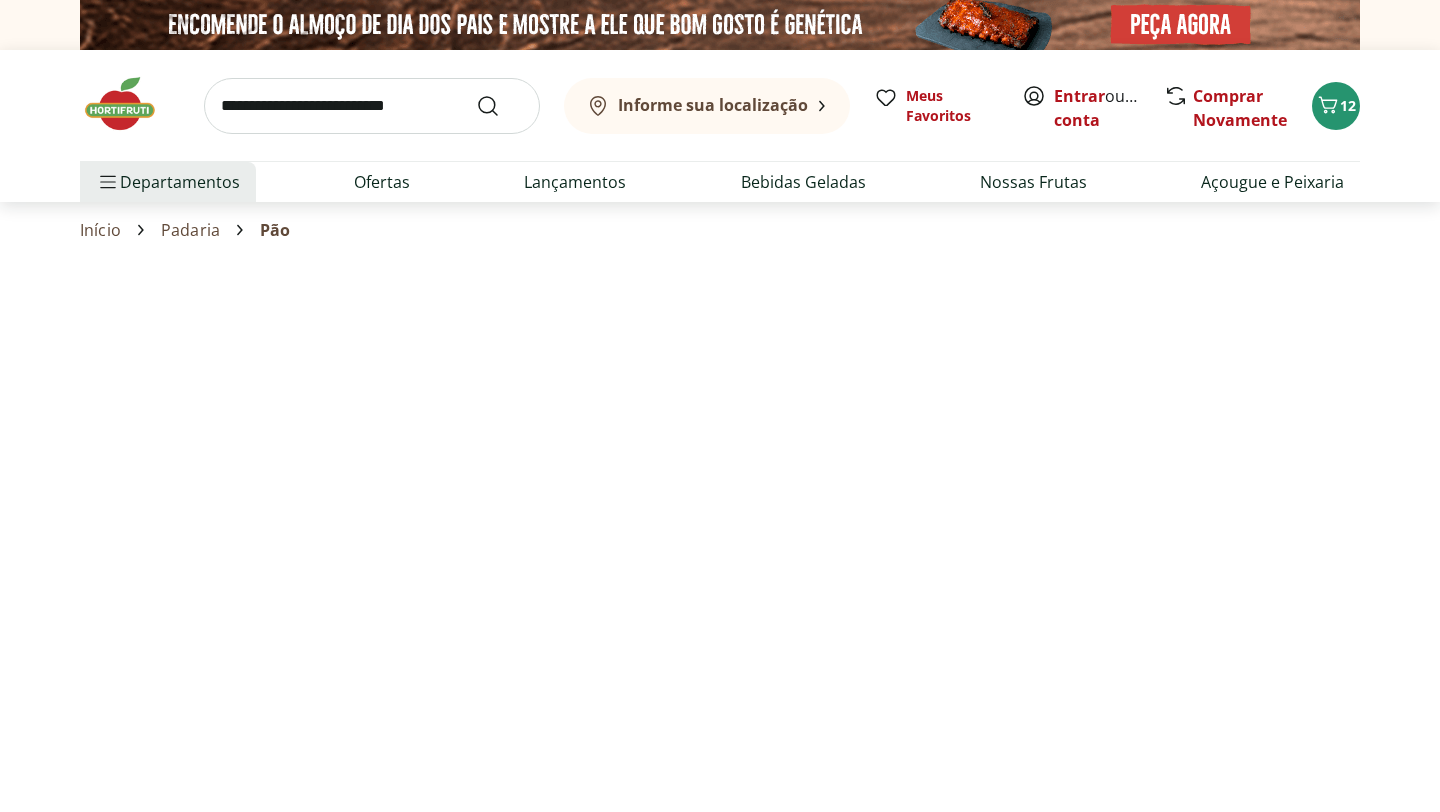 select on "**********" 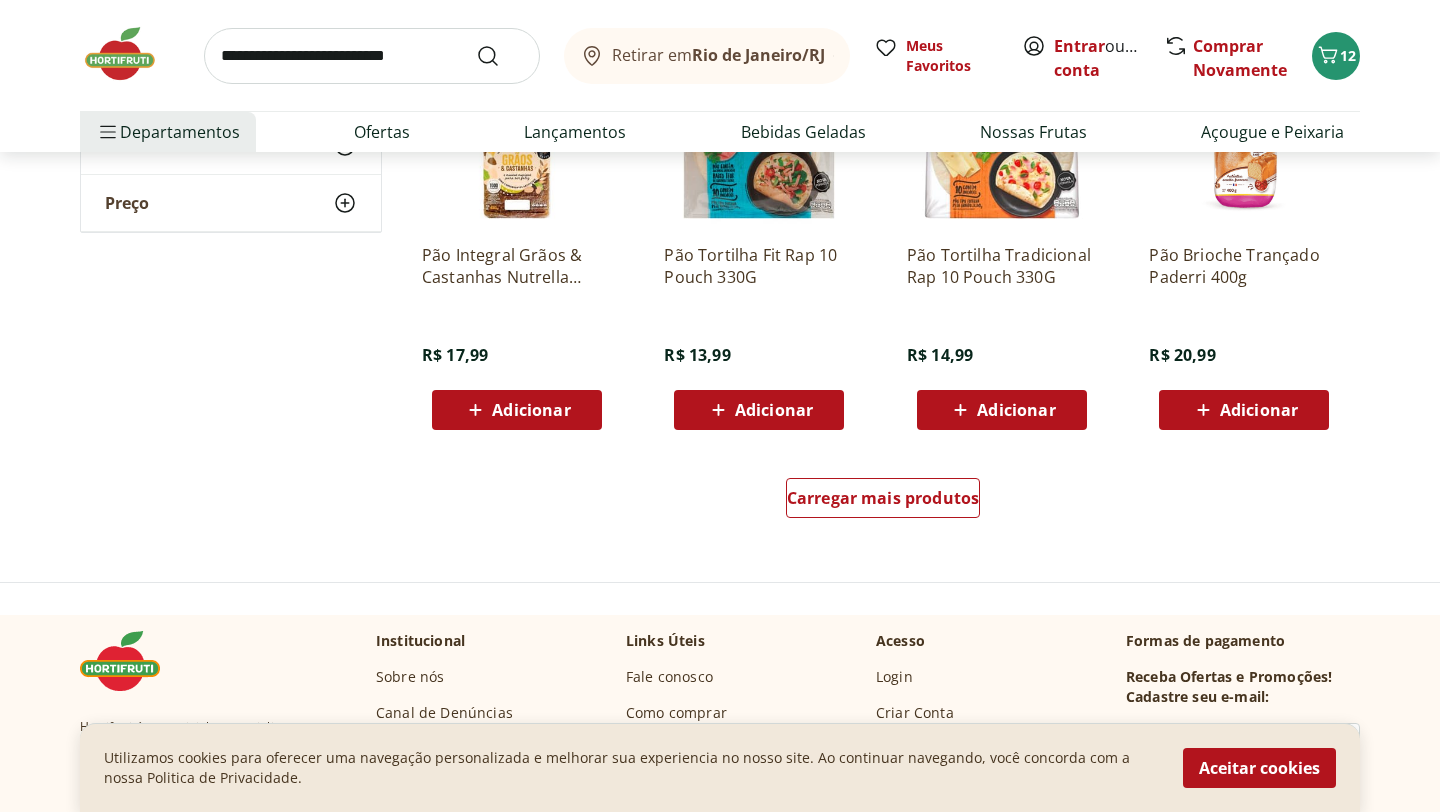 scroll, scrollTop: 1199, scrollLeft: 0, axis: vertical 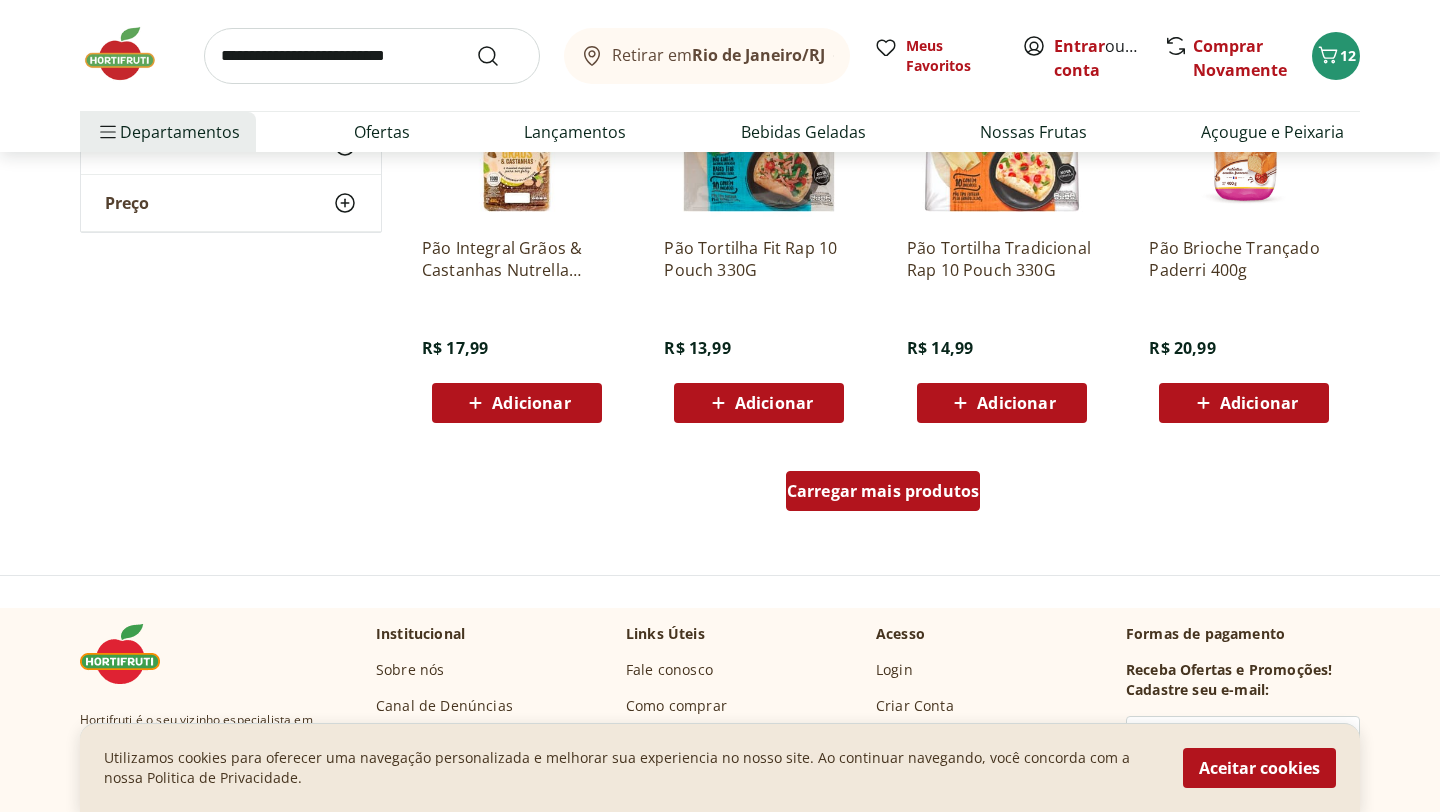 click on "Carregar mais produtos" at bounding box center [883, 495] 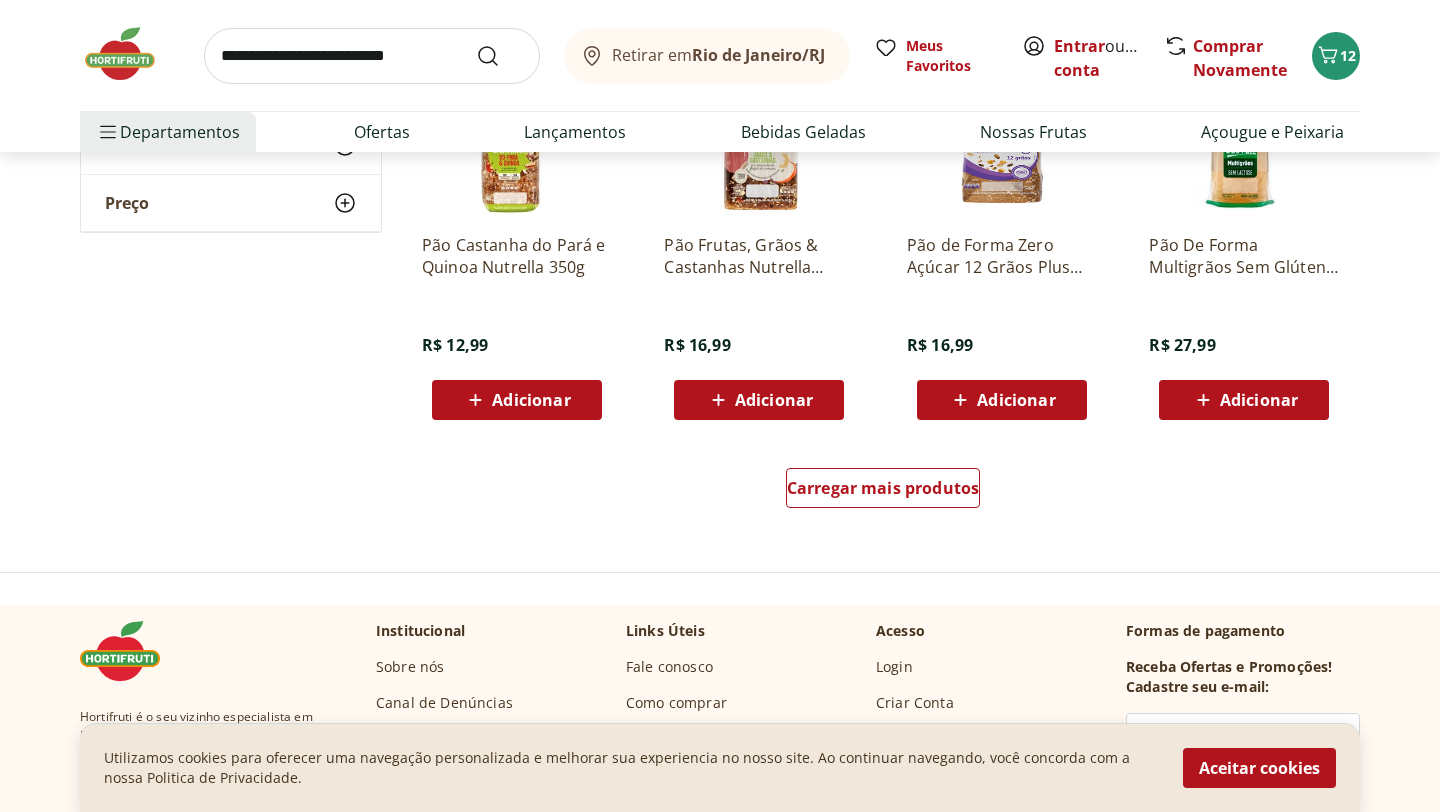 scroll, scrollTop: 2520, scrollLeft: 0, axis: vertical 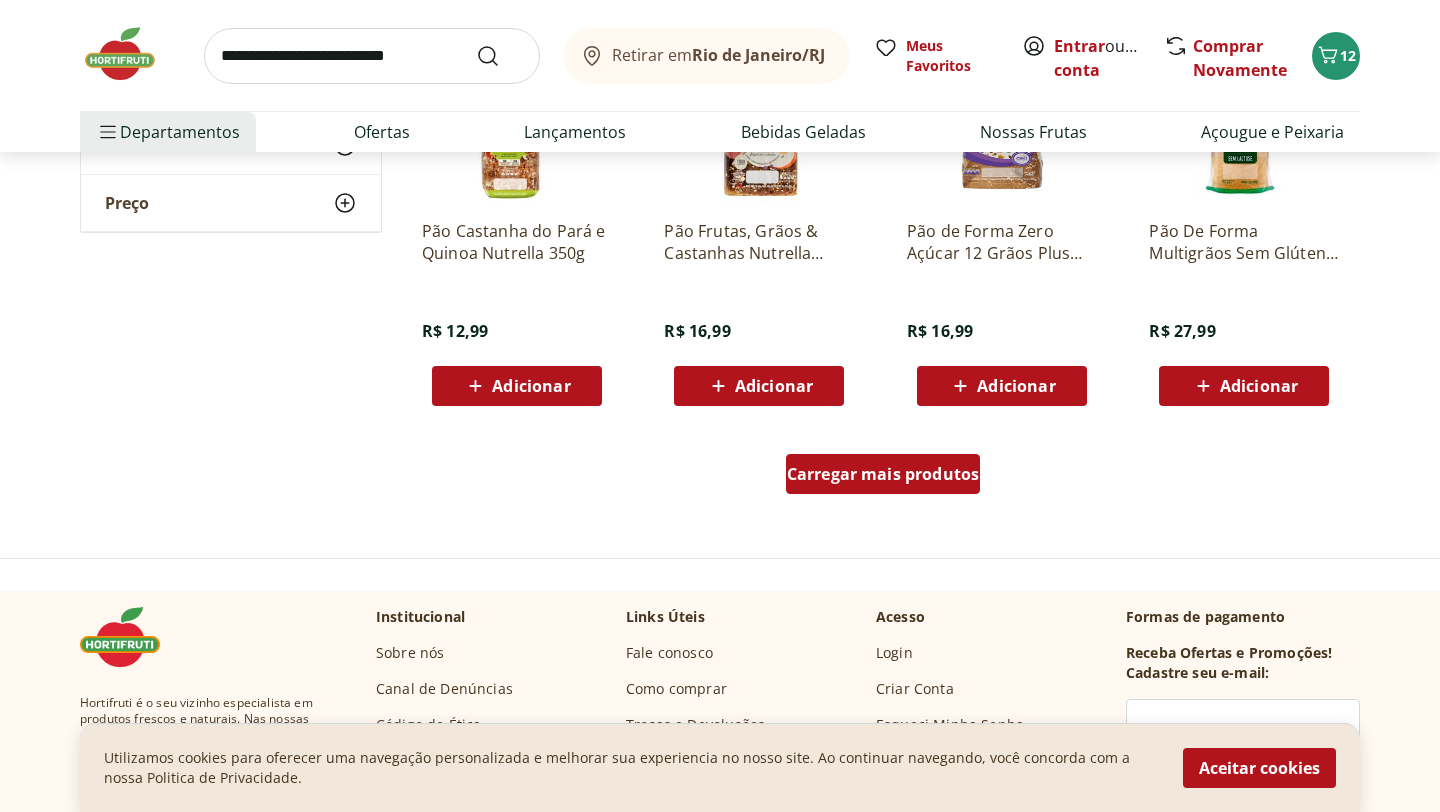click on "Carregar mais produtos" at bounding box center [883, 478] 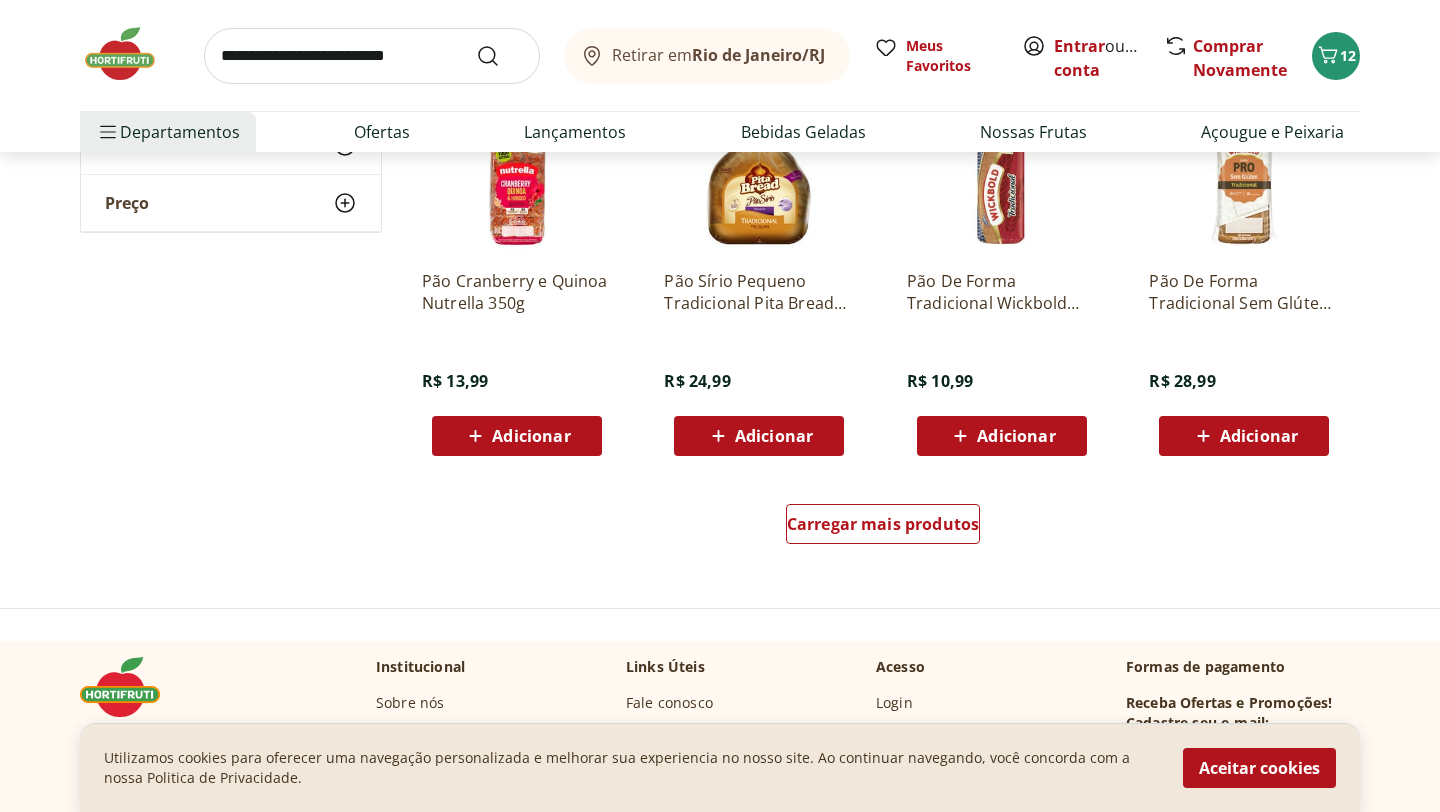 scroll, scrollTop: 3775, scrollLeft: 0, axis: vertical 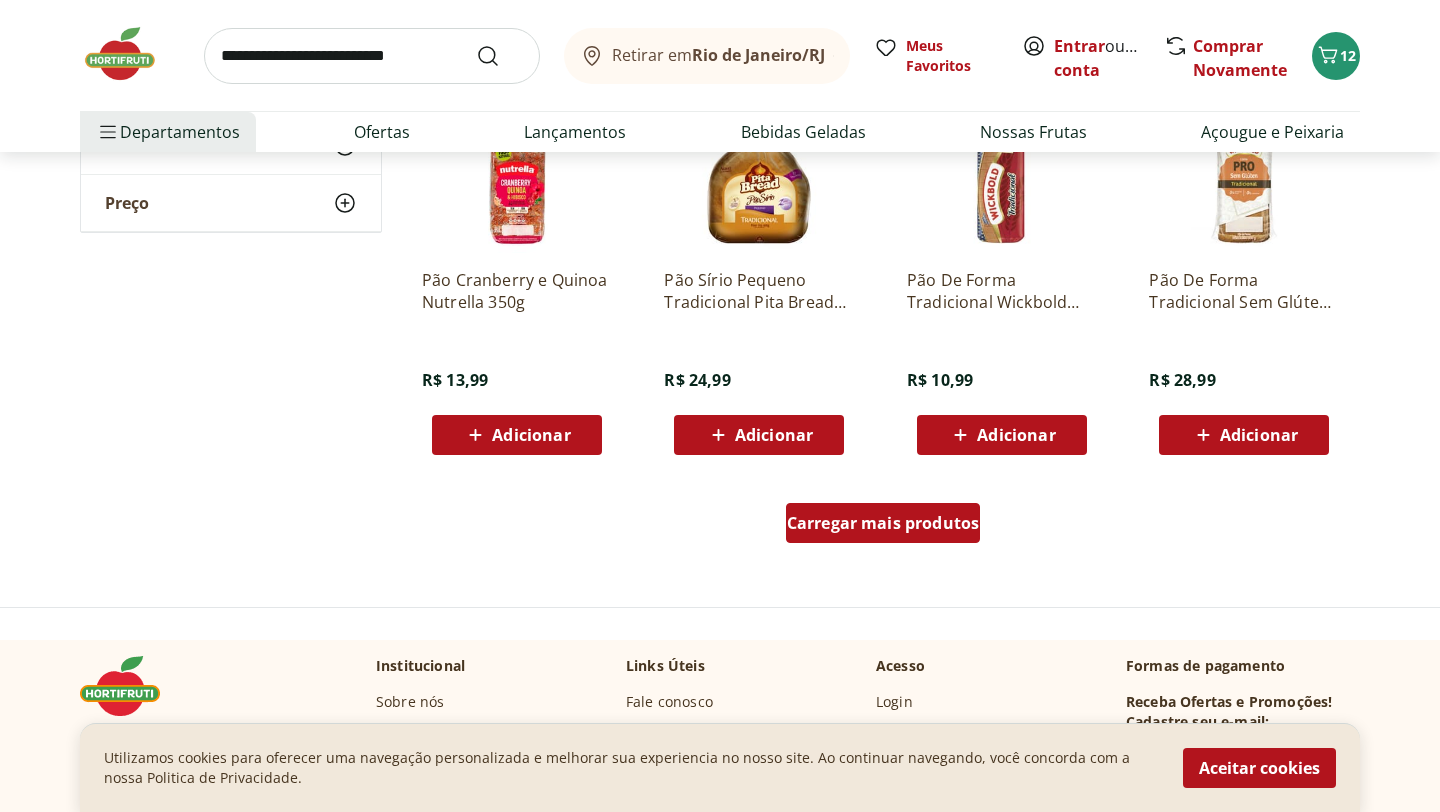 click on "Carregar mais produtos" at bounding box center (883, 523) 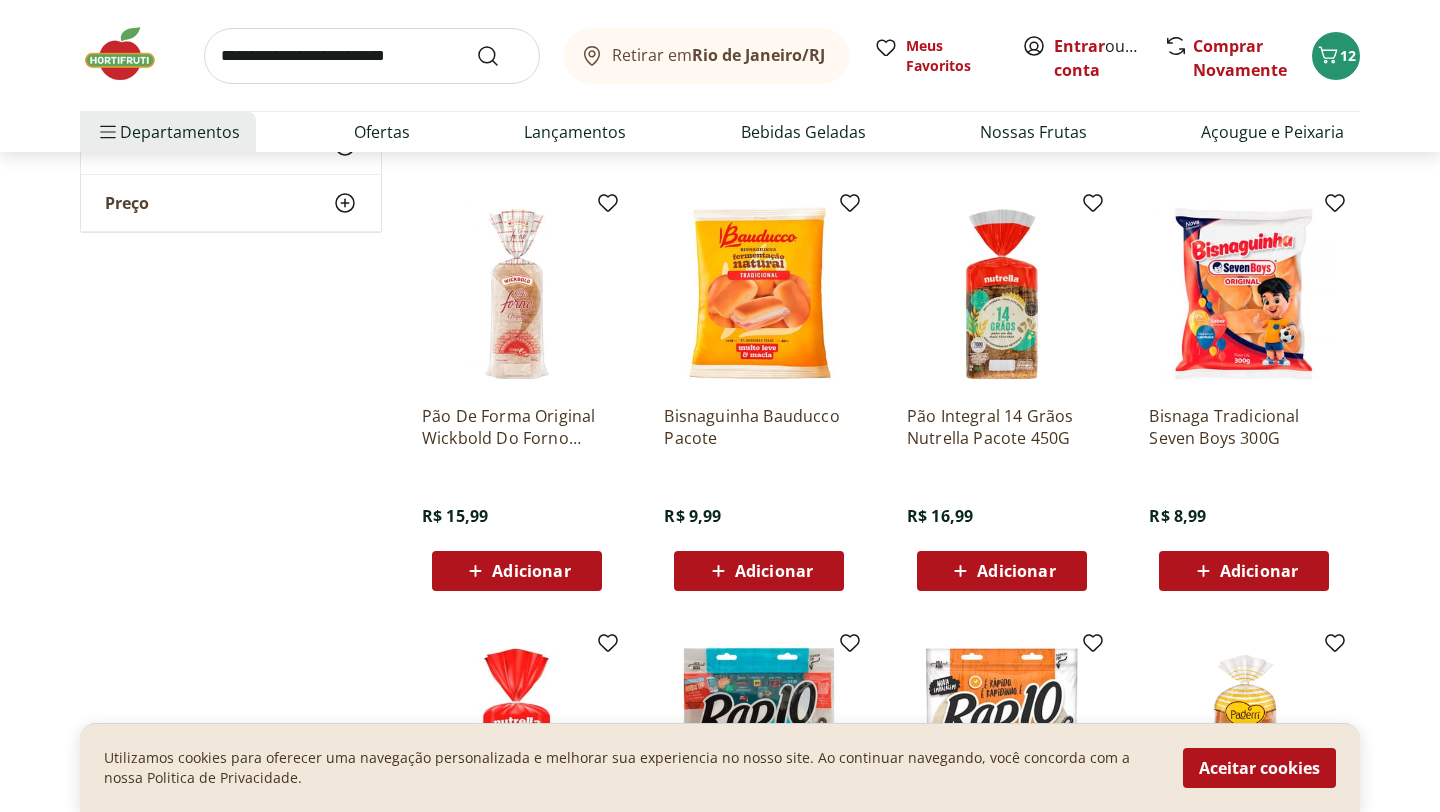 scroll, scrollTop: 585, scrollLeft: 0, axis: vertical 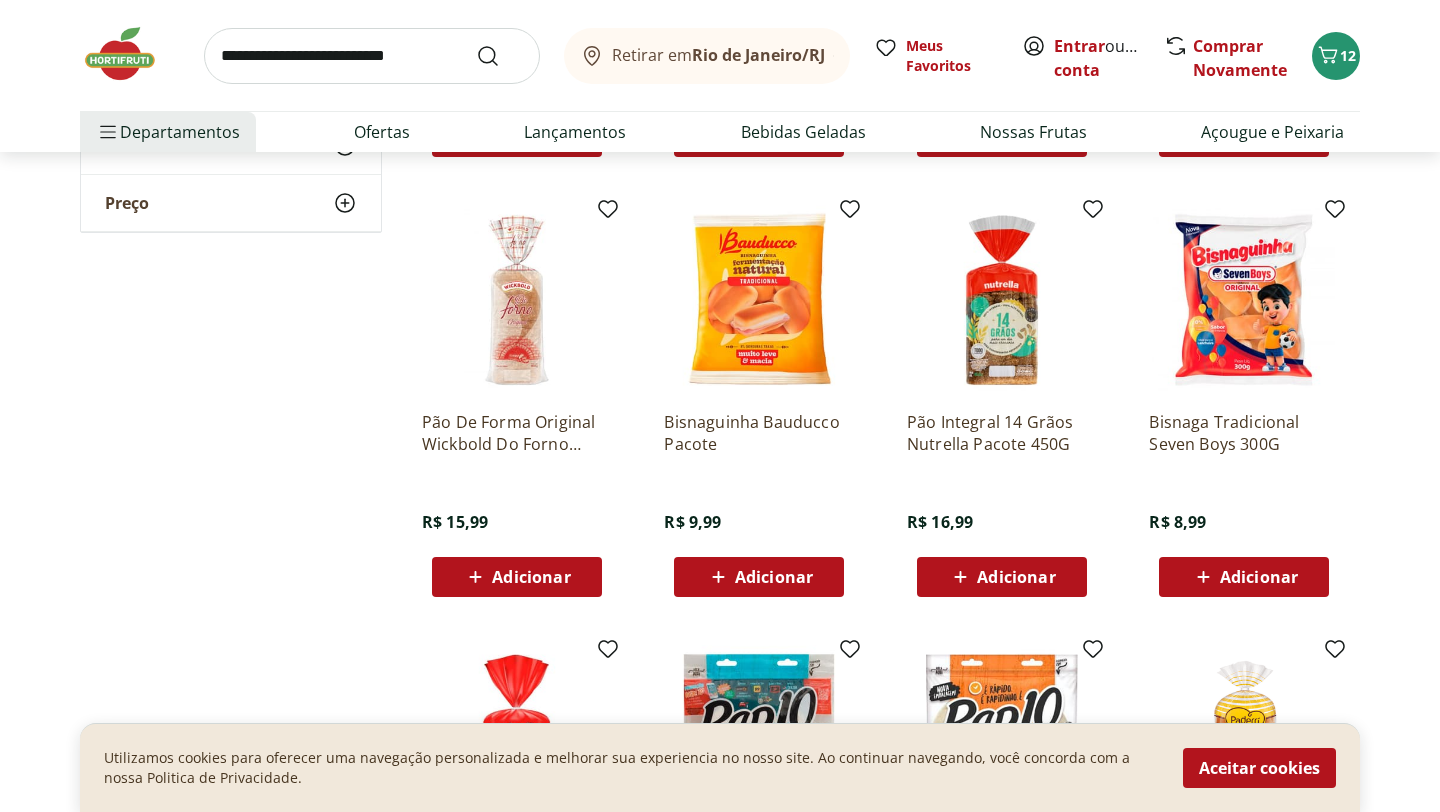 click on "Adicionar" at bounding box center [531, 577] 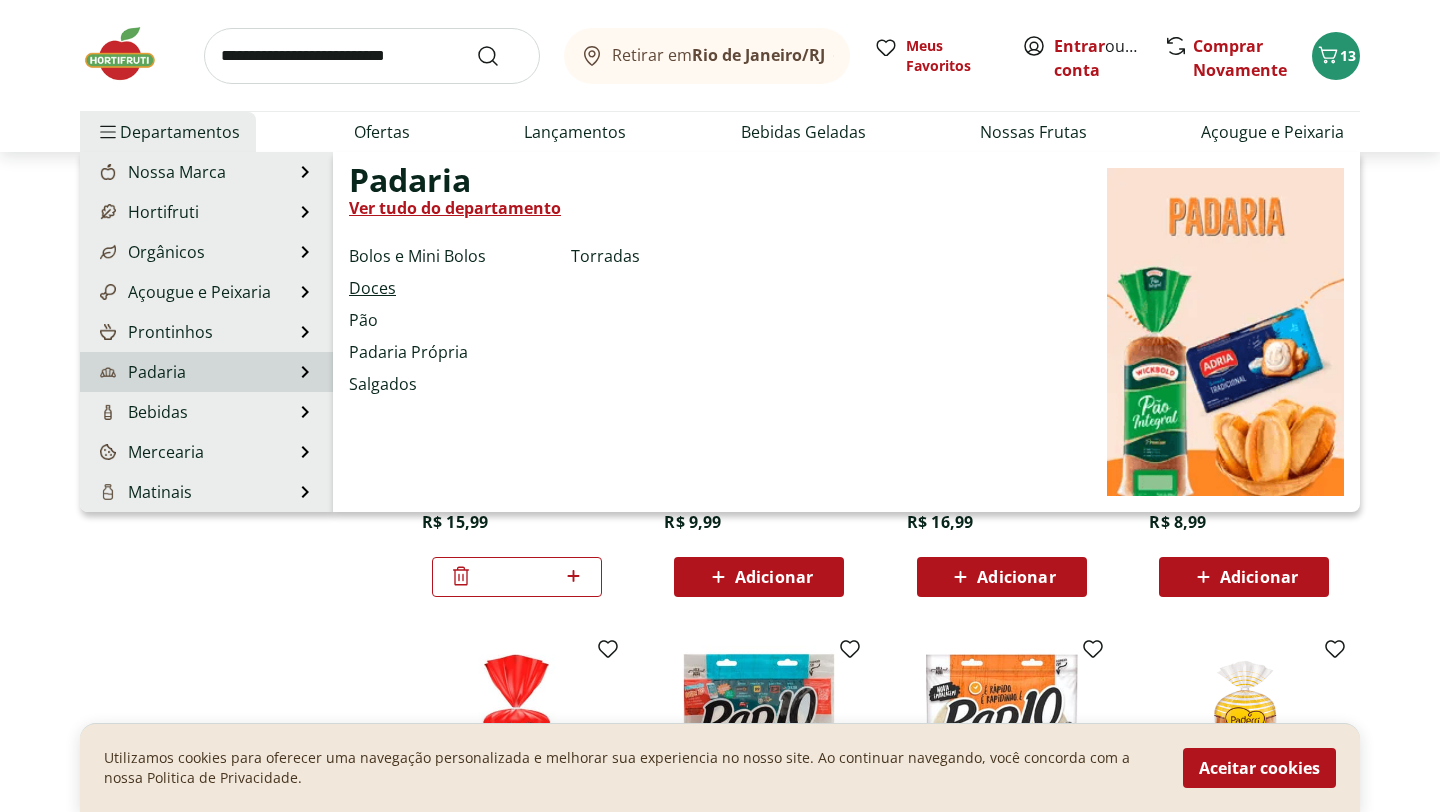 click on "Doces" at bounding box center [372, 288] 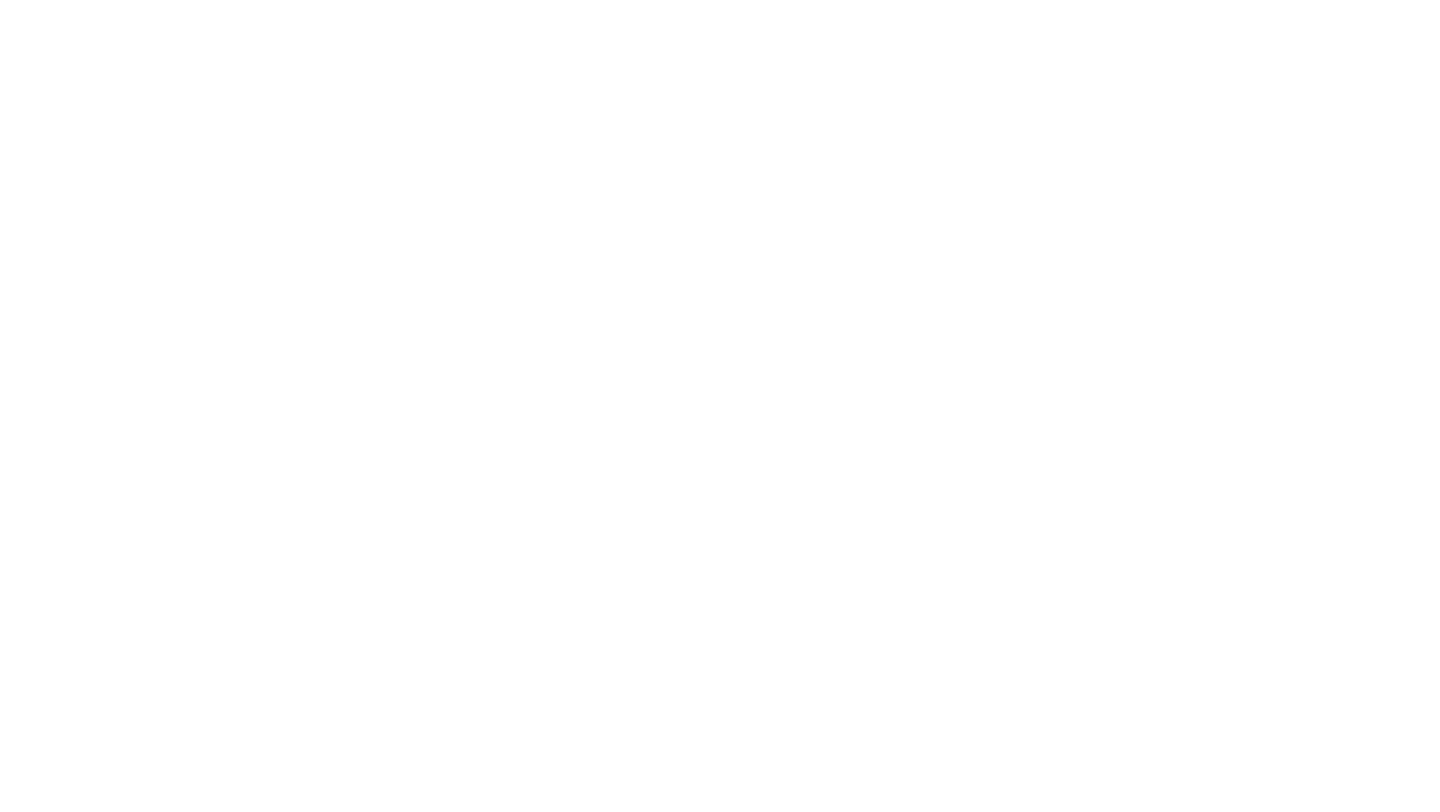 scroll, scrollTop: 0, scrollLeft: 0, axis: both 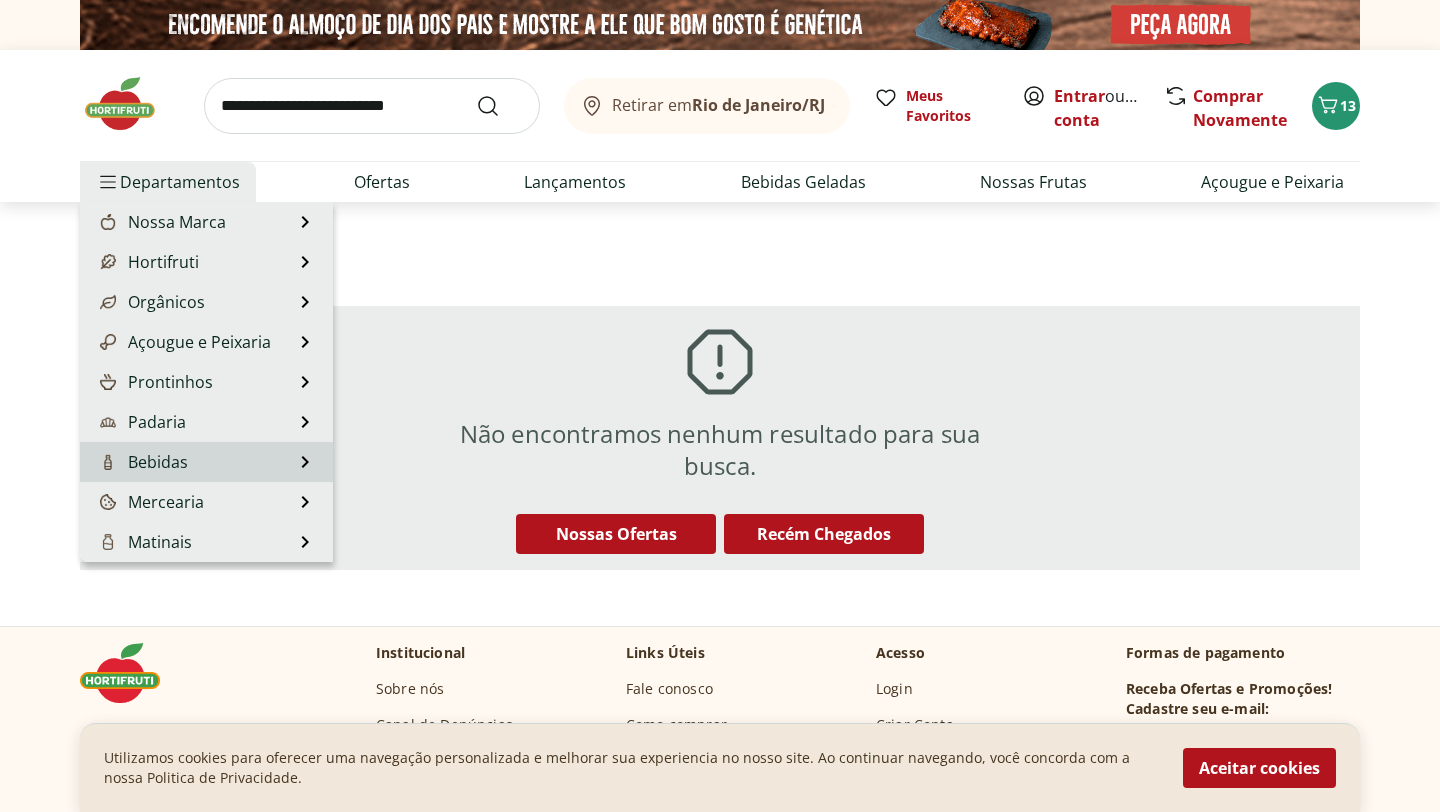 click on "Bebidas Bebidas Ver tudo do departamento Água Água de Coco Cerveja Destilados Chá e Mate Drinks Alcóolicos Energético e Isotônico Vinhos Refrigerante Suco Integral Suco Néctar" at bounding box center [206, 462] 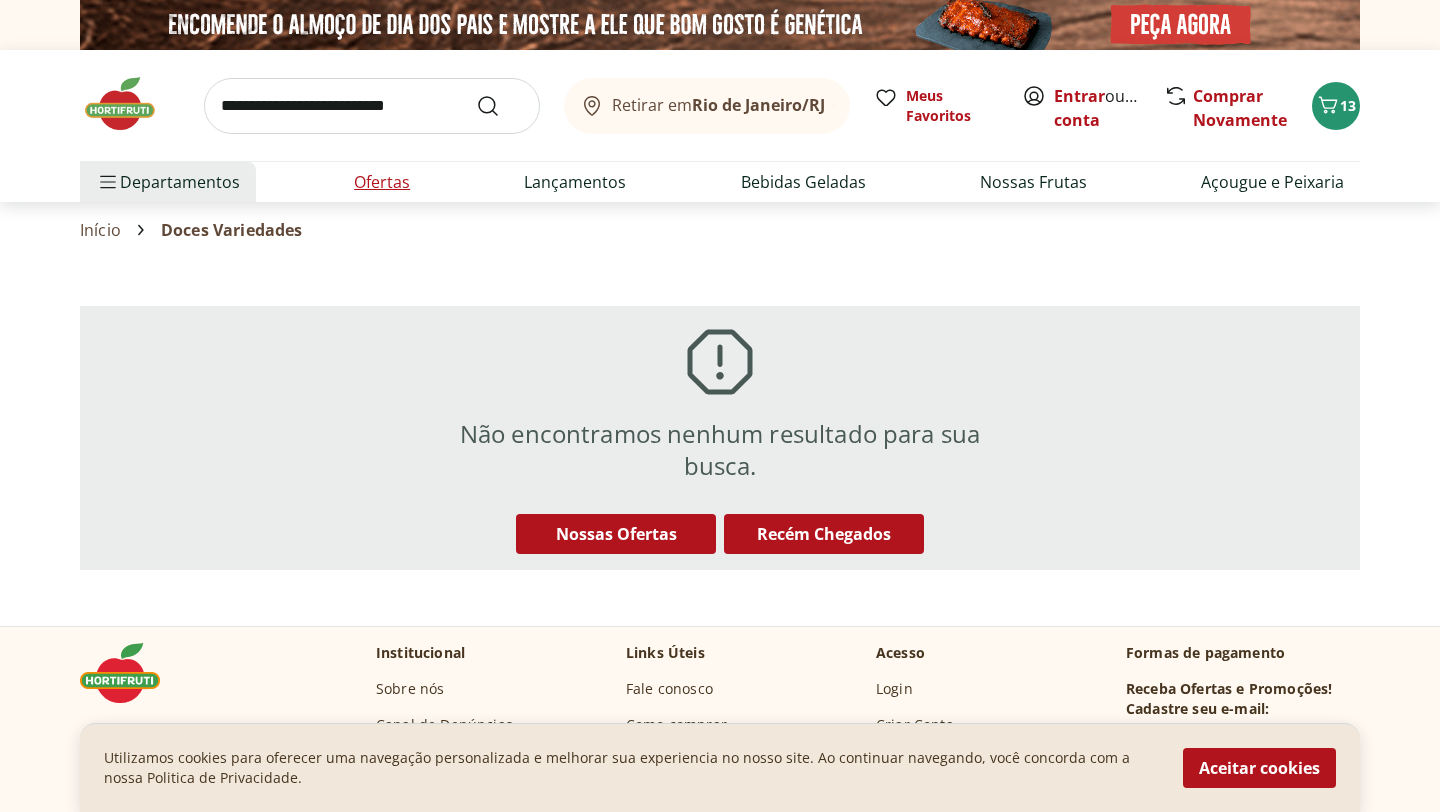 click on "Ofertas" at bounding box center [382, 182] 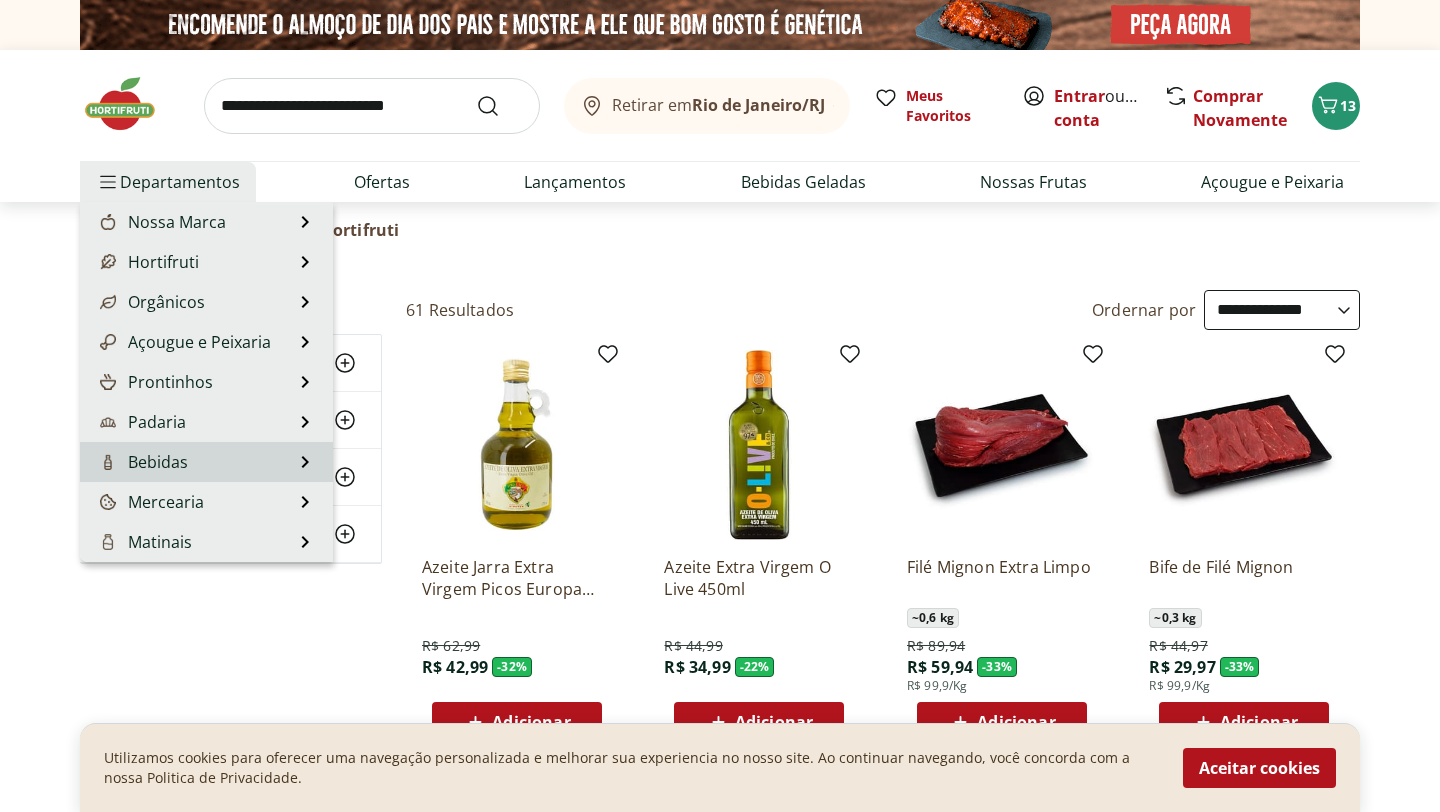 click on "Bebidas Bebidas Ver tudo do departamento Água Água de Coco Cerveja Destilados Chá e Mate Drinks Alcóolicos Energético e Isotônico Vinhos Refrigerante Suco Integral Suco Néctar" at bounding box center (206, 462) 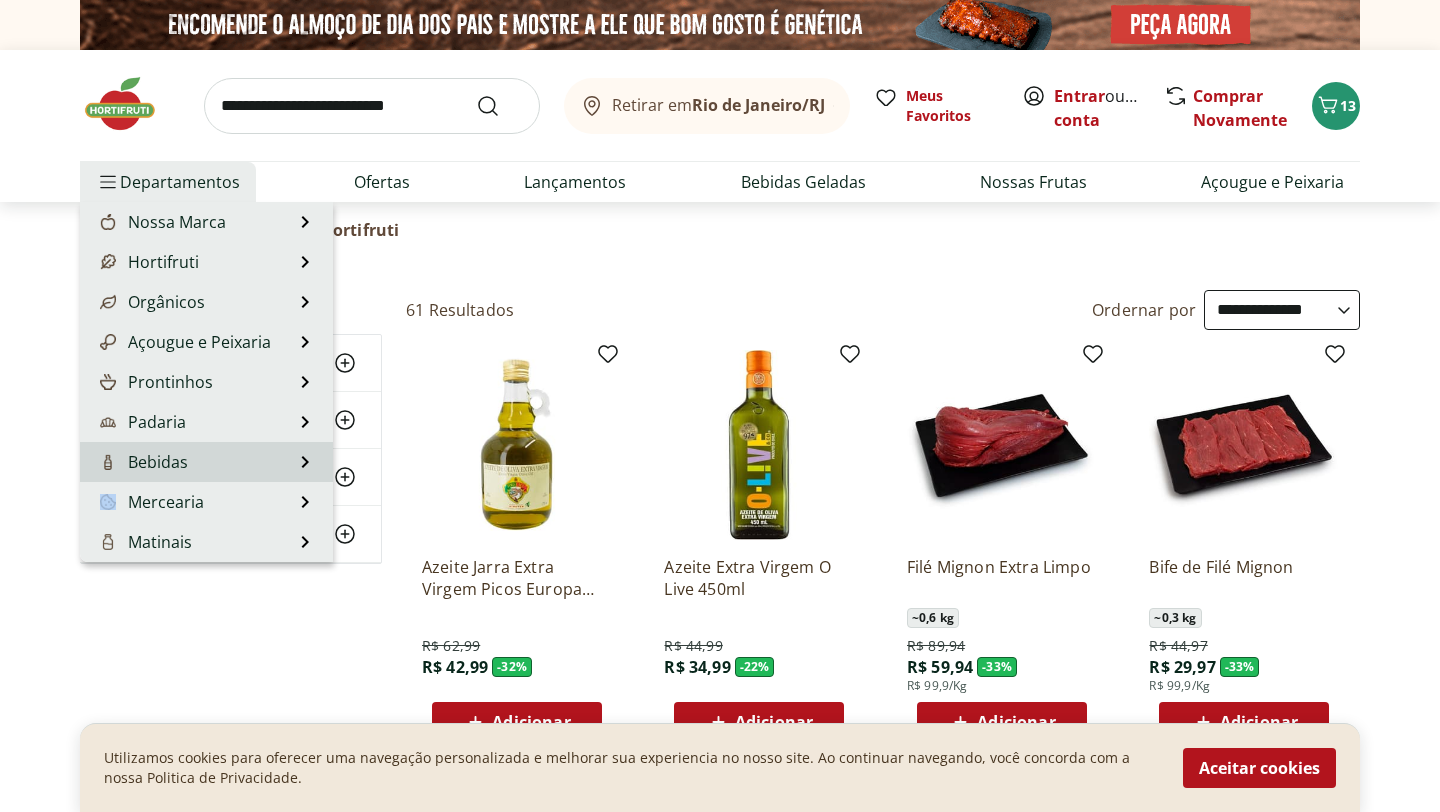 click on "Bebidas Bebidas Ver tudo do departamento Água Água de Coco Cerveja Destilados Chá e Mate Drinks Alcóolicos Energético e Isotônico Vinhos Refrigerante Suco Integral Suco Néctar" at bounding box center [206, 462] 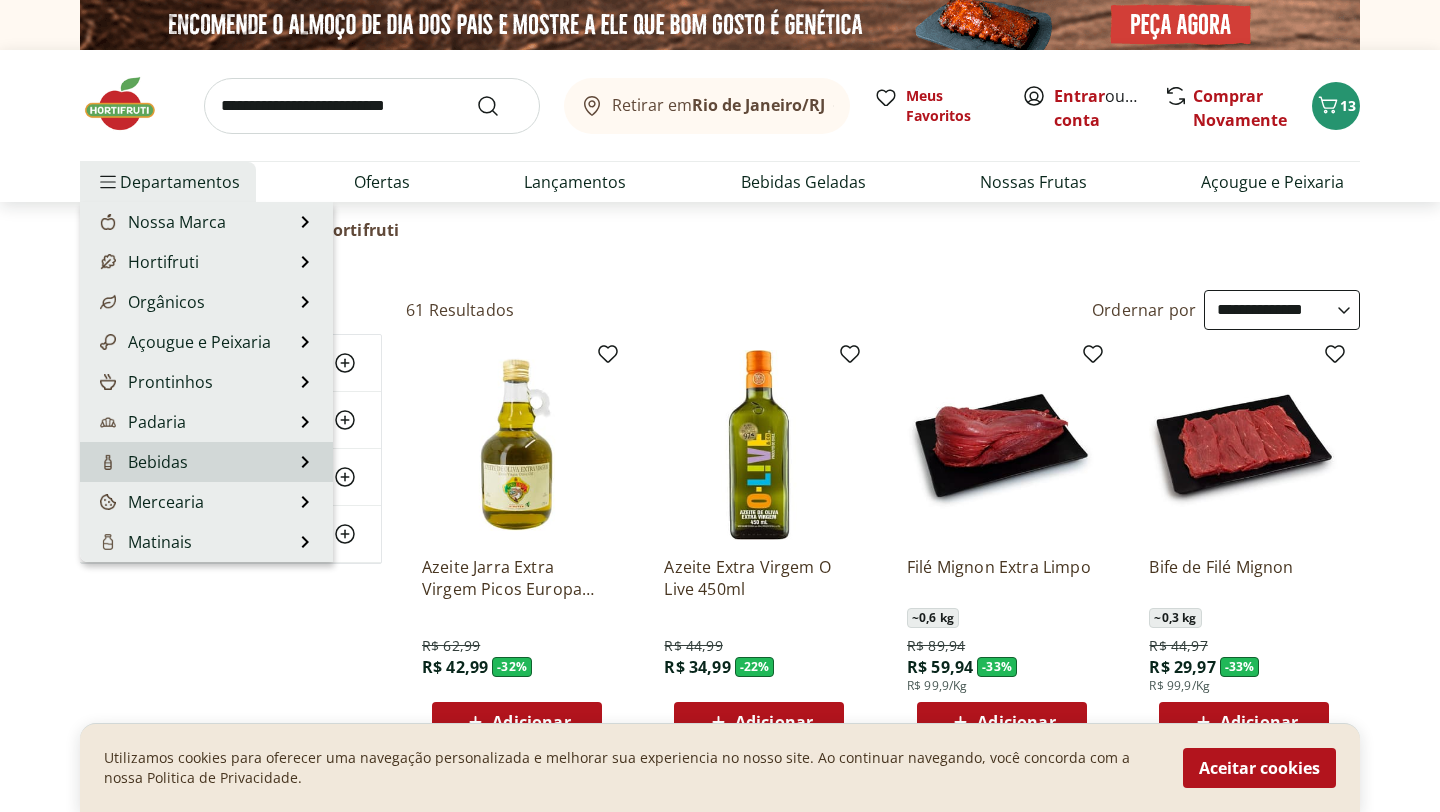 click on "Bebidas Bebidas Ver tudo do departamento Água Água de Coco Cerveja Destilados Chá e Mate Drinks Alcóolicos Energético e Isotônico Vinhos Refrigerante Suco Integral Suco Néctar" at bounding box center [206, 462] 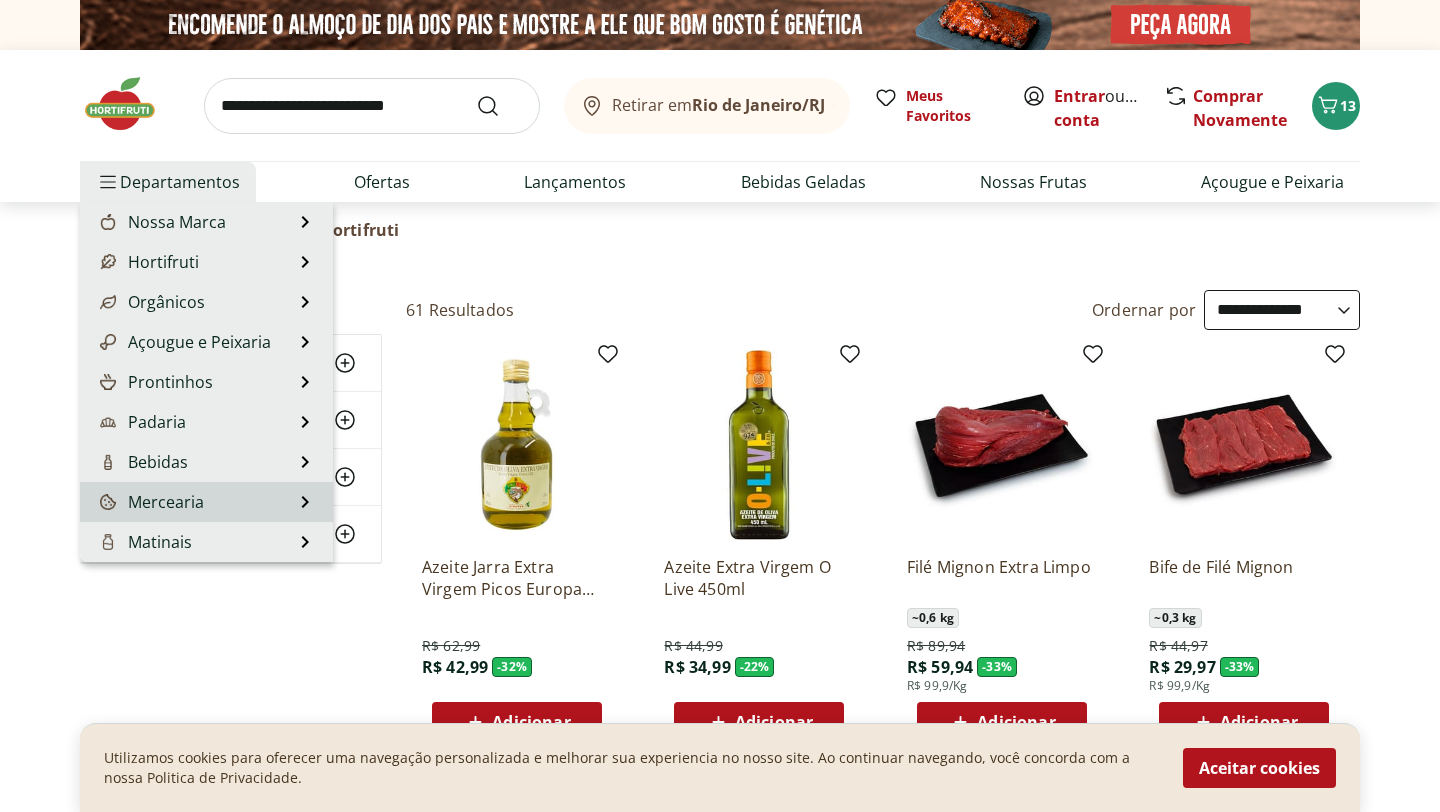 click on "Mercearia Mercearia Ver tudo do departamento Arroz e Feijão Atomatados e Molhos Azeite Biscoitos e Snacks Bomboniere Cereais Saudáveis Culinária Doce Doces e Sobremesas Enlatados e Conservas Grãos e Farináceos Massas Nutrição Infantil Óleo e Vinagre Temperos e Condimentos" at bounding box center (206, 502) 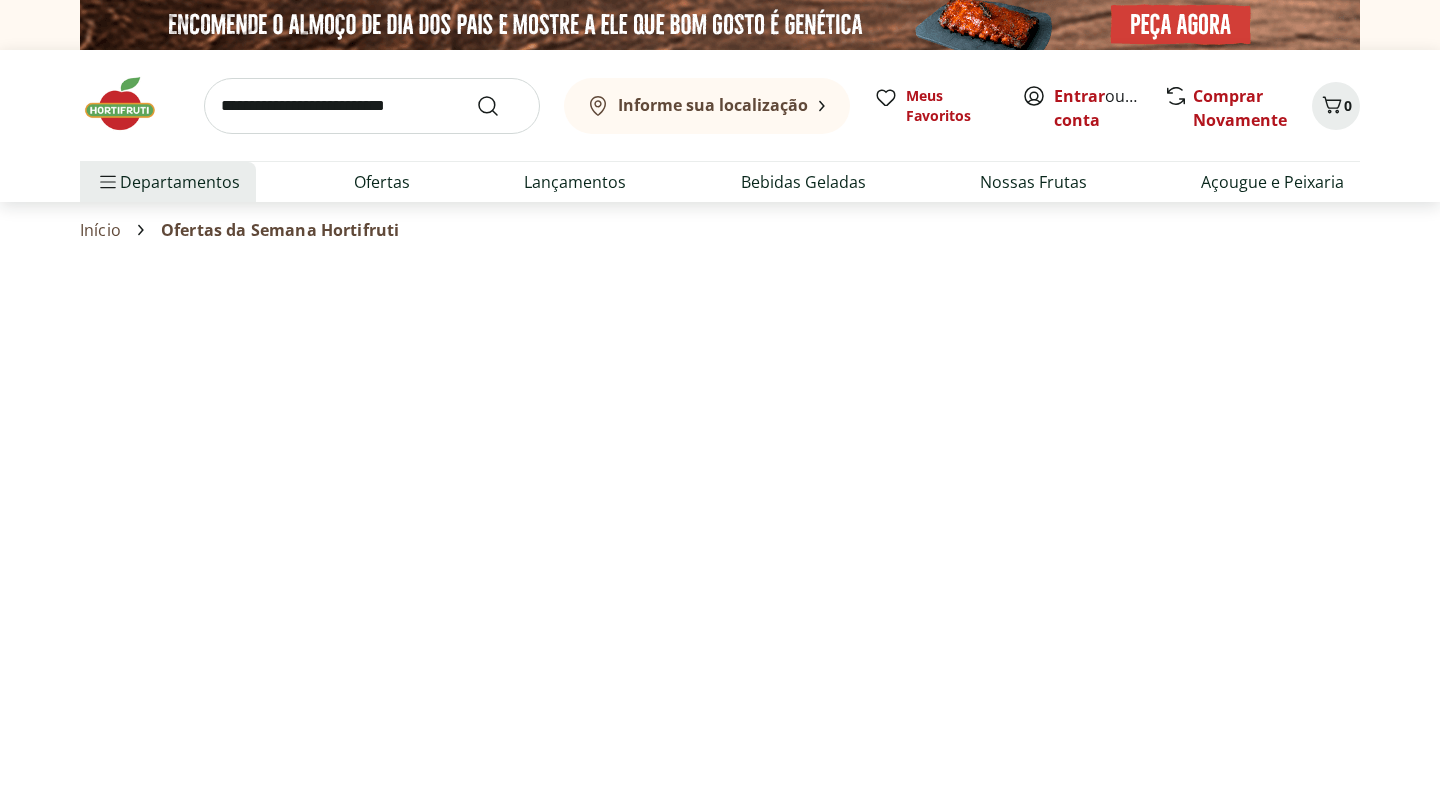 scroll, scrollTop: 0, scrollLeft: 0, axis: both 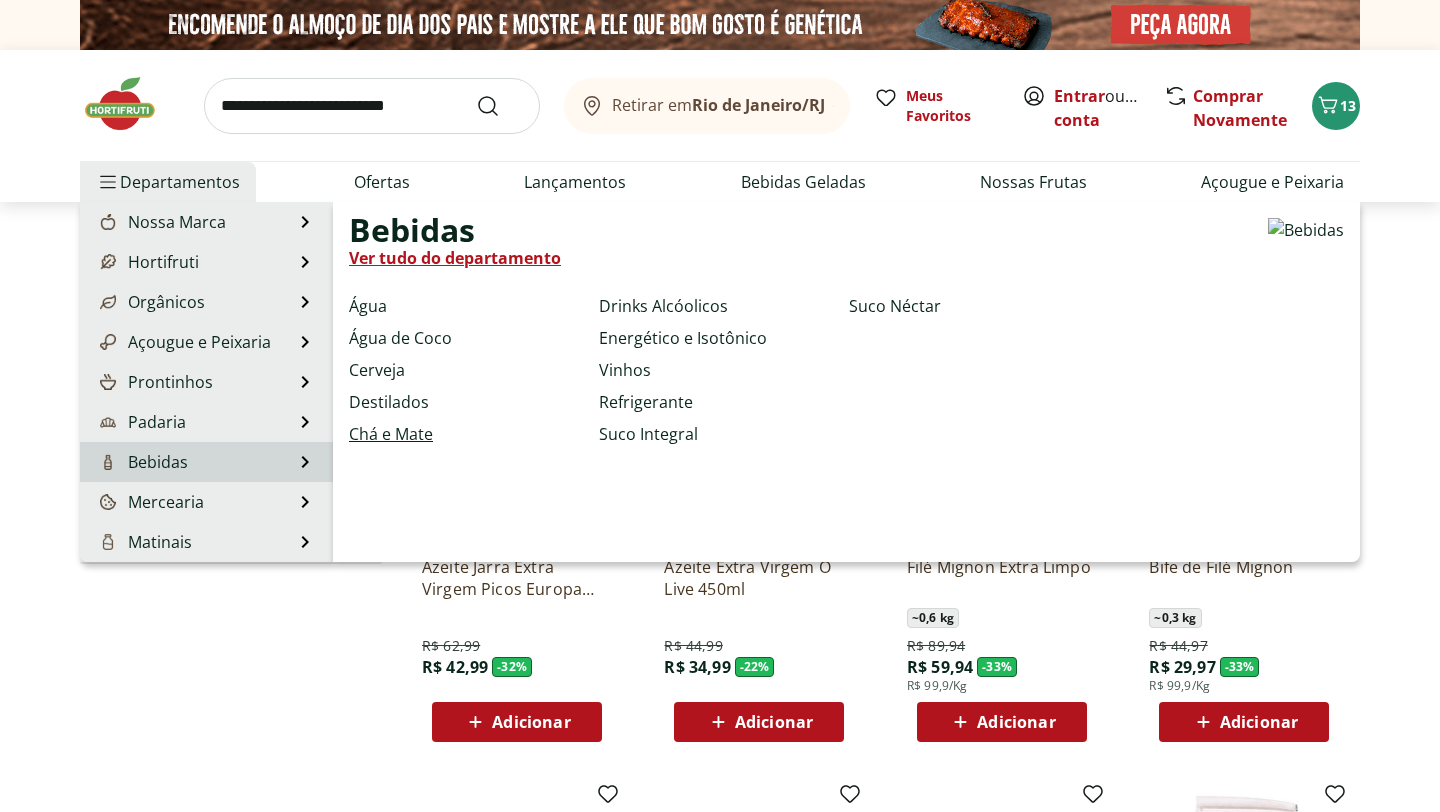 click on "Chá e Mate" at bounding box center [391, 434] 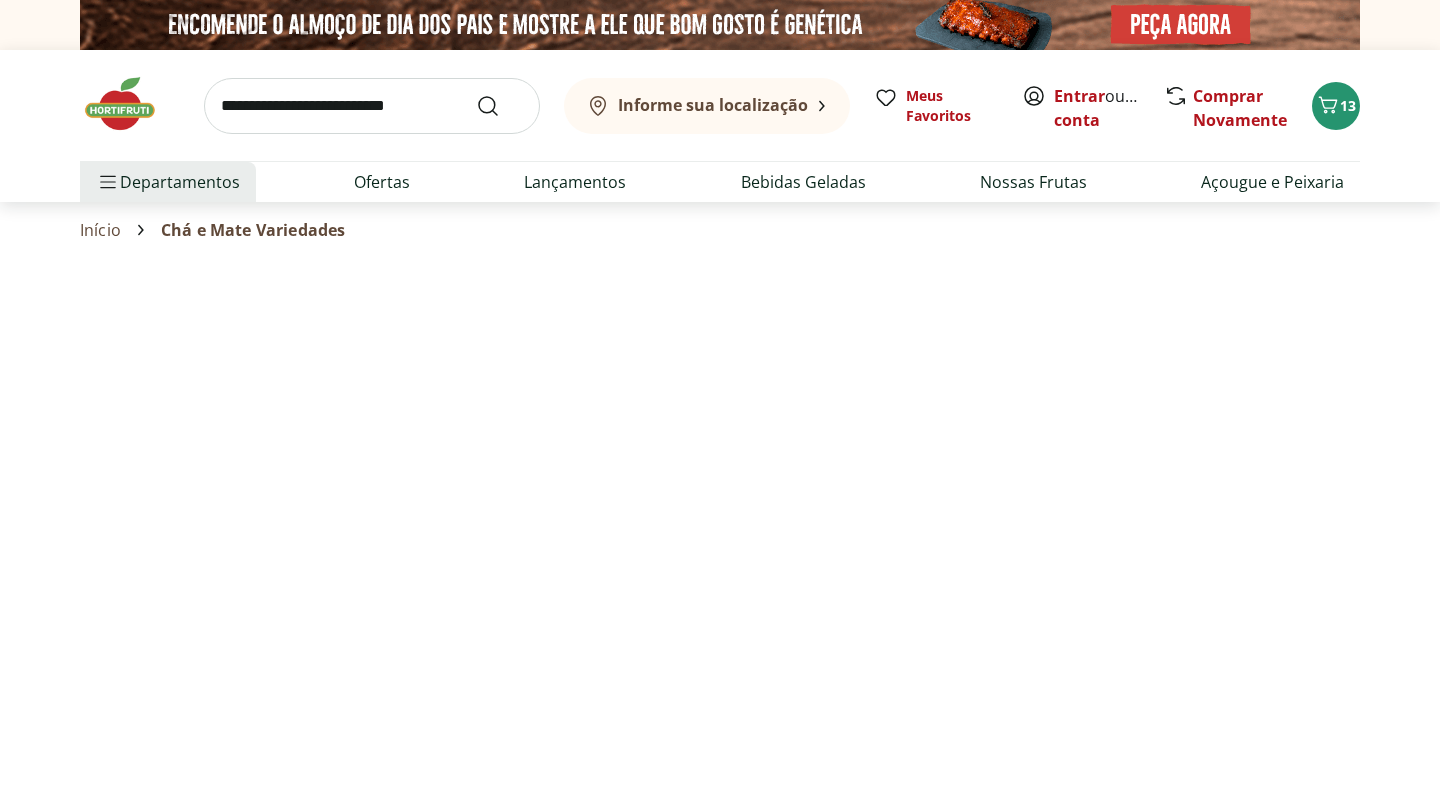 select on "**********" 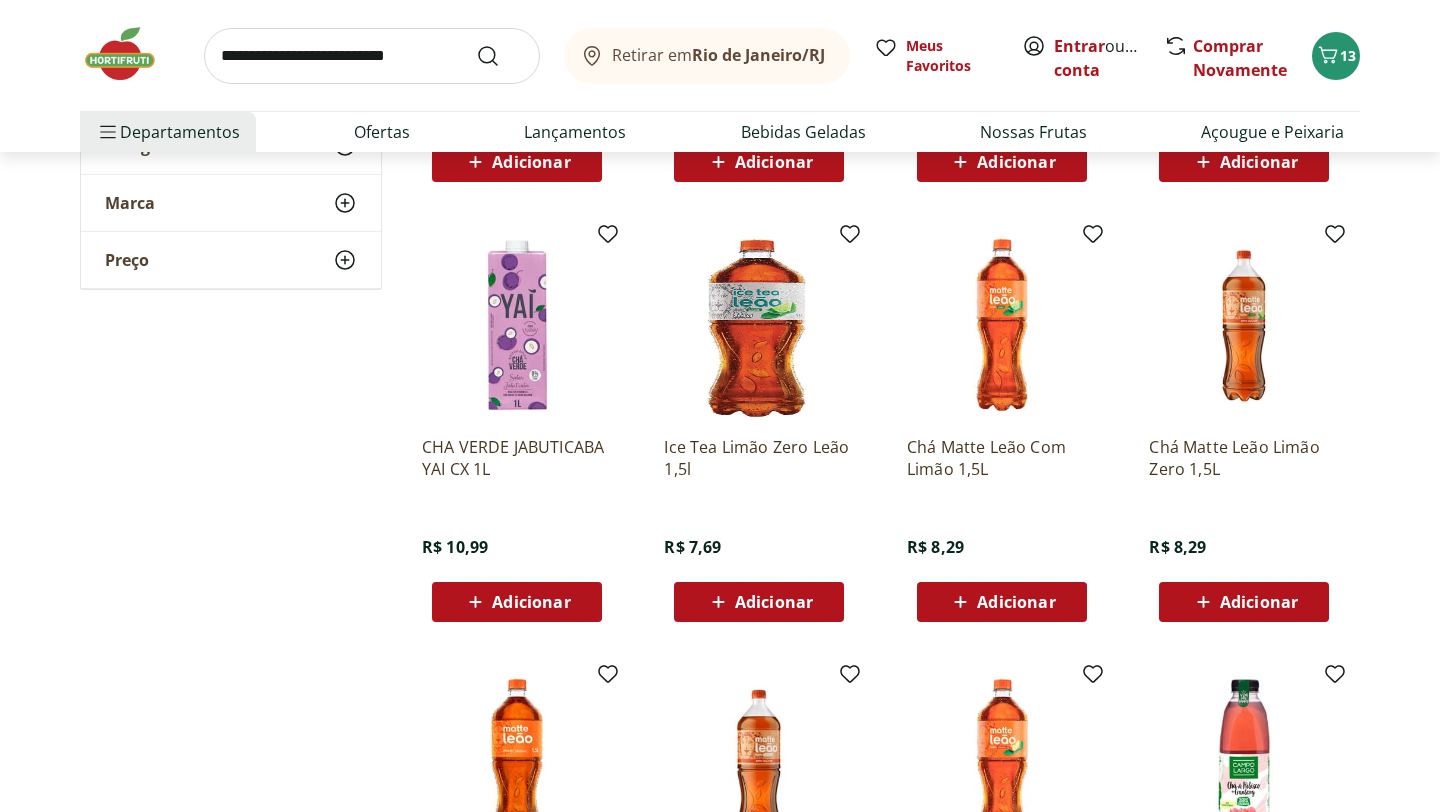scroll, scrollTop: 562, scrollLeft: 0, axis: vertical 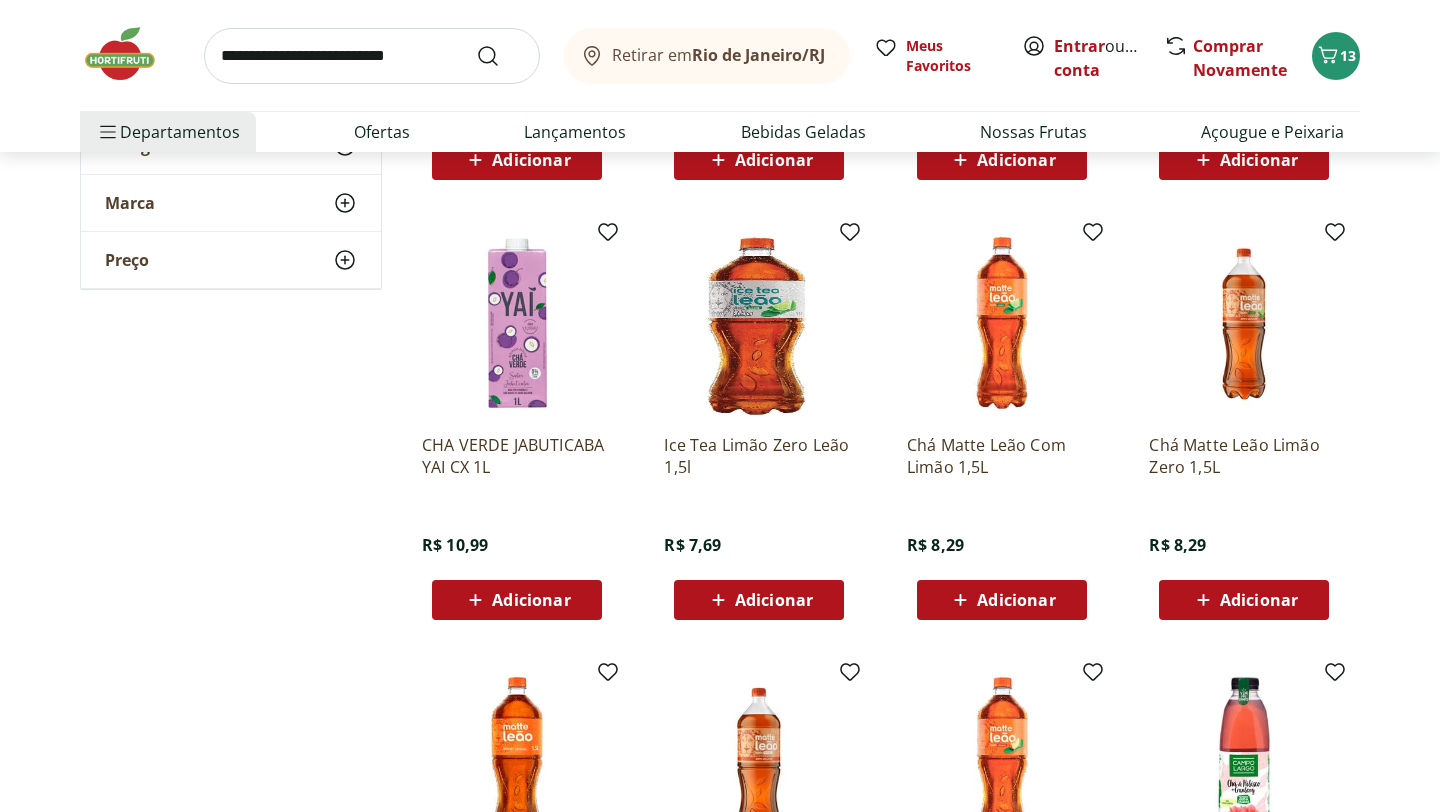 click on "Adicionar" at bounding box center (1016, 600) 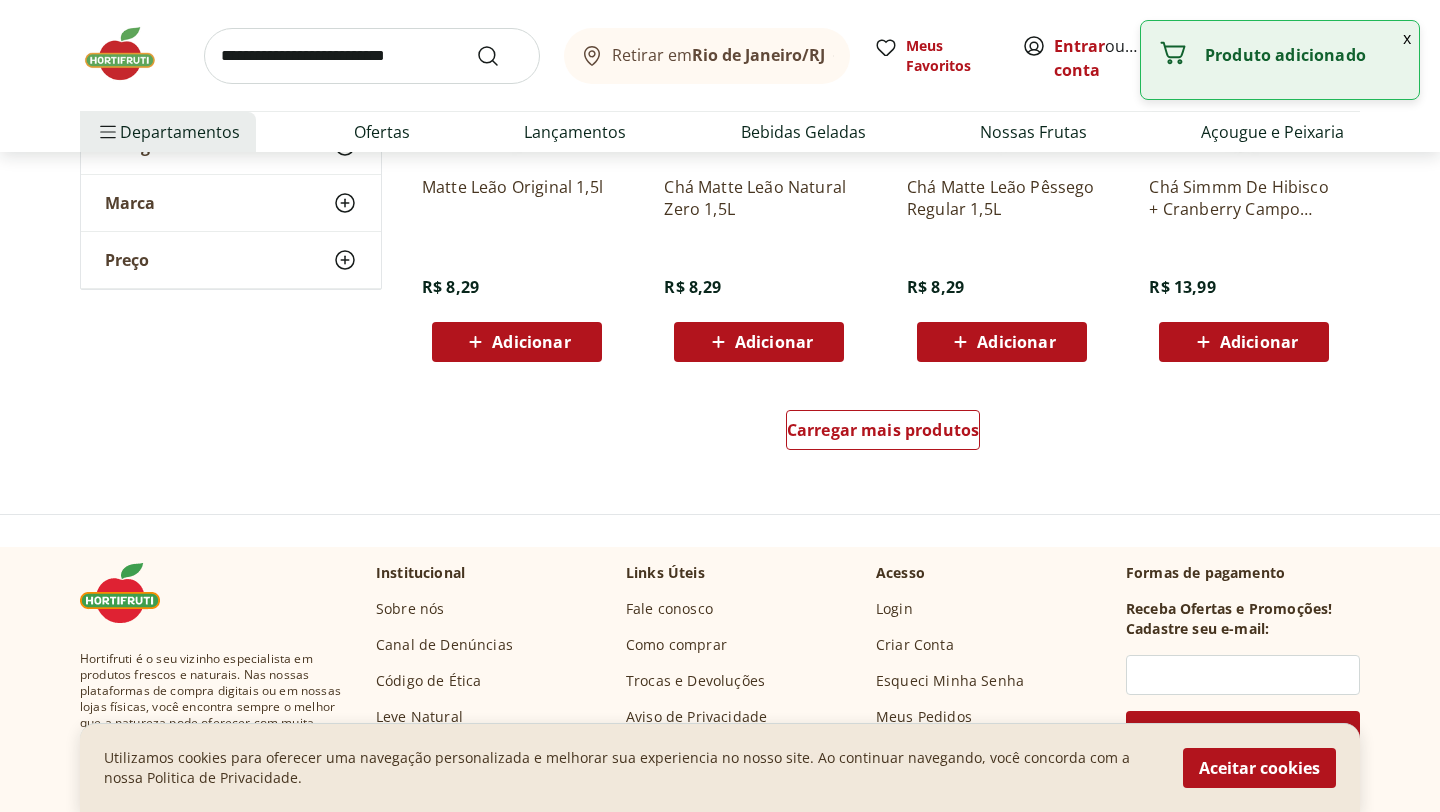 scroll, scrollTop: 1255, scrollLeft: 0, axis: vertical 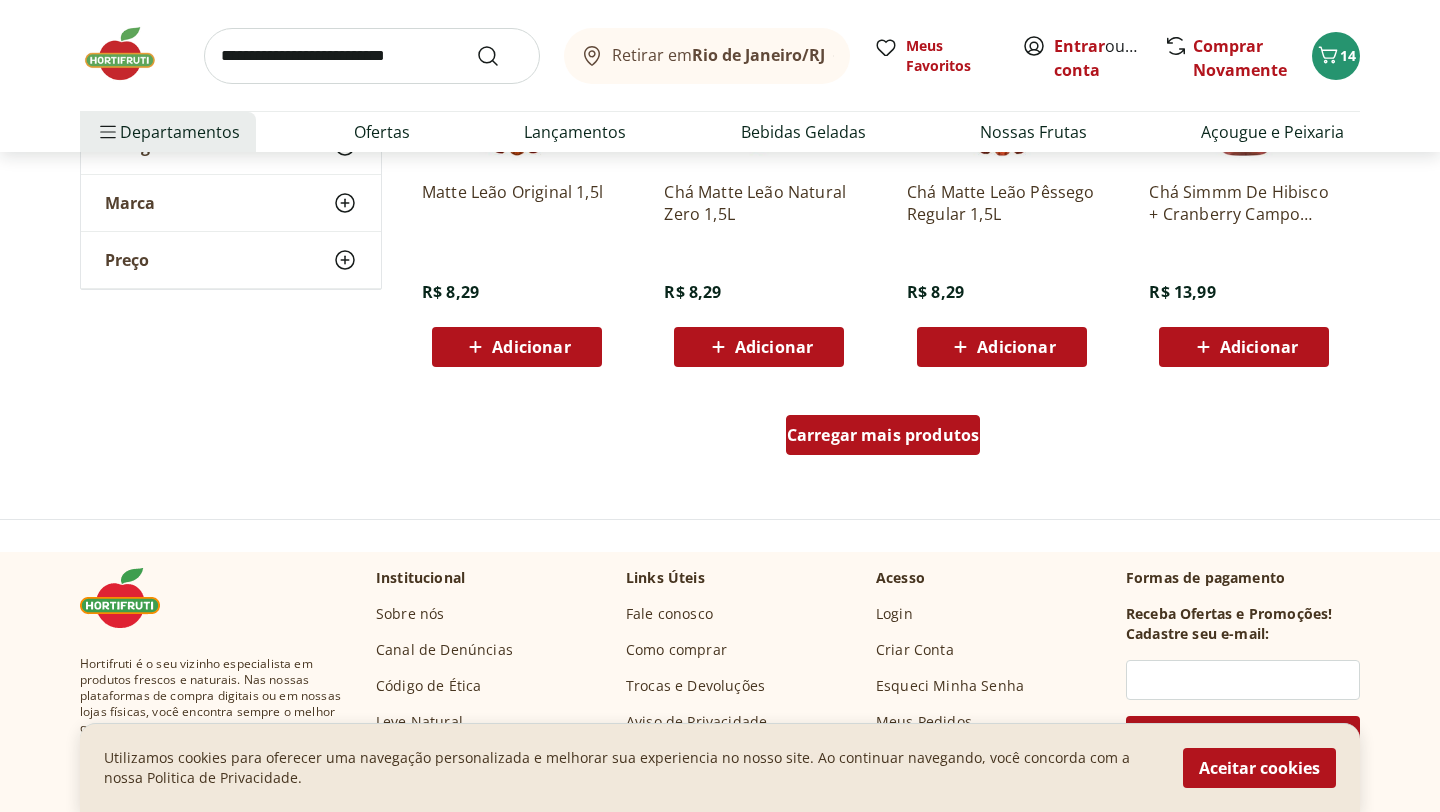 click on "Carregar mais produtos" at bounding box center [883, 435] 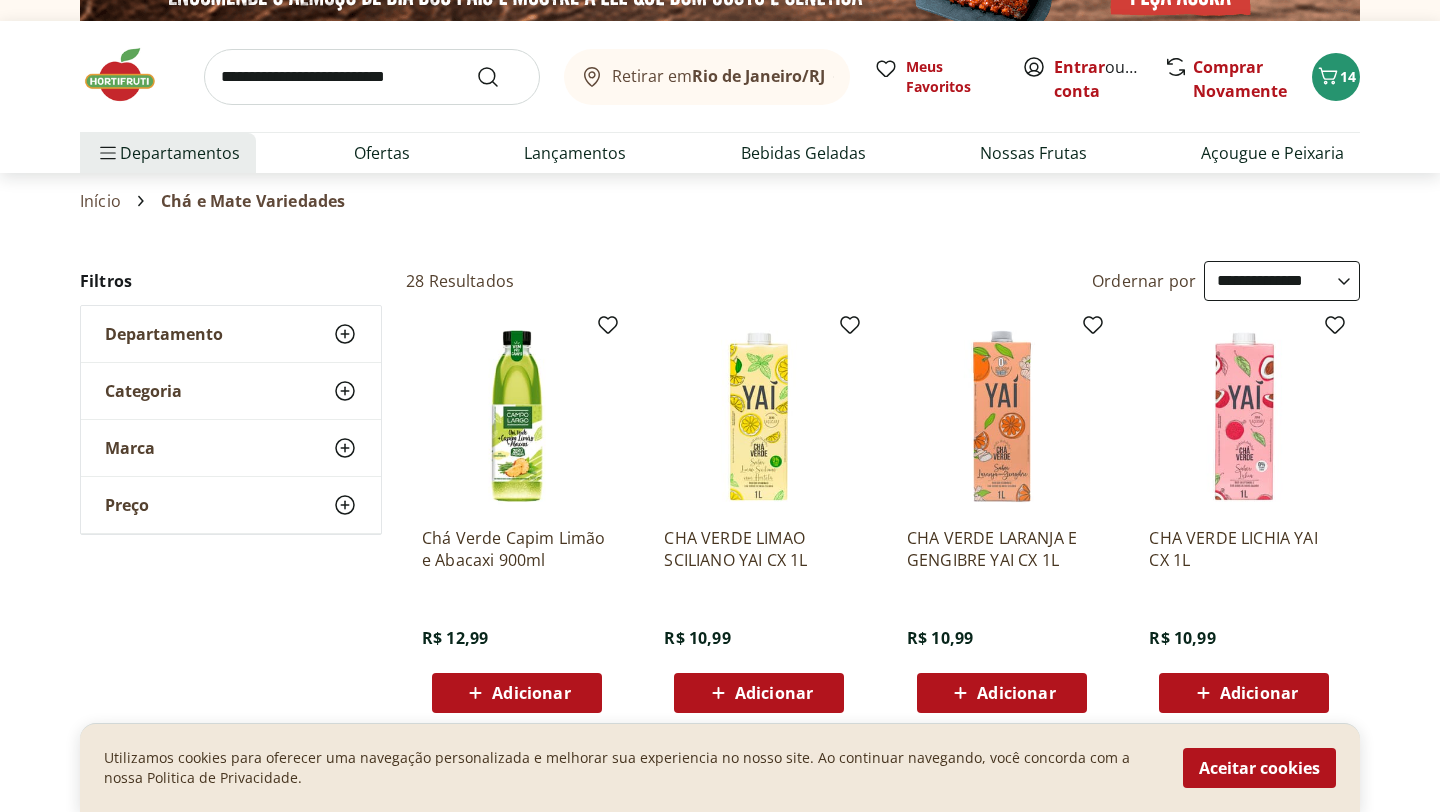scroll, scrollTop: 0, scrollLeft: 0, axis: both 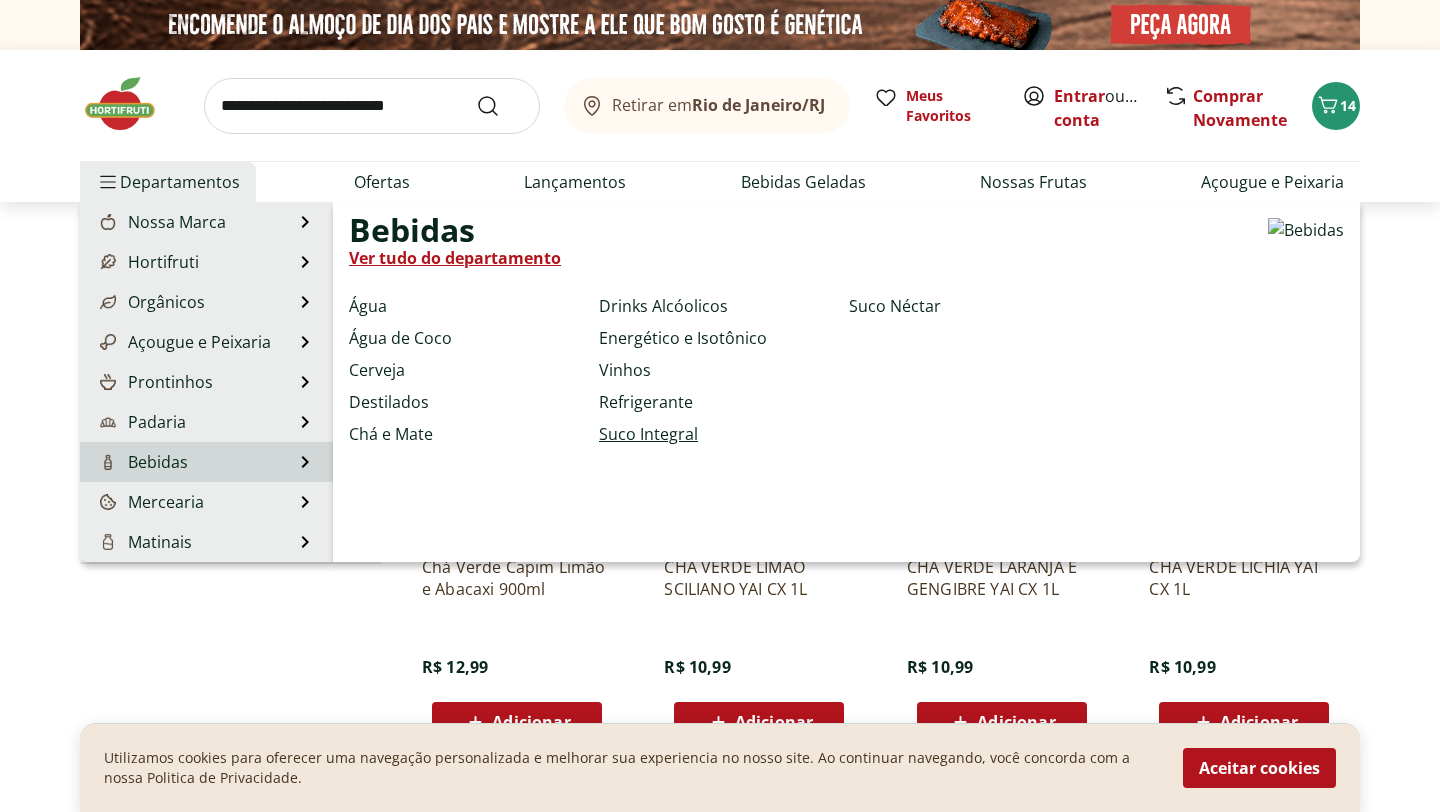 click on "Suco Integral" at bounding box center (648, 434) 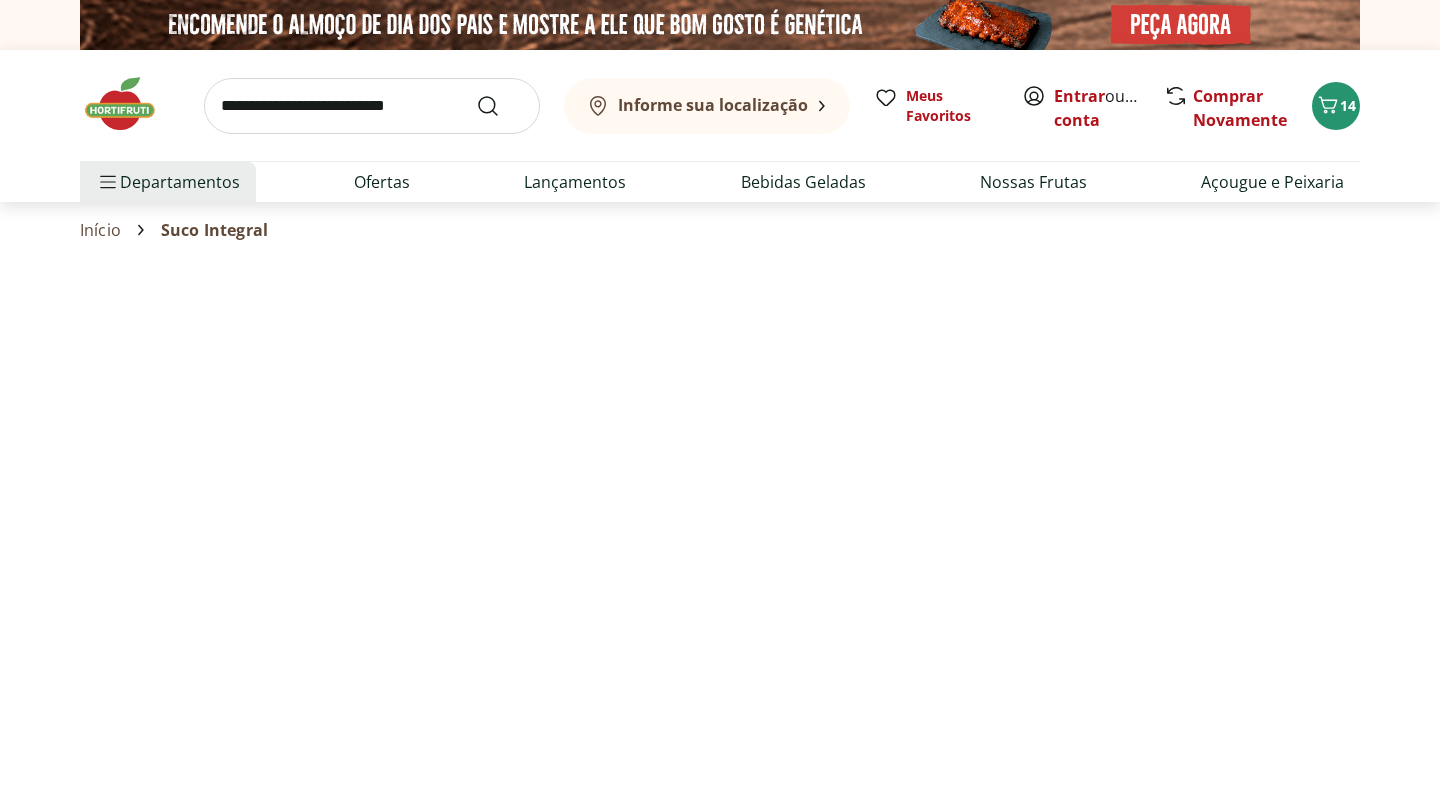 select on "**********" 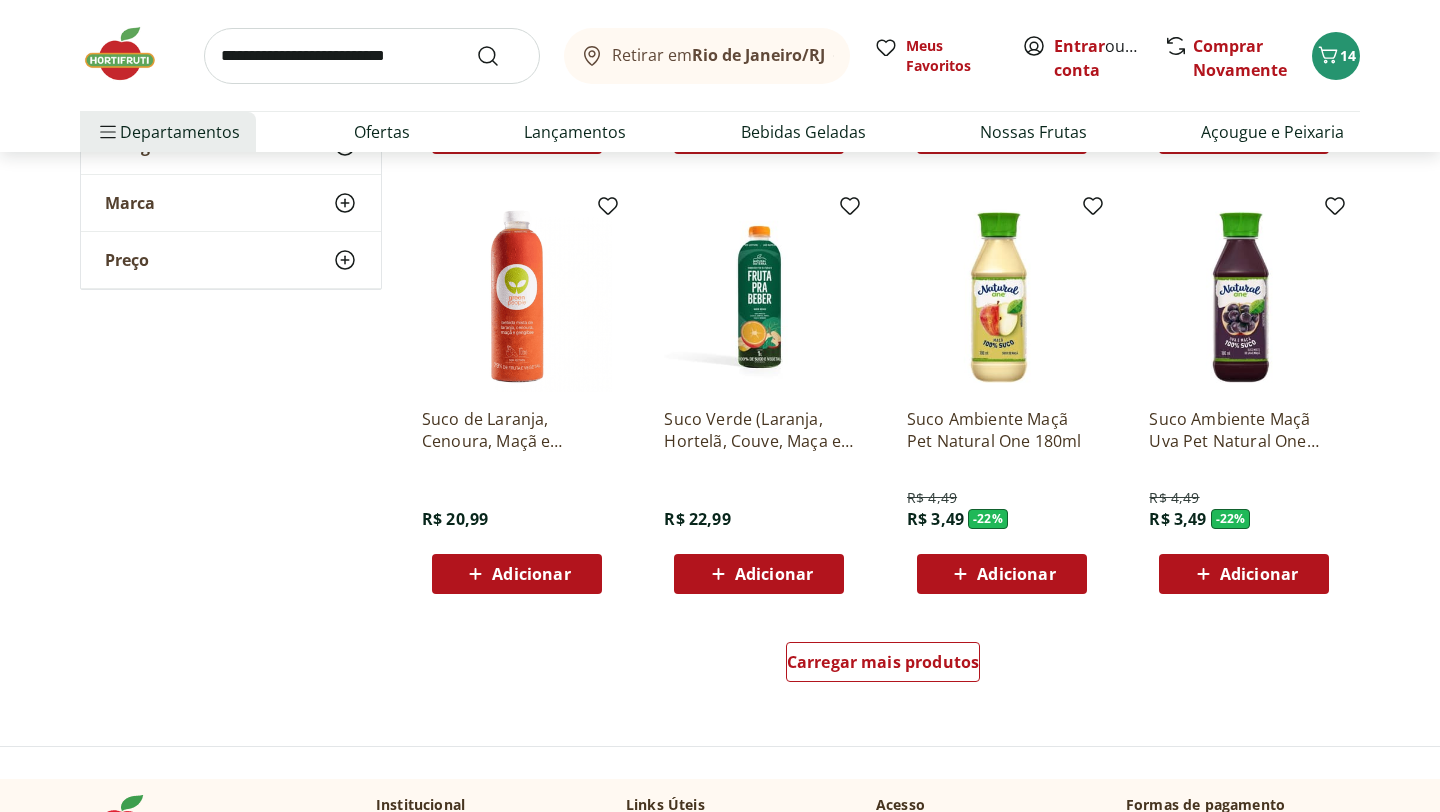 scroll, scrollTop: 1029, scrollLeft: 0, axis: vertical 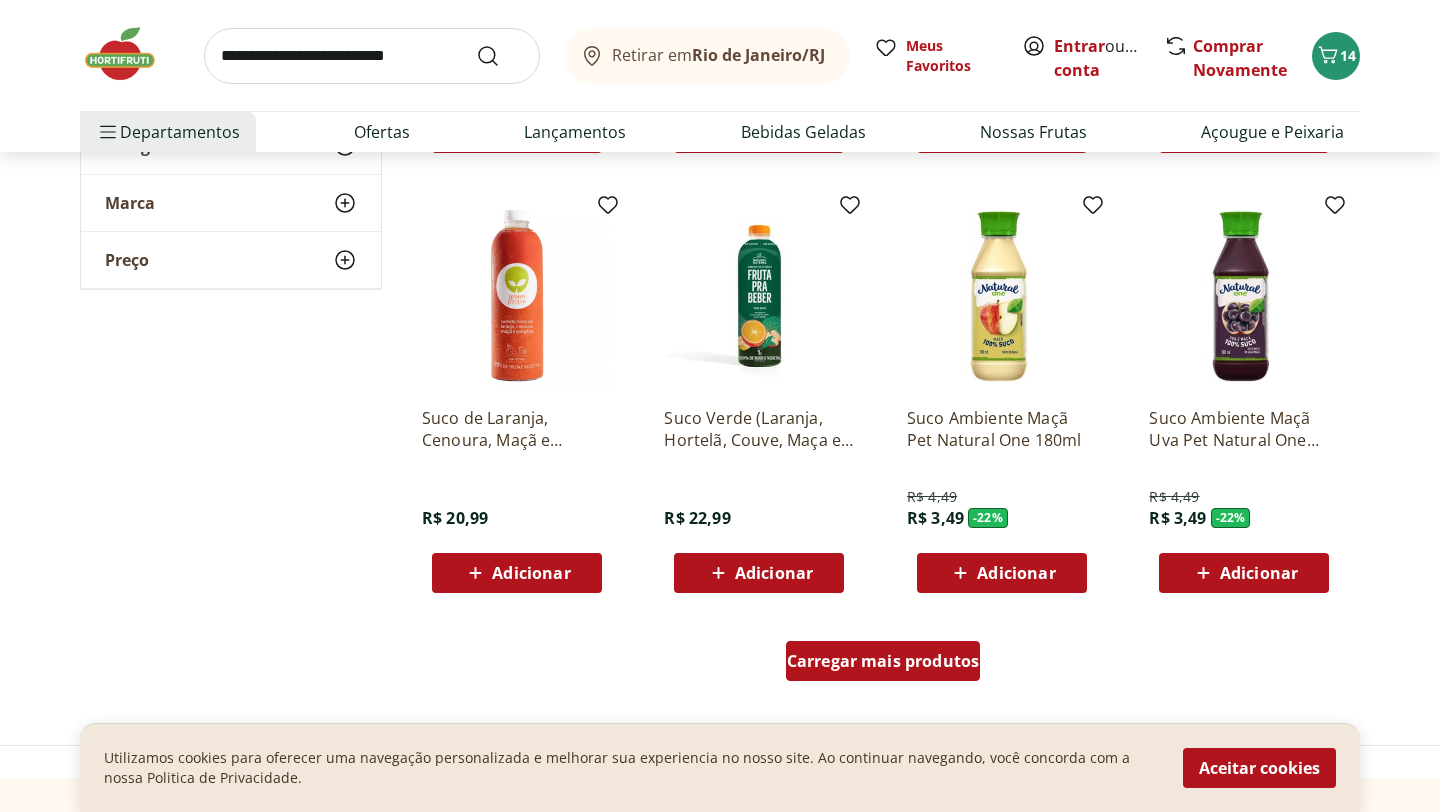 click on "Carregar mais produtos" at bounding box center (883, 661) 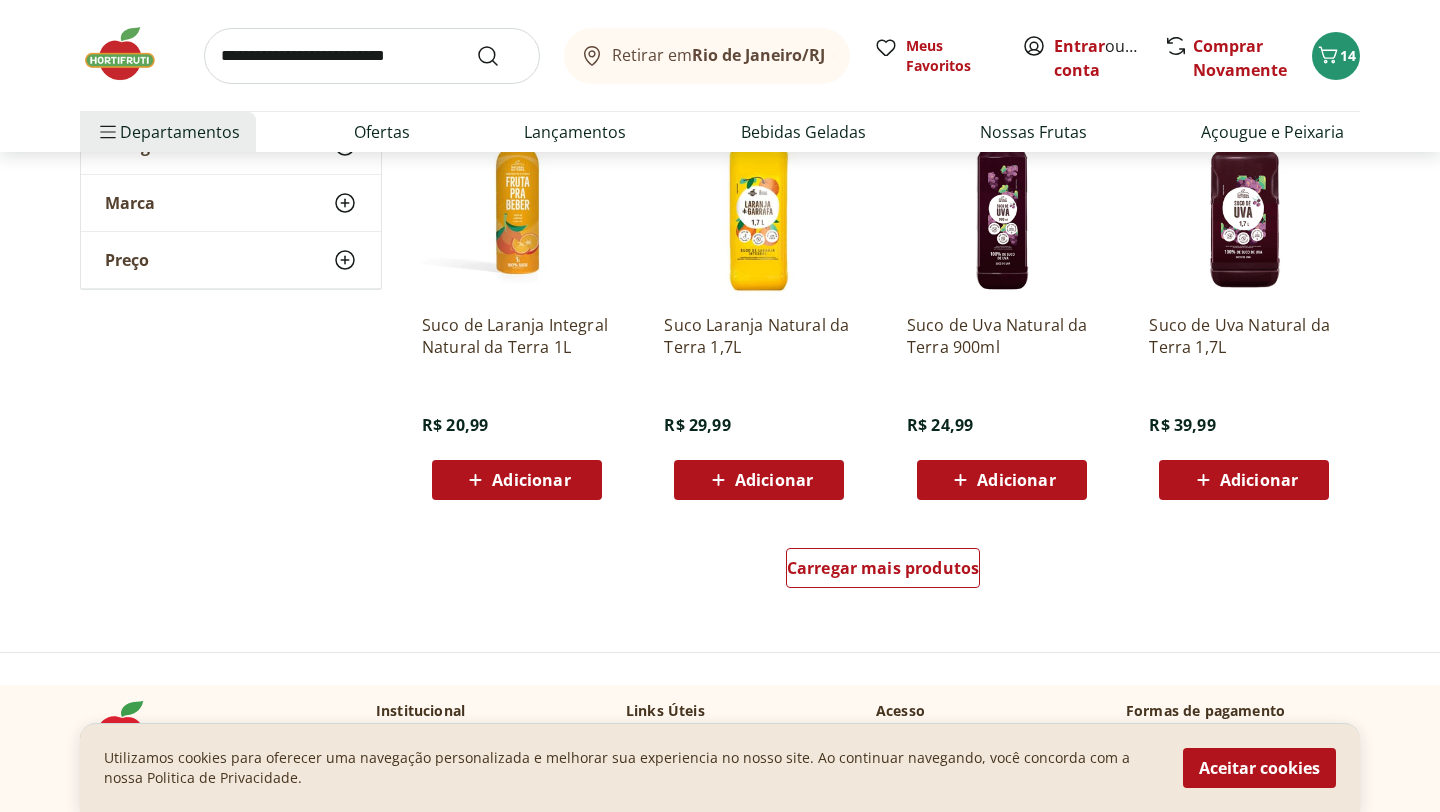 scroll, scrollTop: 2445, scrollLeft: 0, axis: vertical 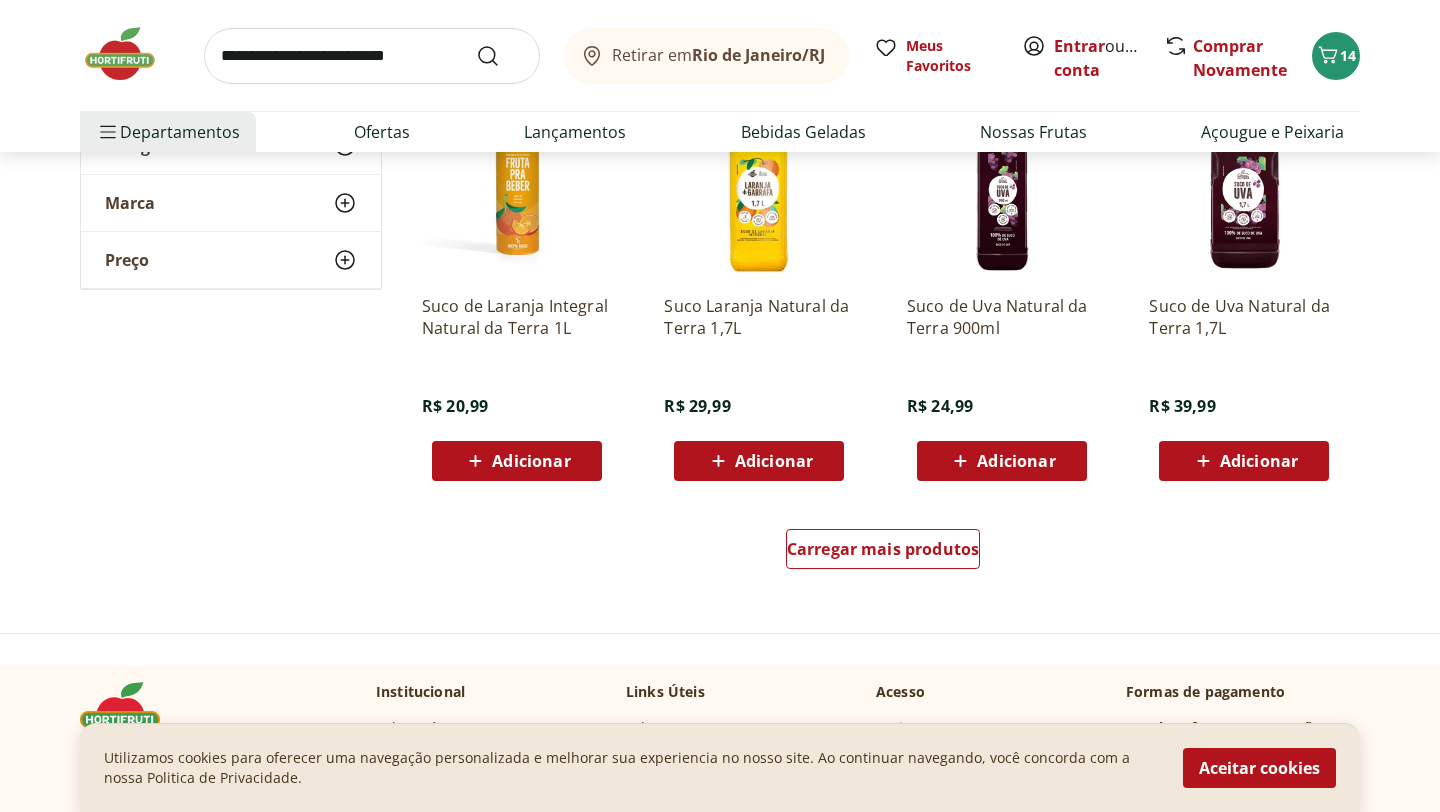 click on "Carregar mais produtos" at bounding box center (883, 553) 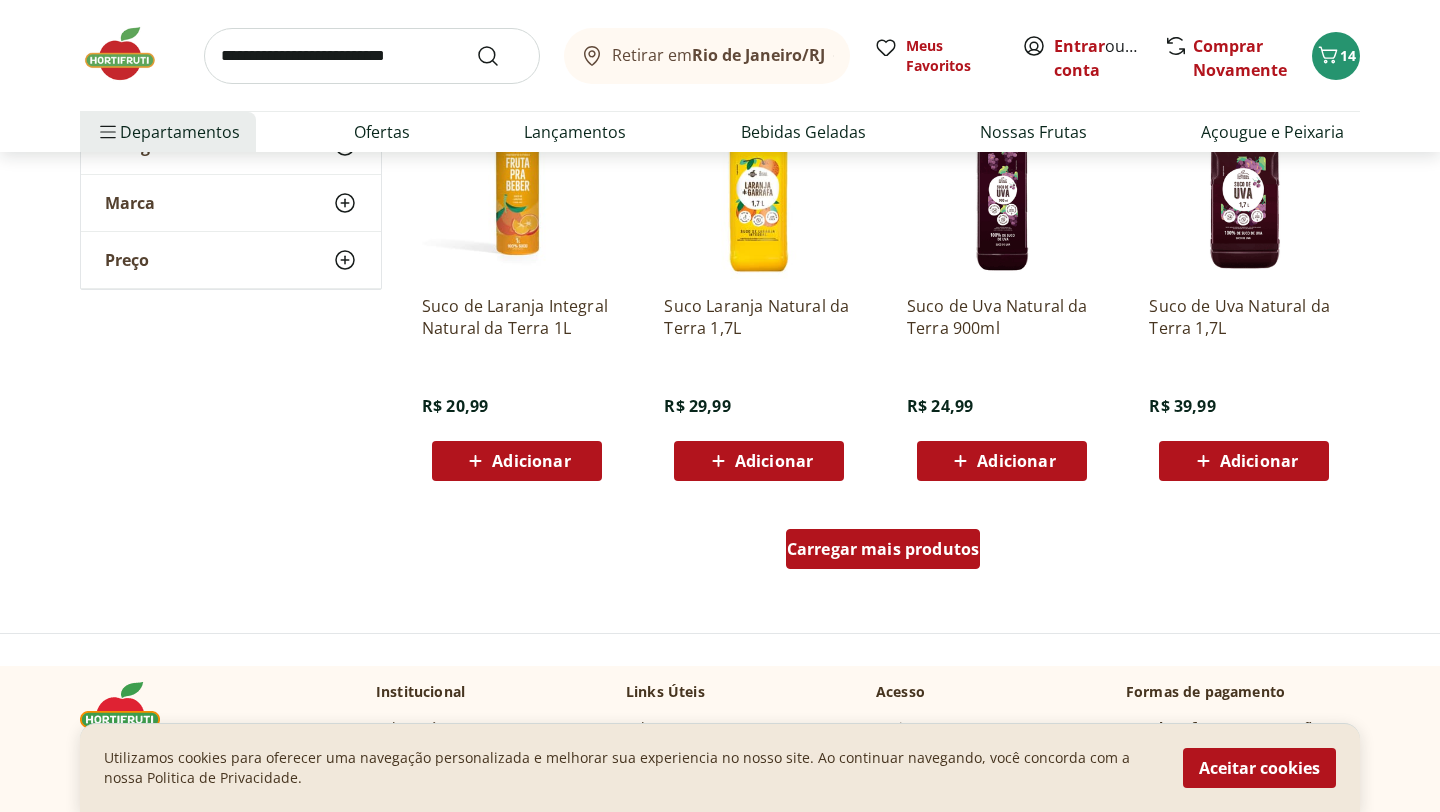 click on "Carregar mais produtos" at bounding box center [883, 549] 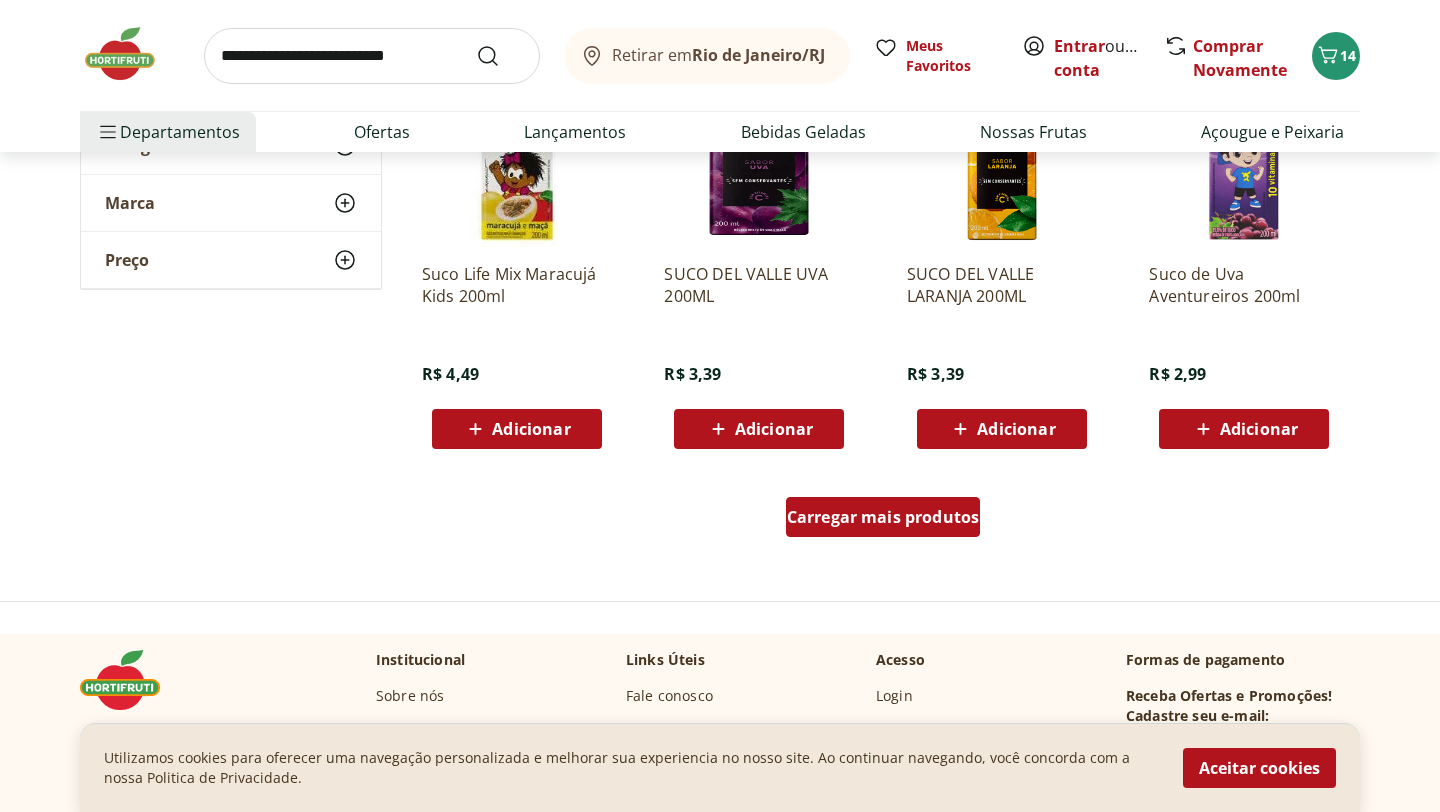 scroll, scrollTop: 3785, scrollLeft: 0, axis: vertical 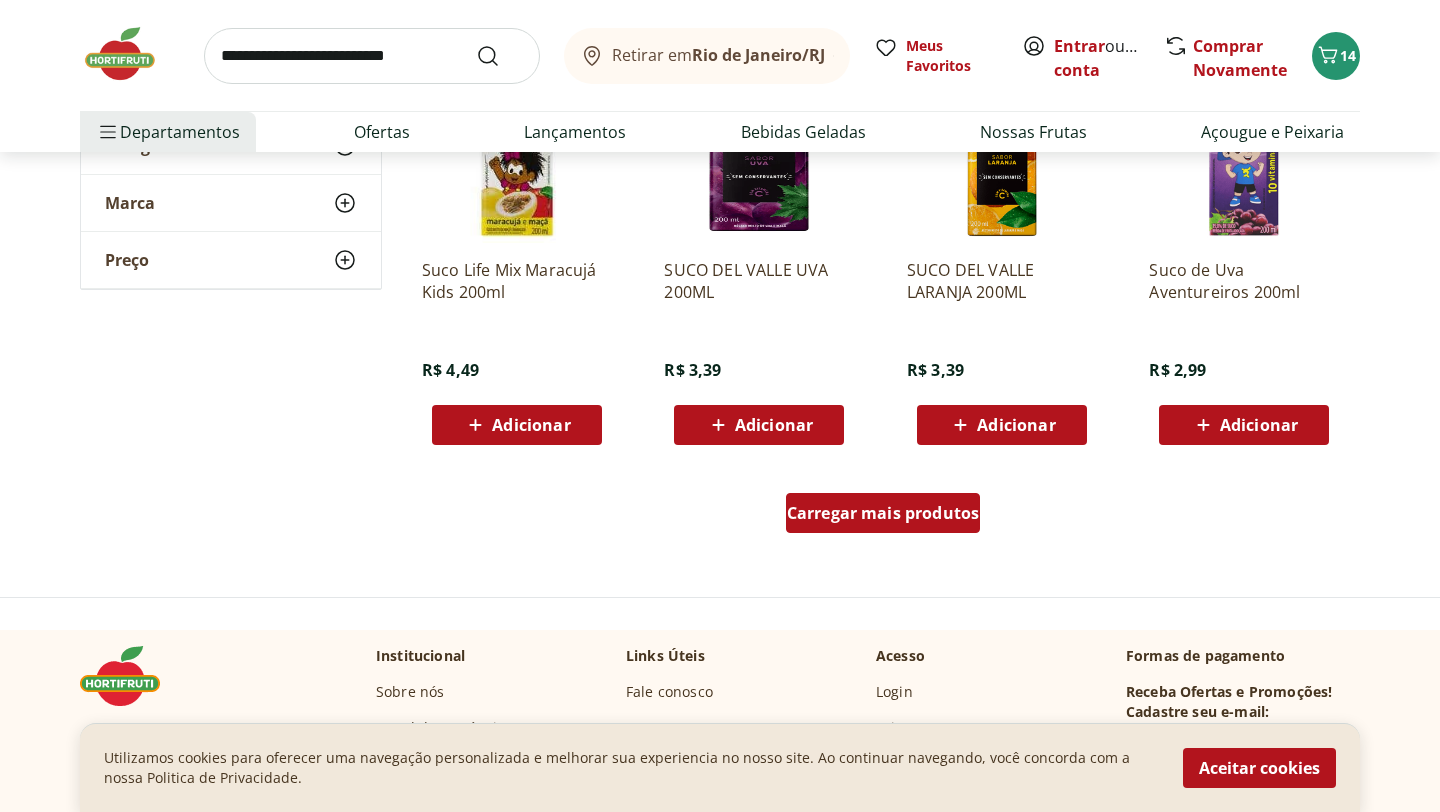 click on "Carregar mais produtos" at bounding box center (883, 513) 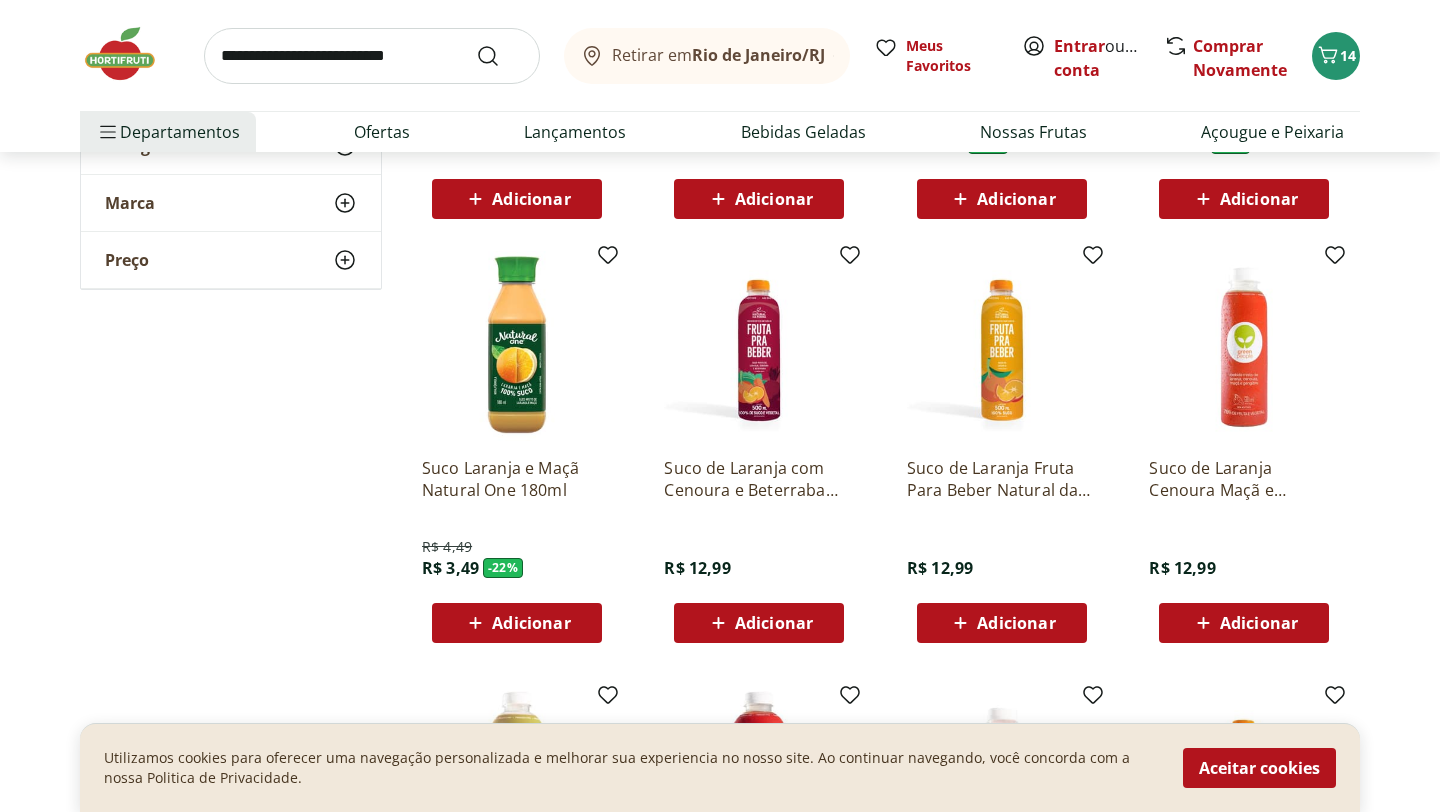 scroll, scrollTop: 1406, scrollLeft: 0, axis: vertical 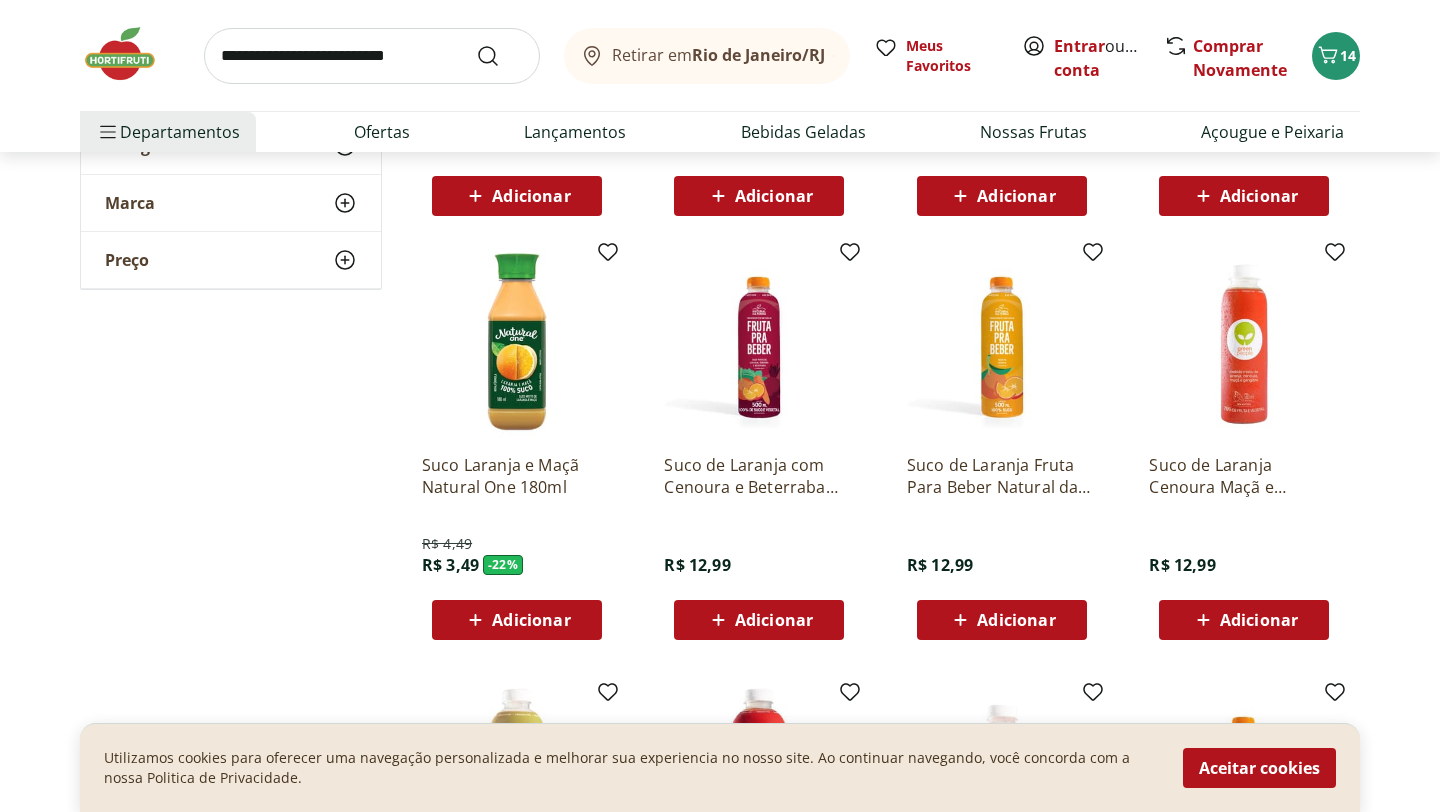 click on "Adicionar" at bounding box center [1016, 620] 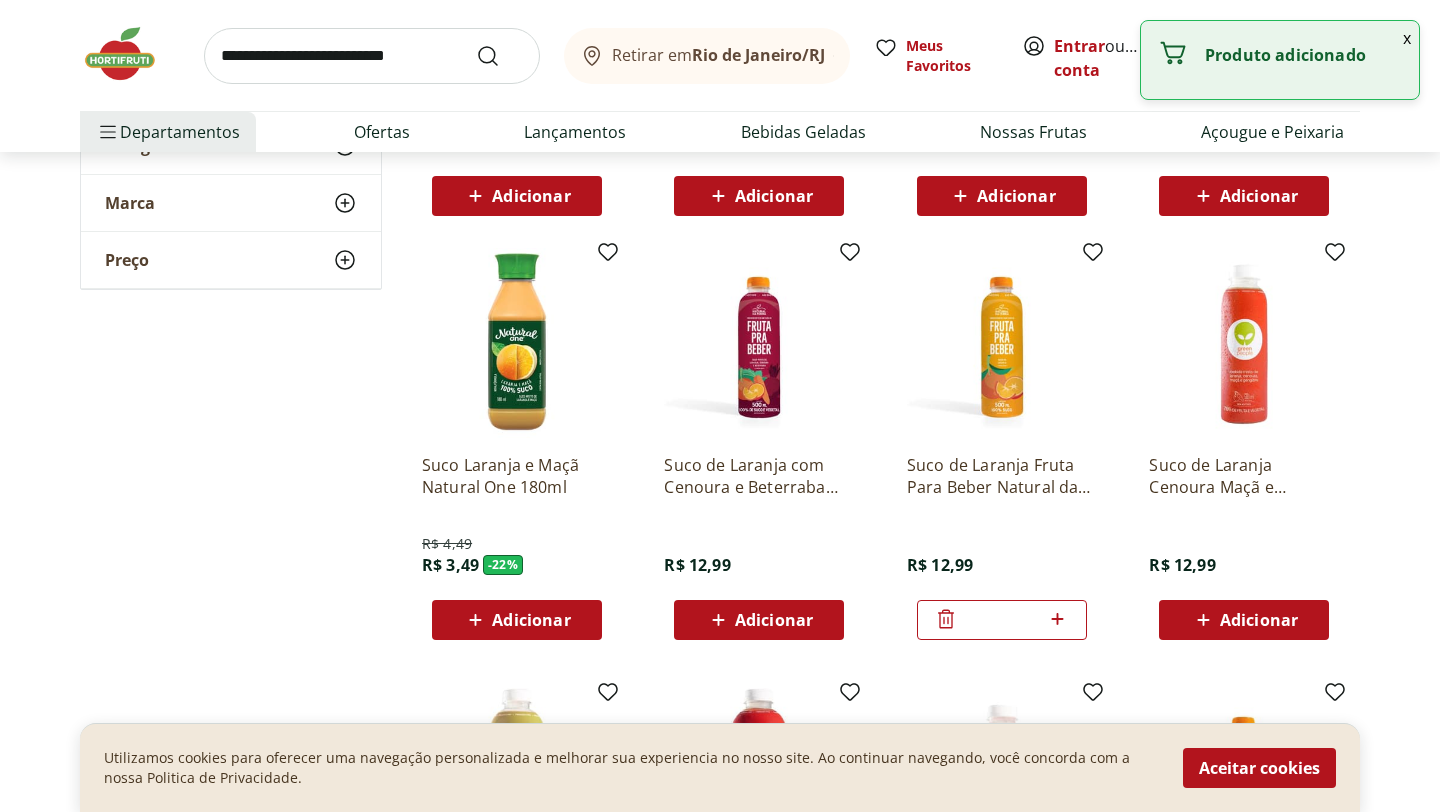 click 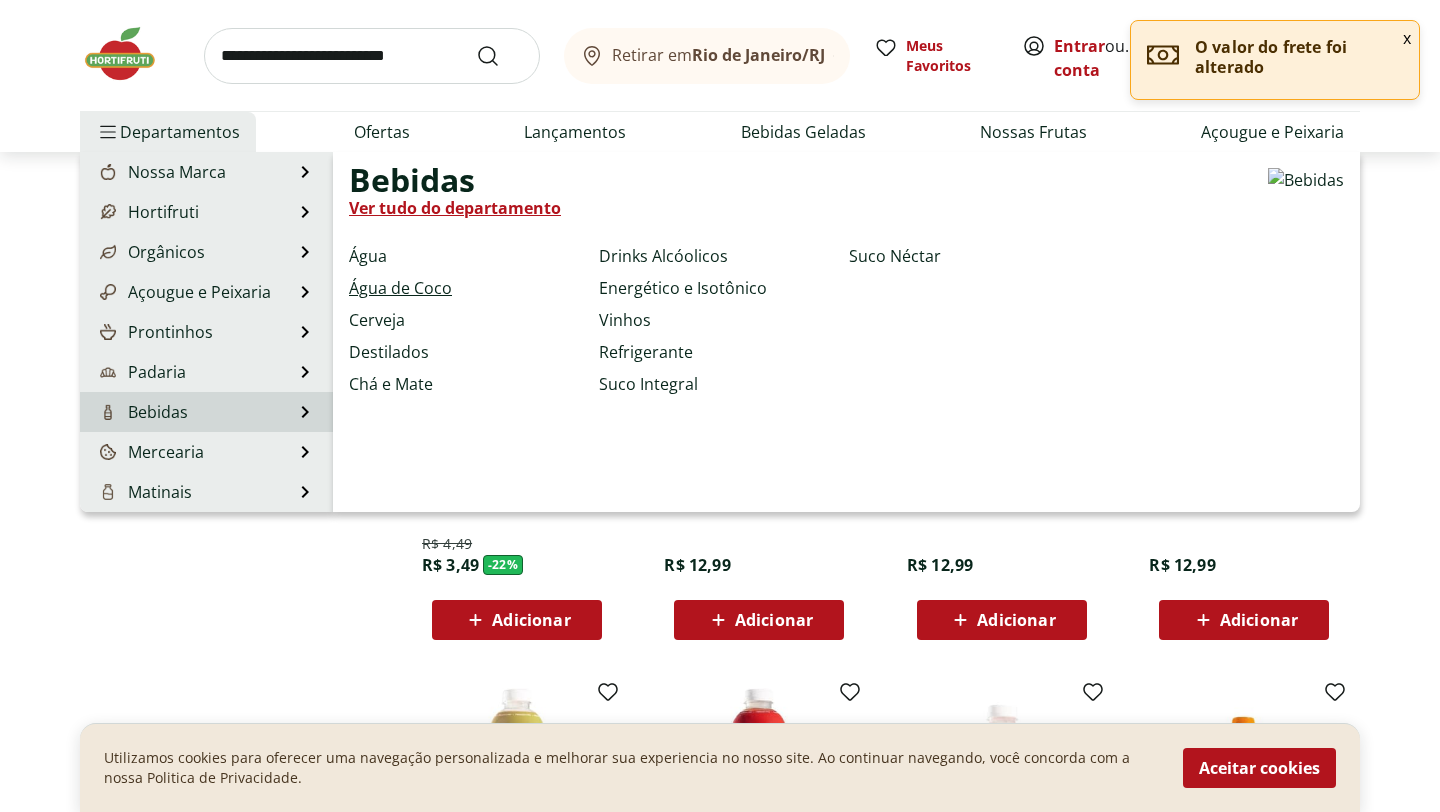 click on "Água de Coco" at bounding box center [400, 288] 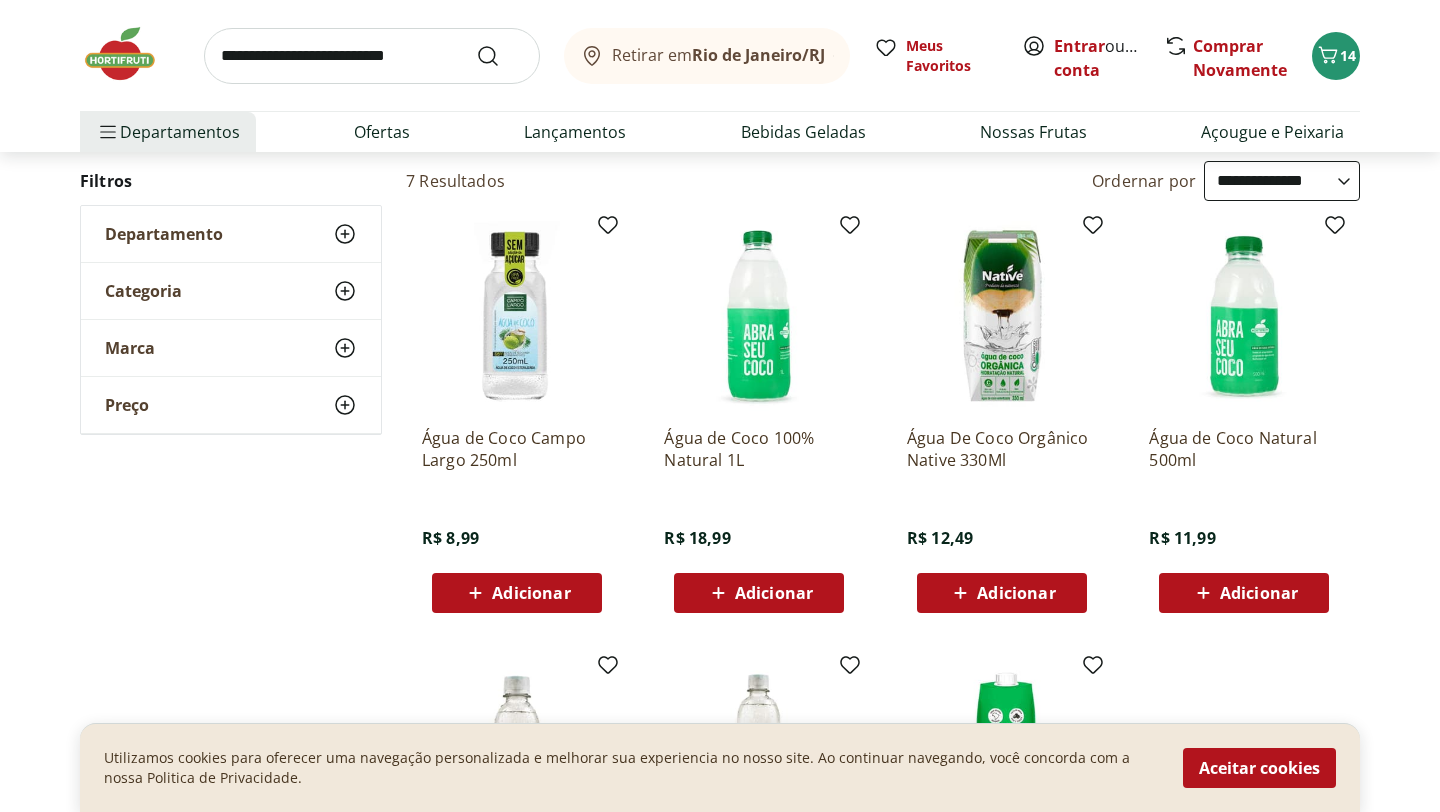 scroll, scrollTop: 131, scrollLeft: 0, axis: vertical 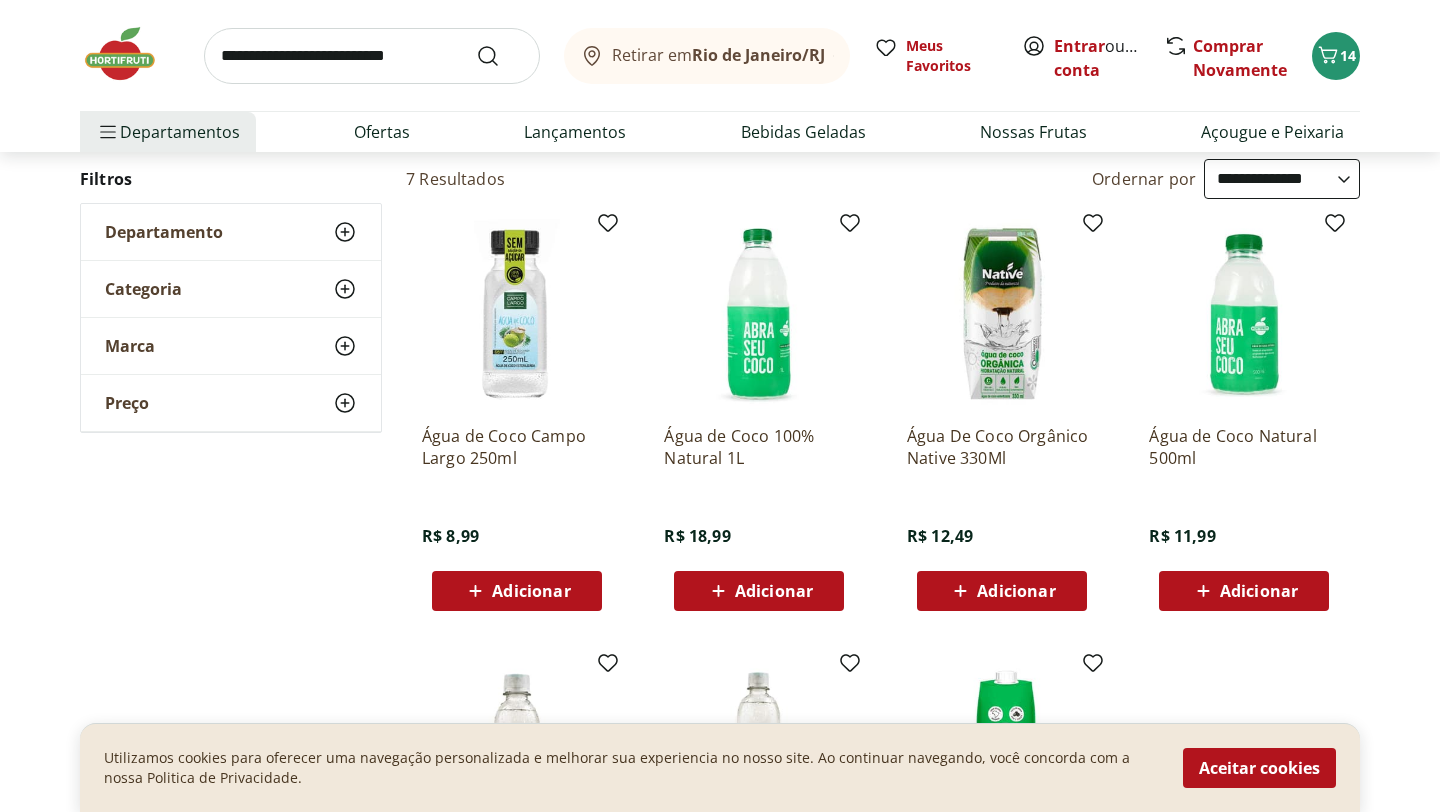 click 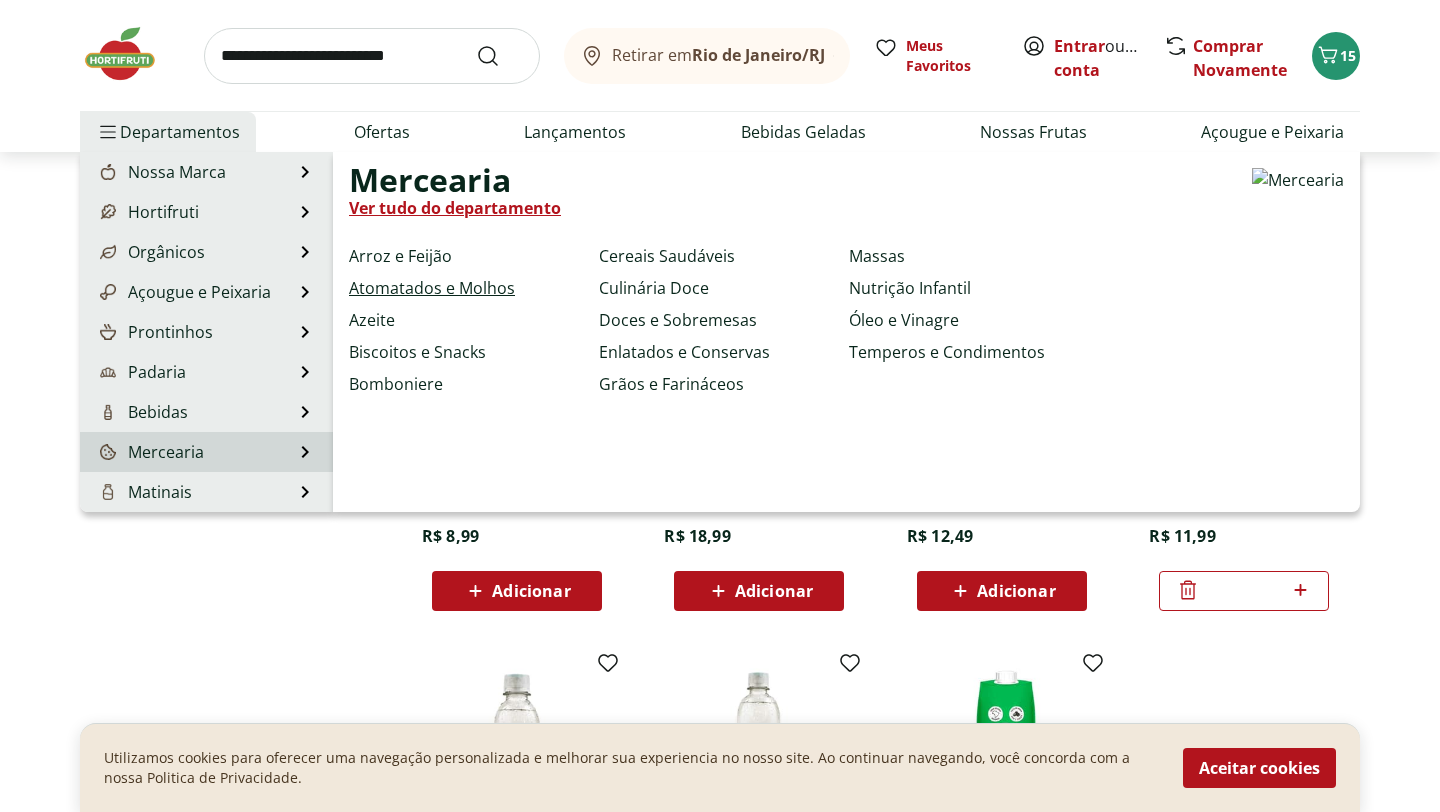 click on "Atomatados e Molhos" at bounding box center [432, 288] 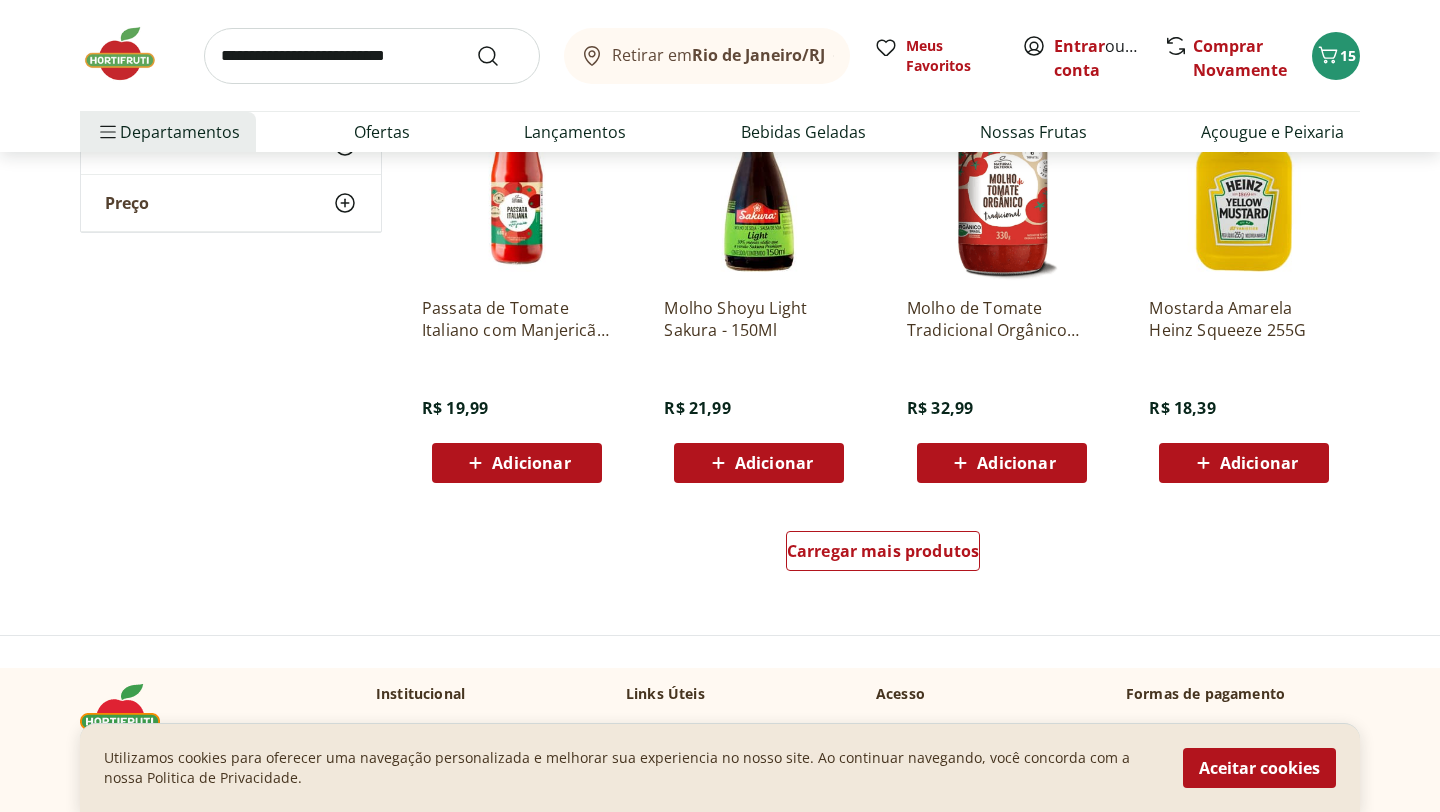 scroll, scrollTop: 1134, scrollLeft: 0, axis: vertical 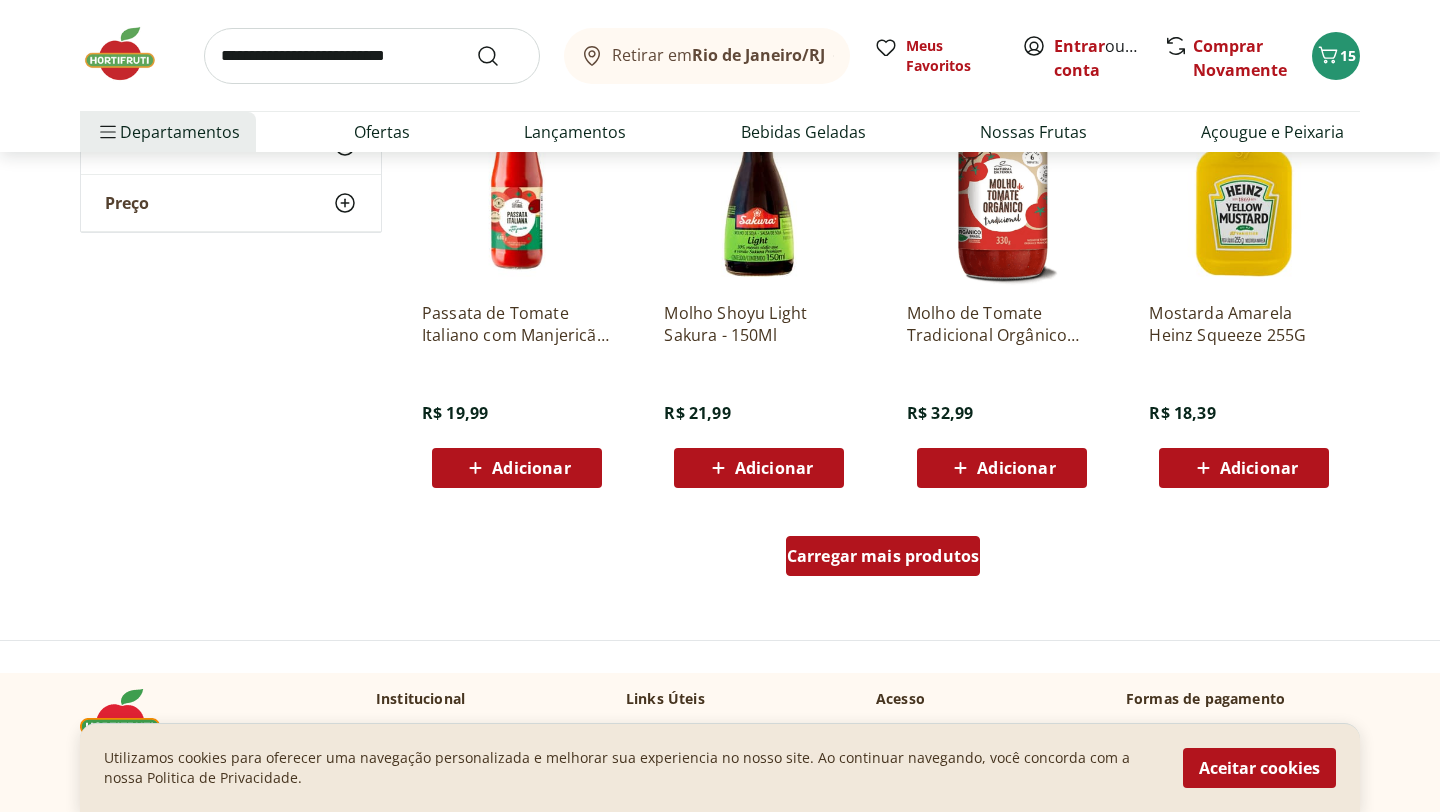 click on "Carregar mais produtos" at bounding box center [883, 556] 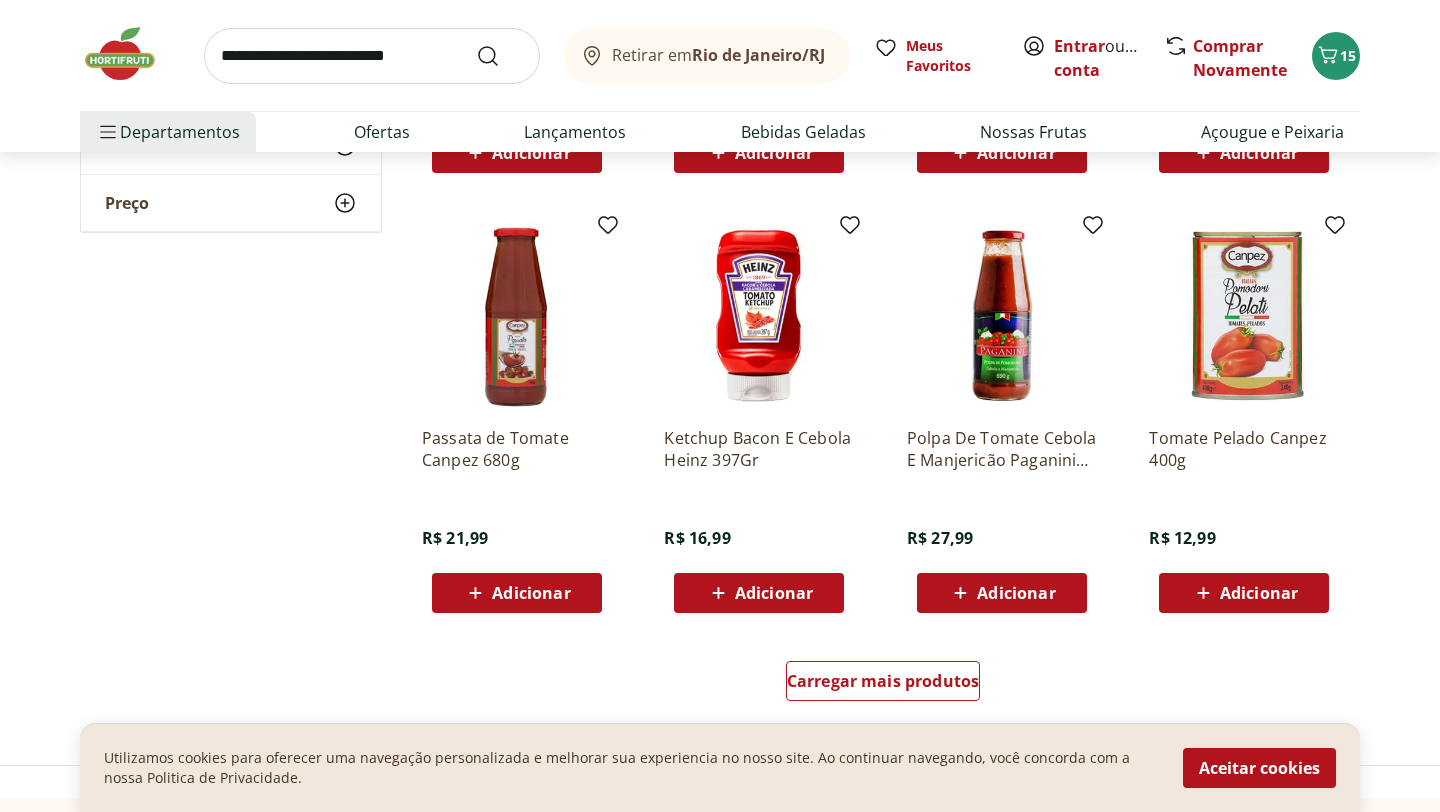 scroll, scrollTop: 2349, scrollLeft: 0, axis: vertical 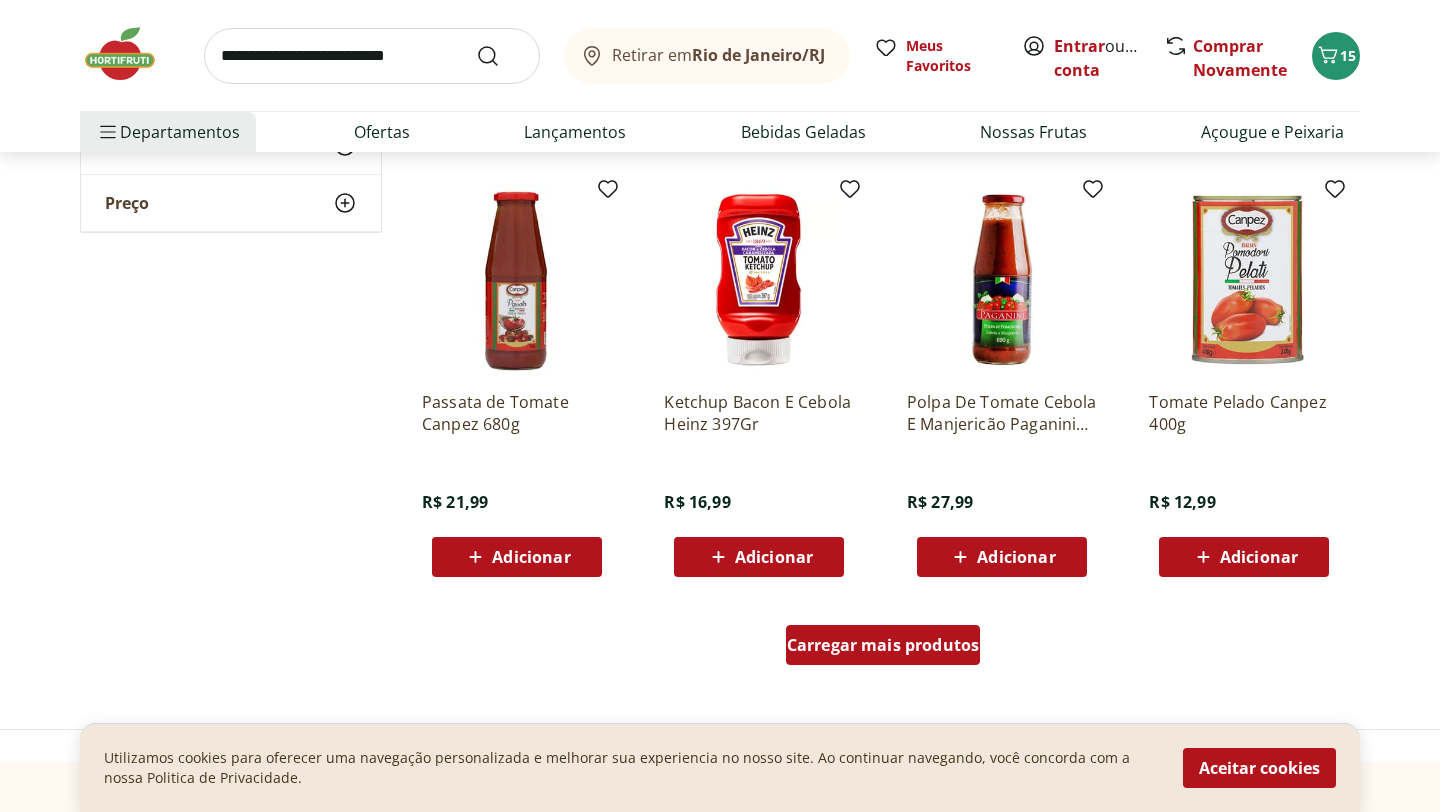 click on "Carregar mais produtos" at bounding box center [883, 645] 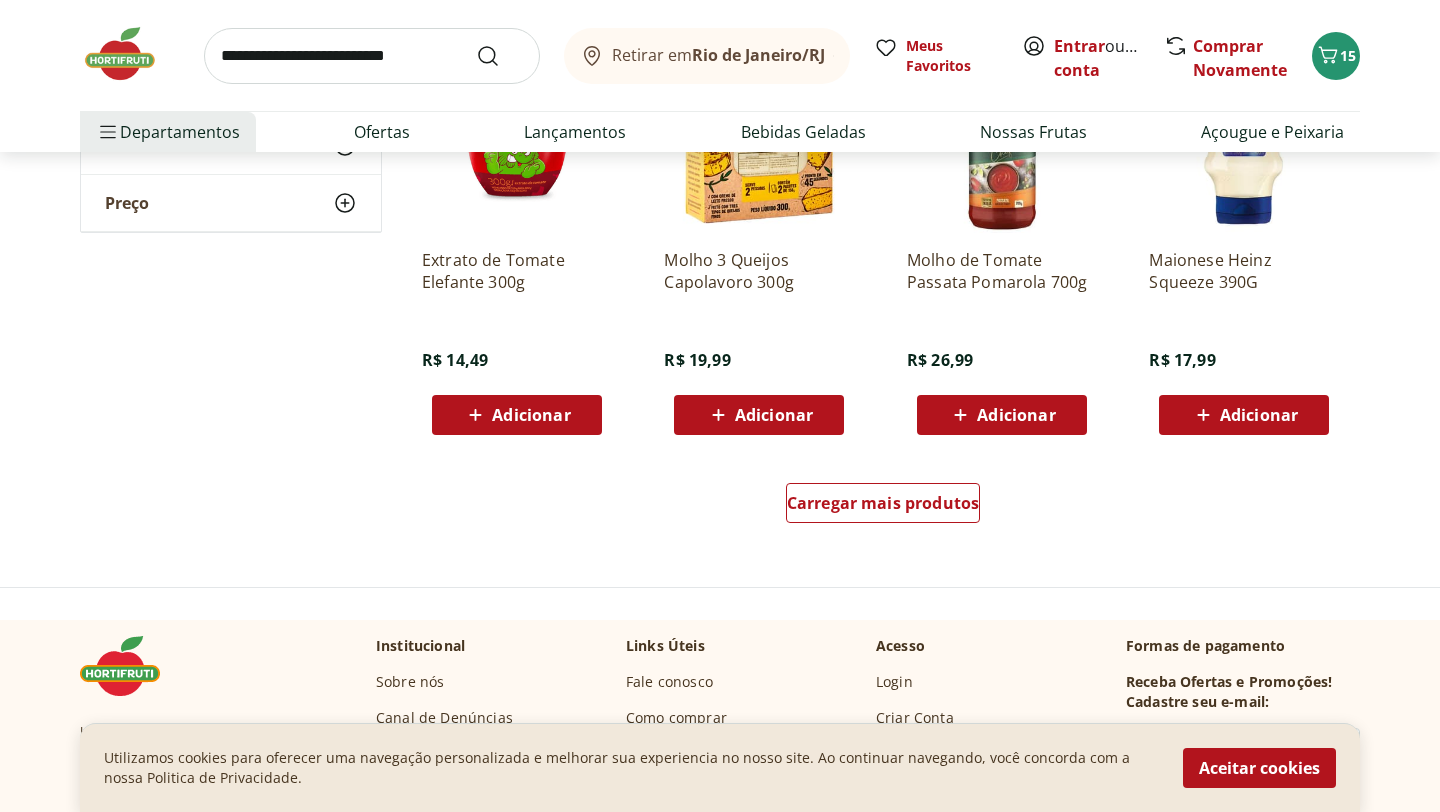 scroll, scrollTop: 3804, scrollLeft: 0, axis: vertical 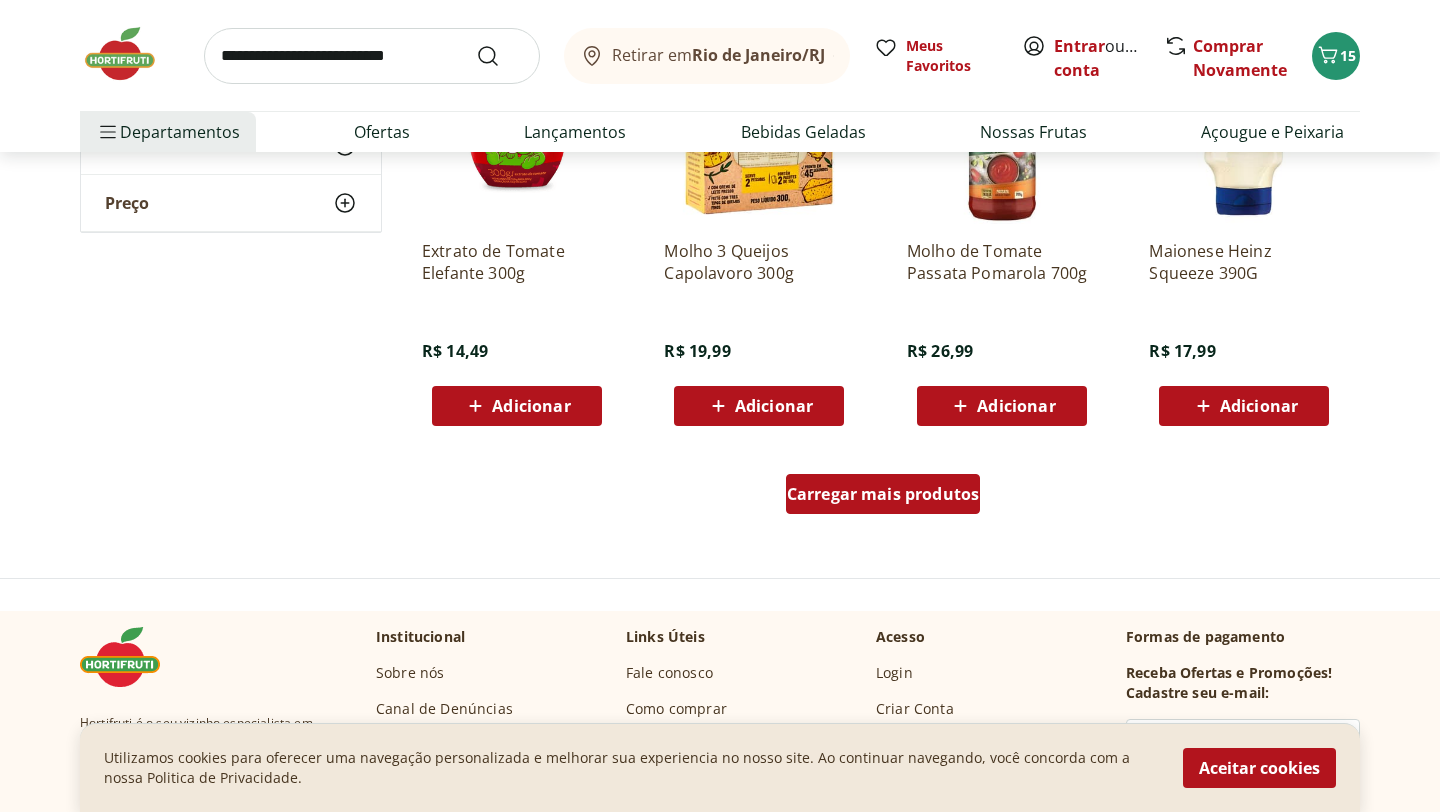 click on "Carregar mais produtos" at bounding box center (883, 494) 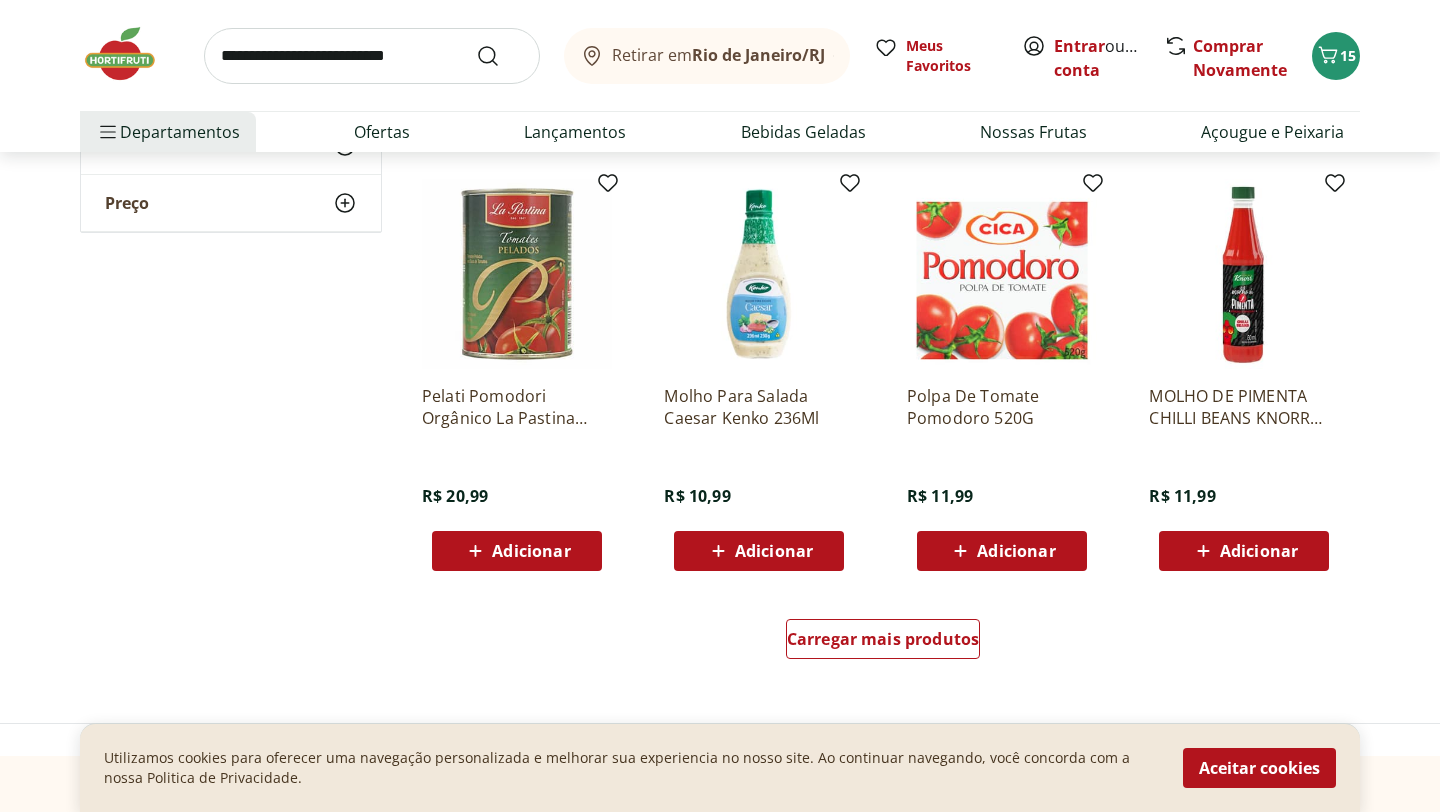 scroll, scrollTop: 5146, scrollLeft: 0, axis: vertical 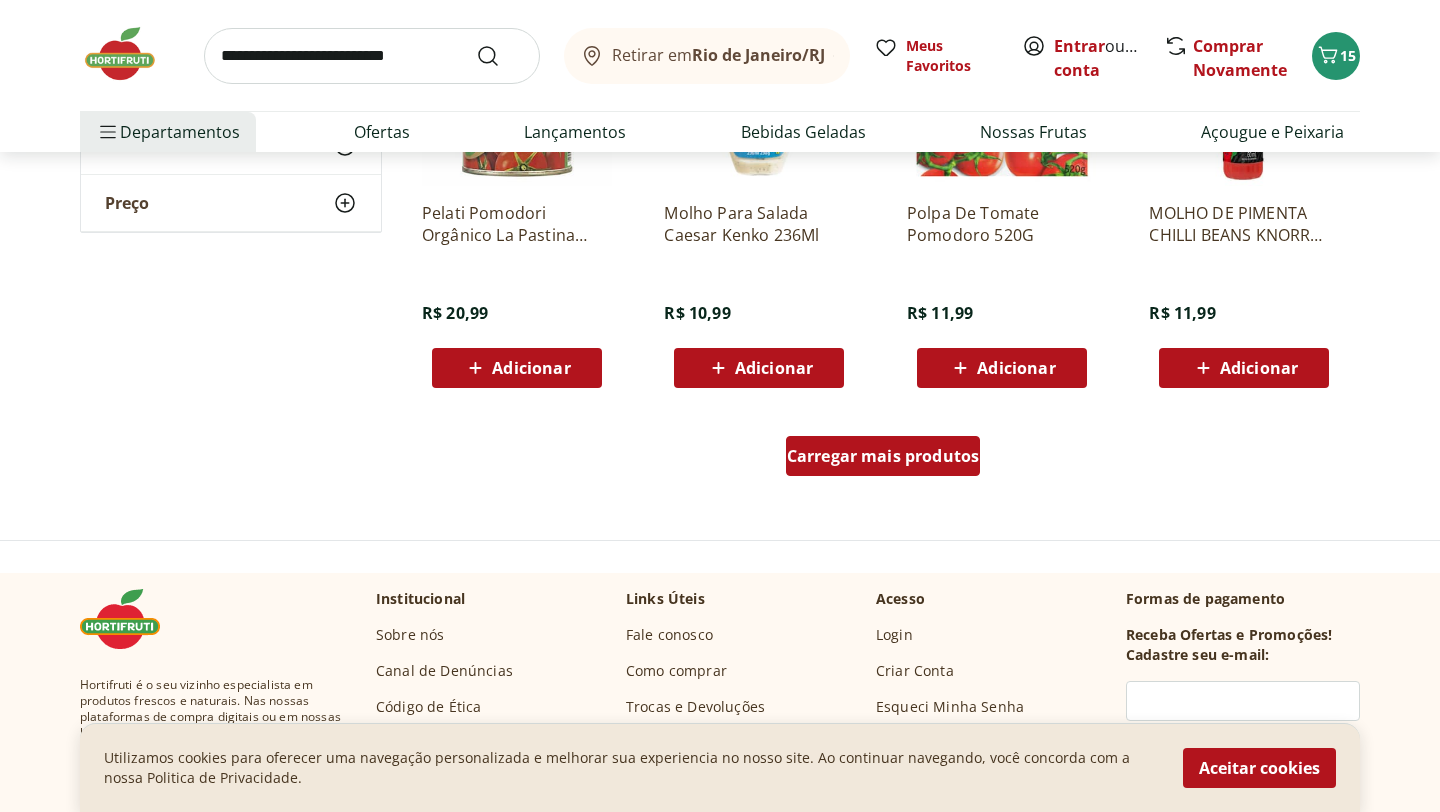 click on "Carregar mais produtos" at bounding box center (883, 456) 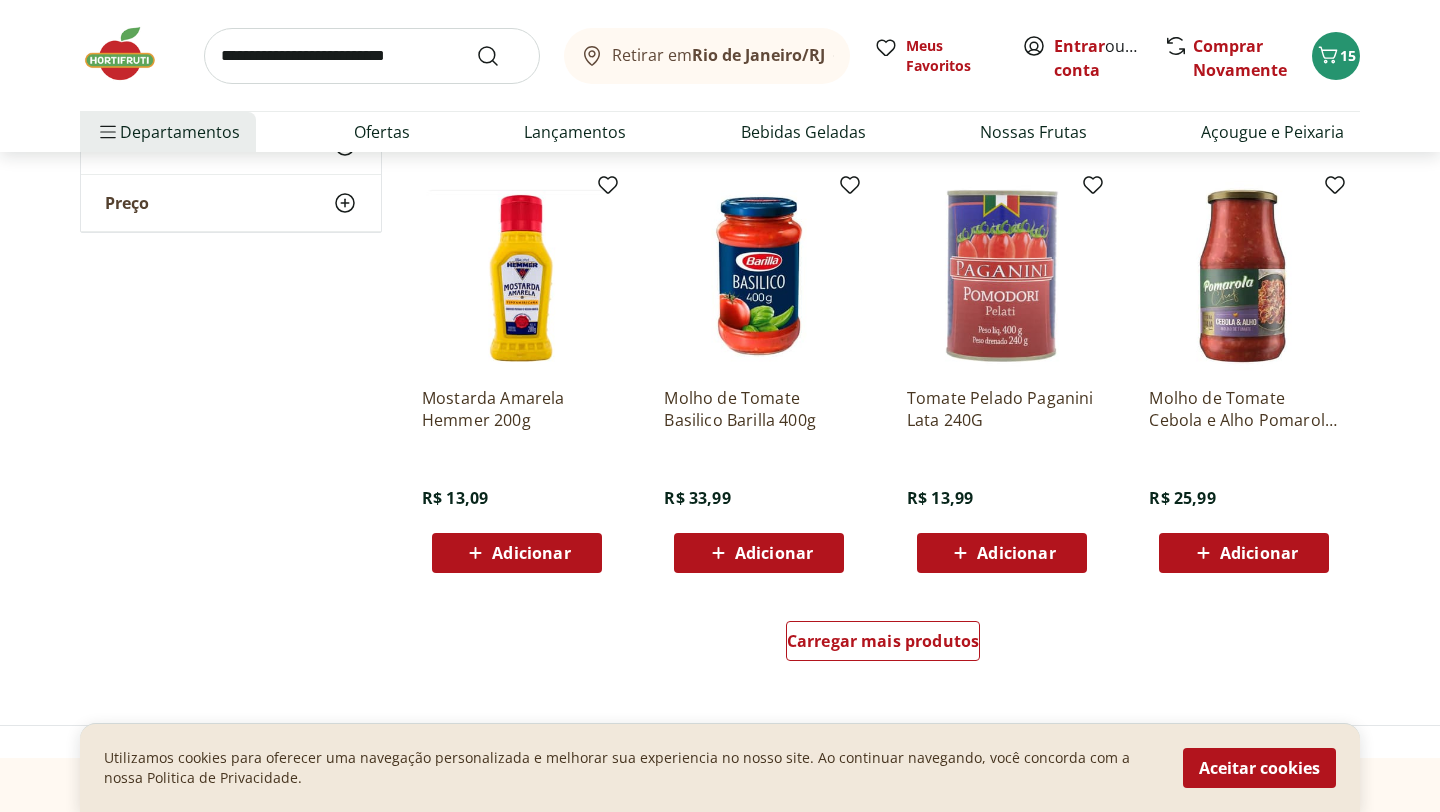 scroll, scrollTop: 6281, scrollLeft: 0, axis: vertical 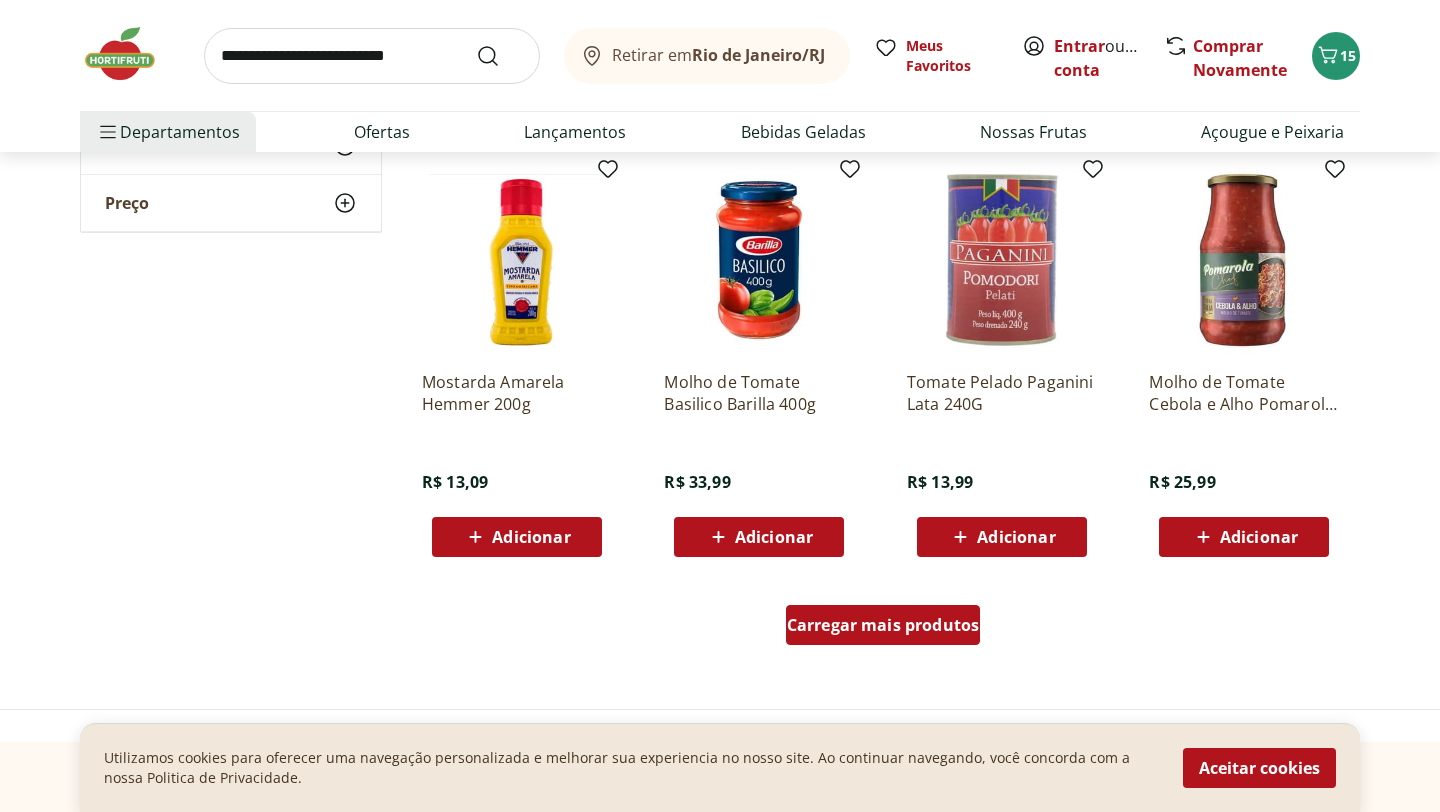 click on "Carregar mais produtos" at bounding box center (883, 625) 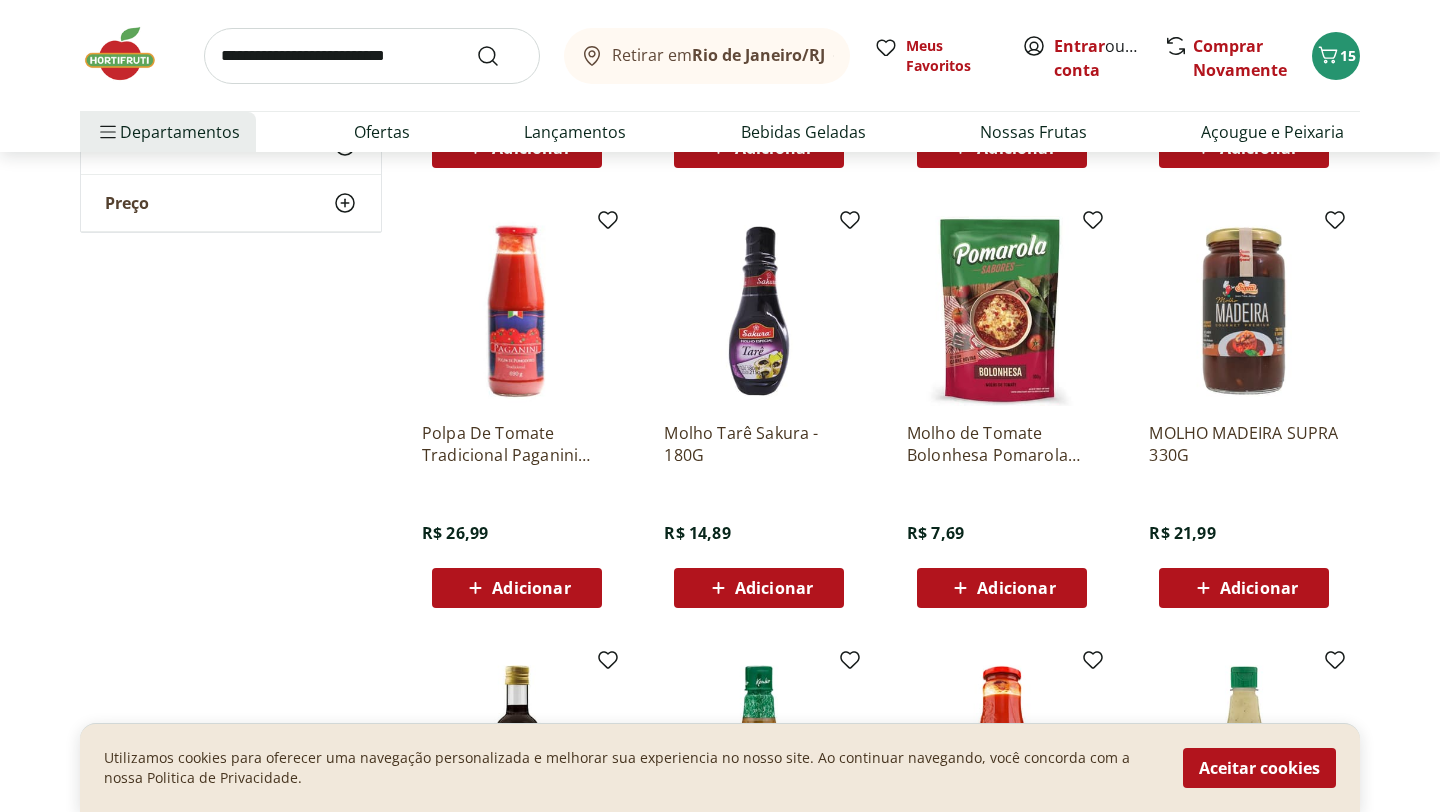 scroll, scrollTop: 7095, scrollLeft: 0, axis: vertical 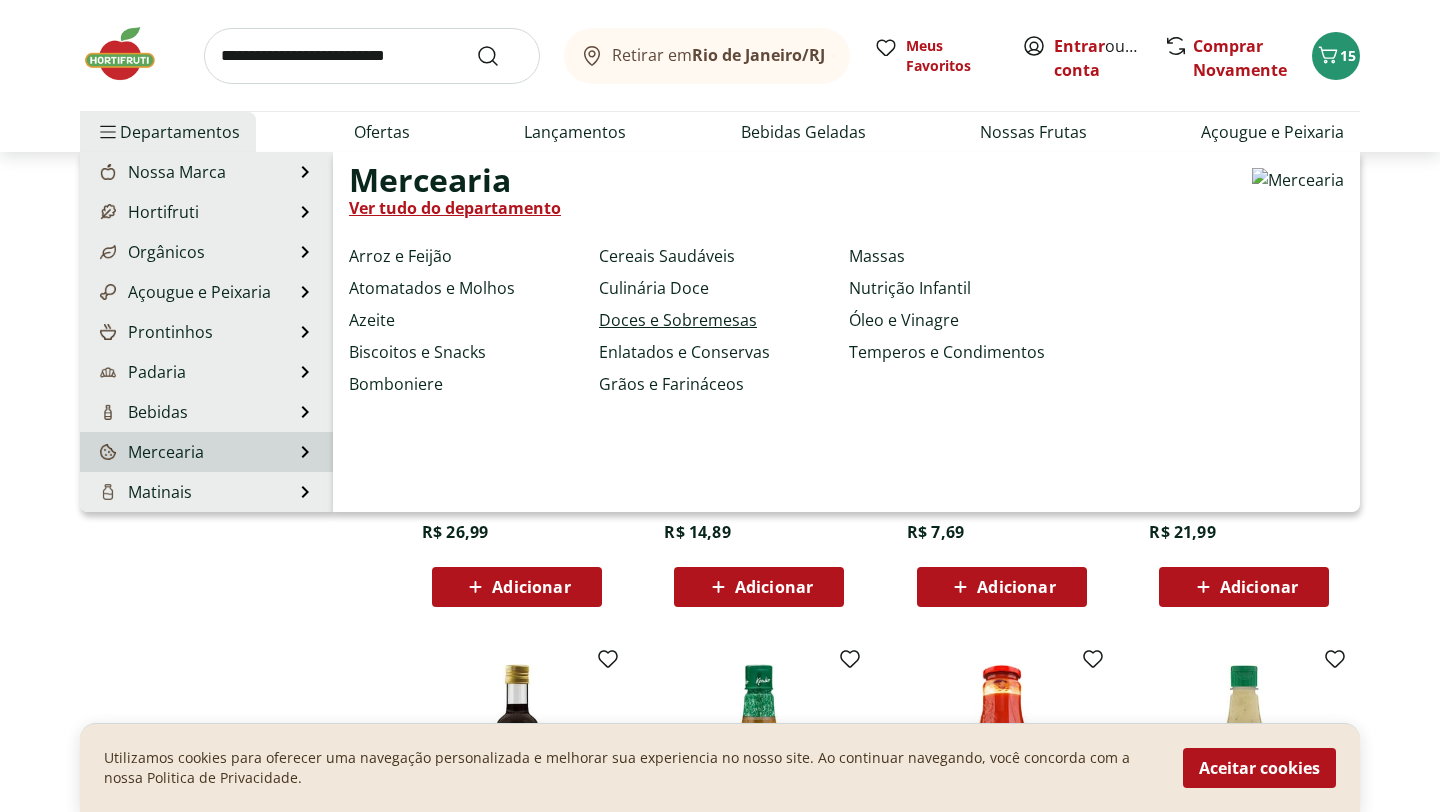 click on "Doces e Sobremesas" at bounding box center [678, 320] 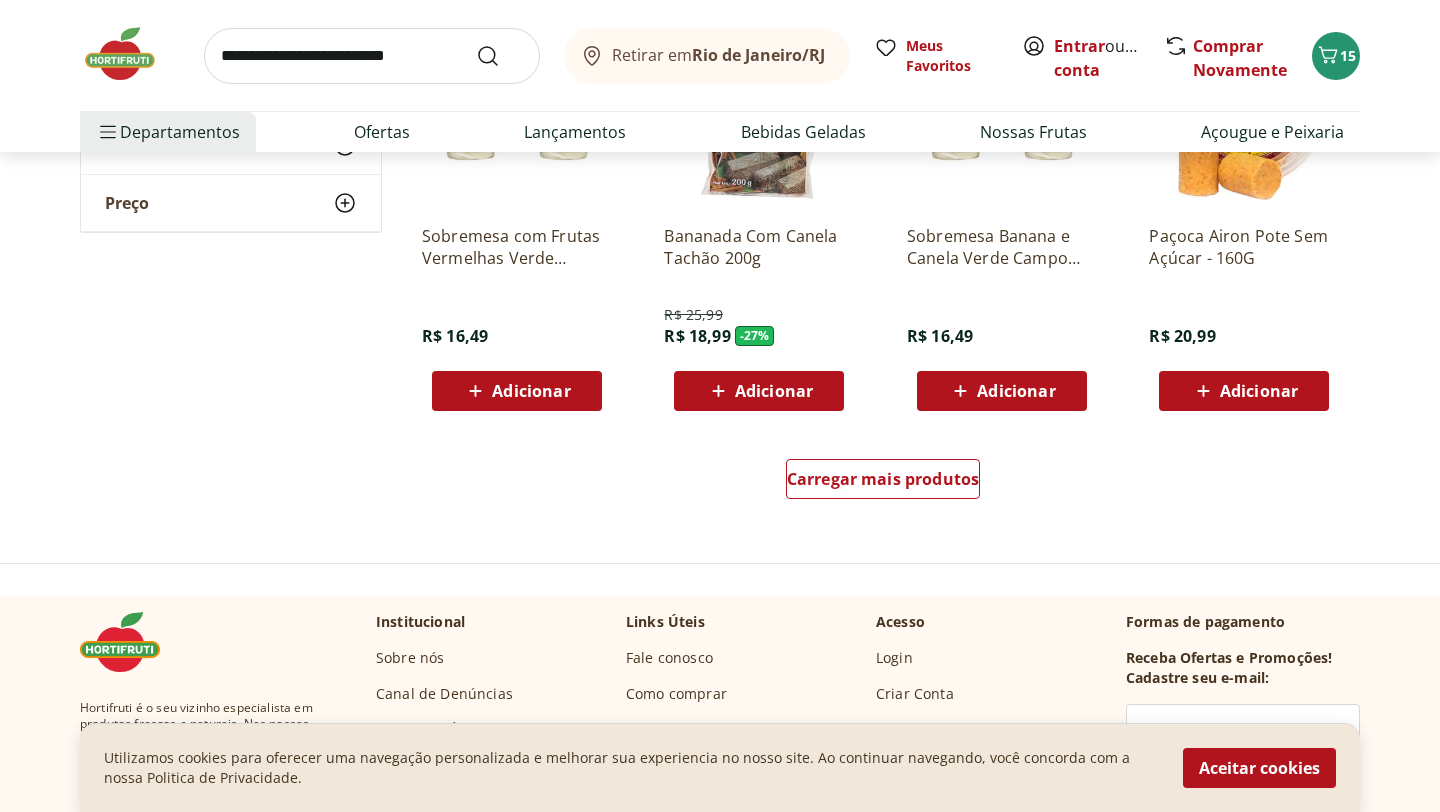 scroll, scrollTop: 1214, scrollLeft: 0, axis: vertical 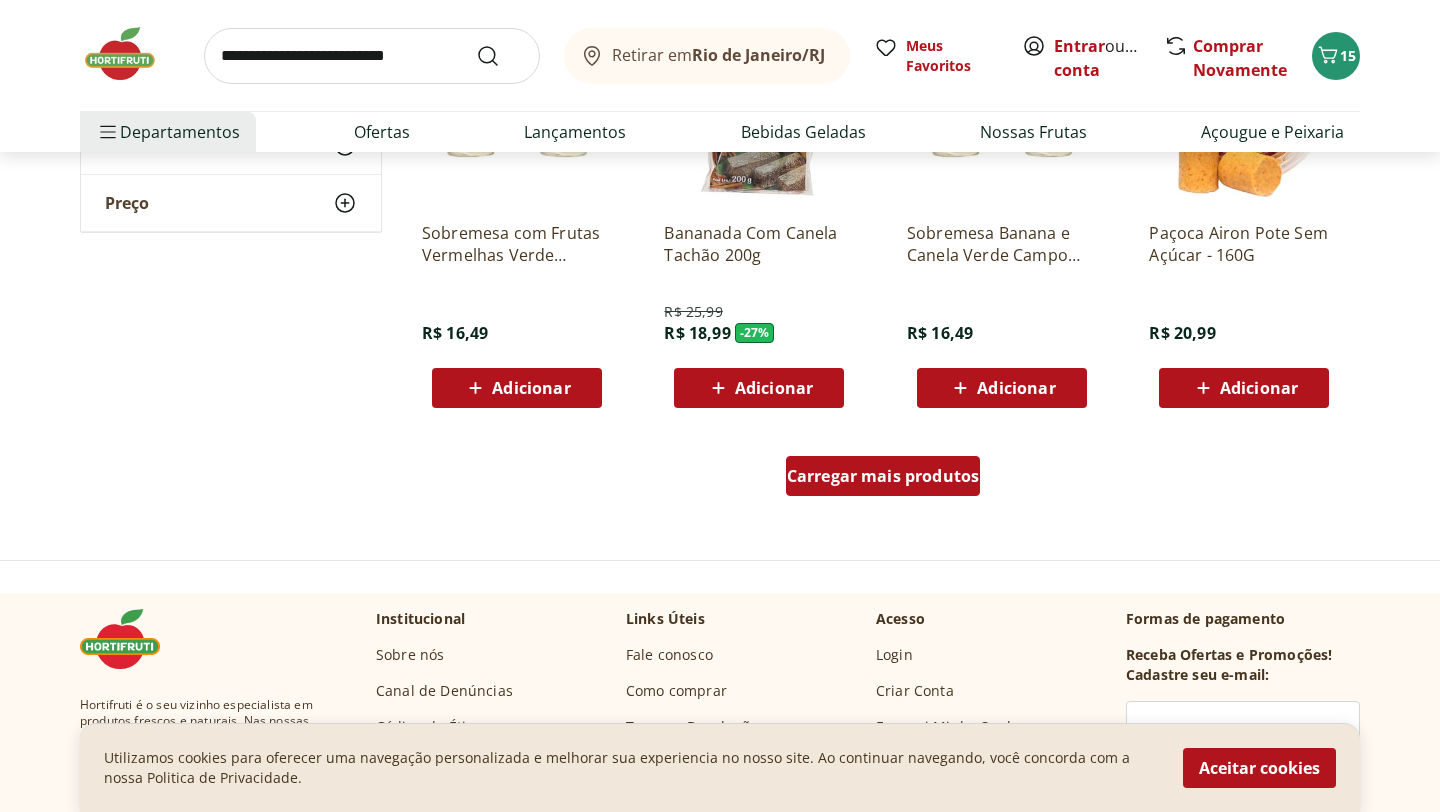 click on "Carregar mais produtos" at bounding box center [883, 476] 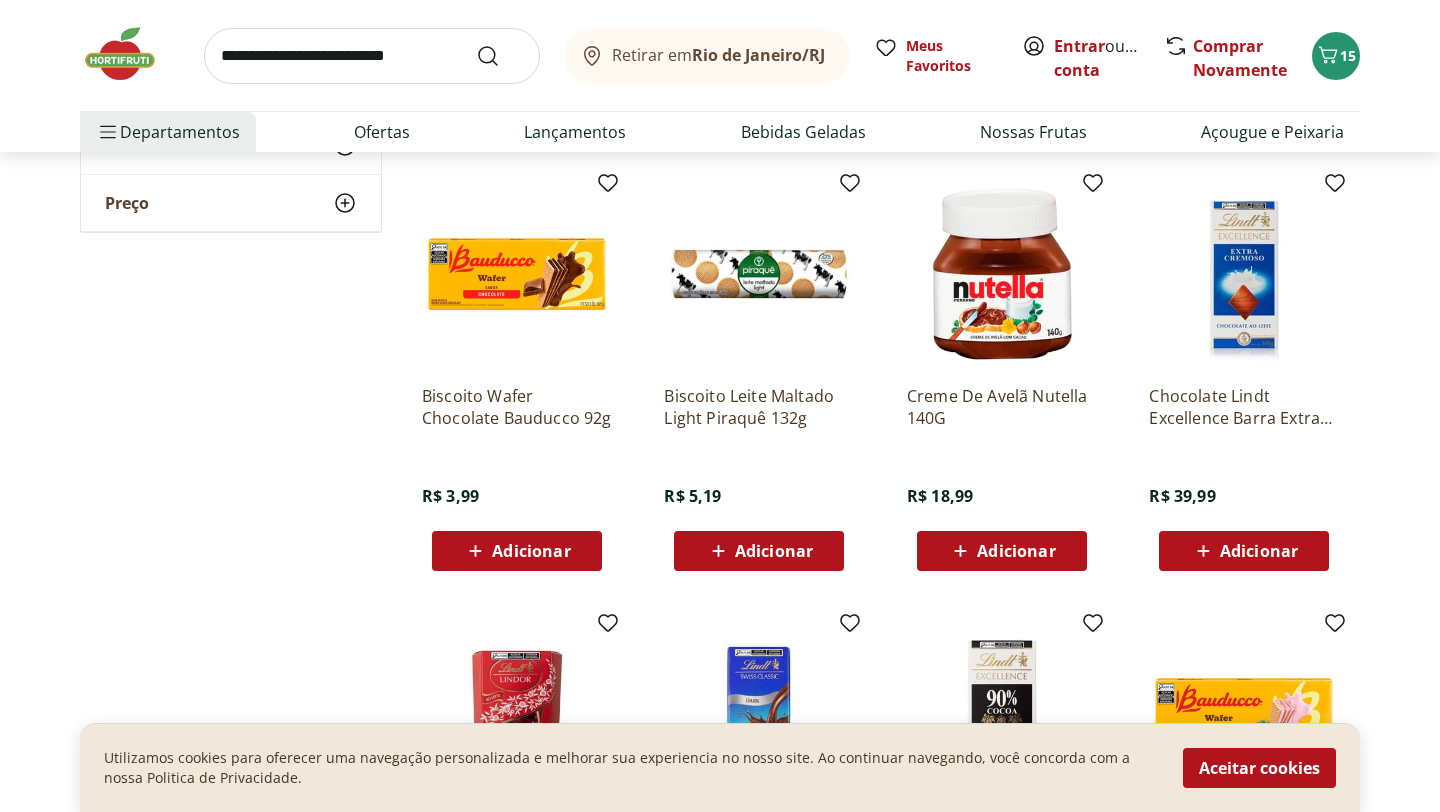 scroll, scrollTop: 1913, scrollLeft: 0, axis: vertical 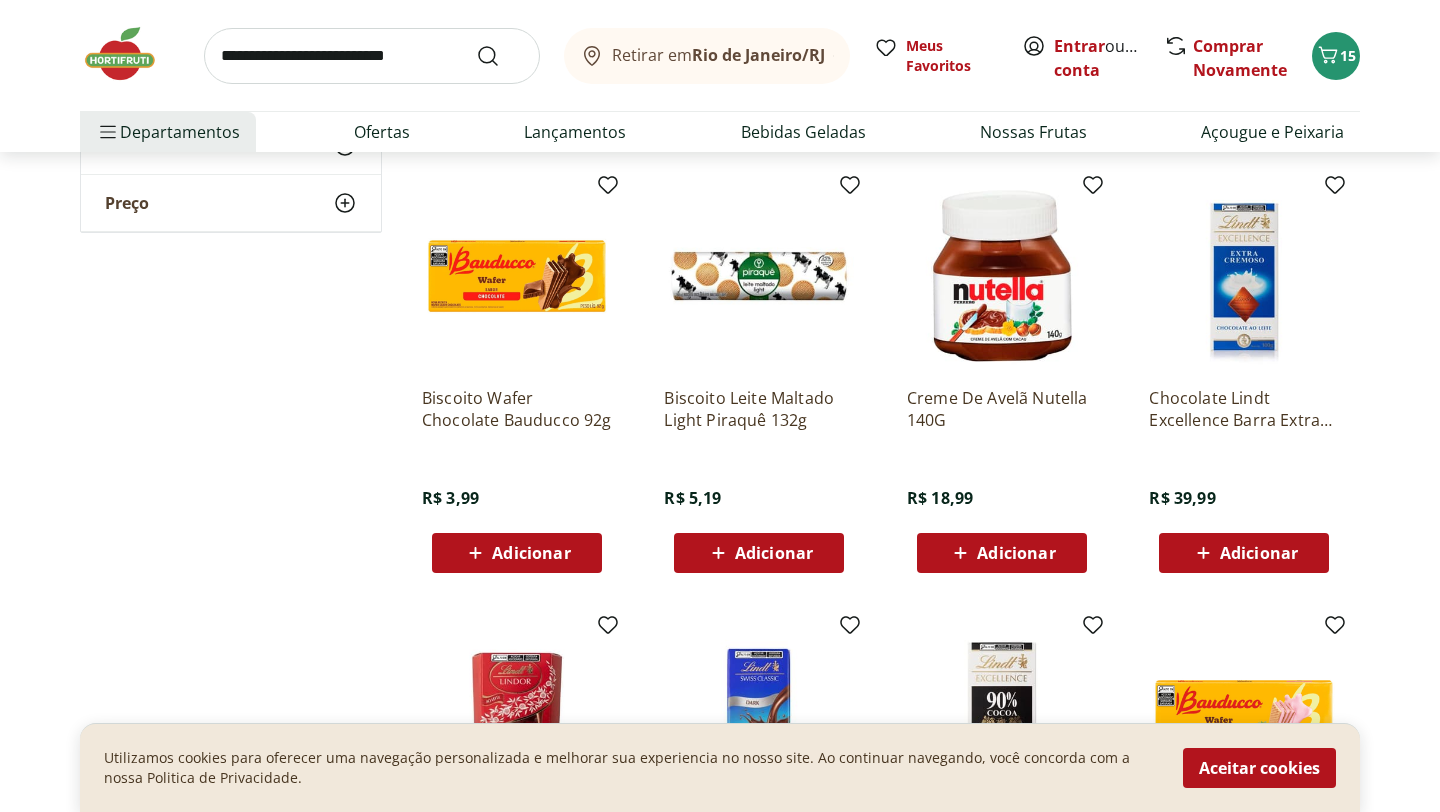 click on "Adicionar" at bounding box center (517, 553) 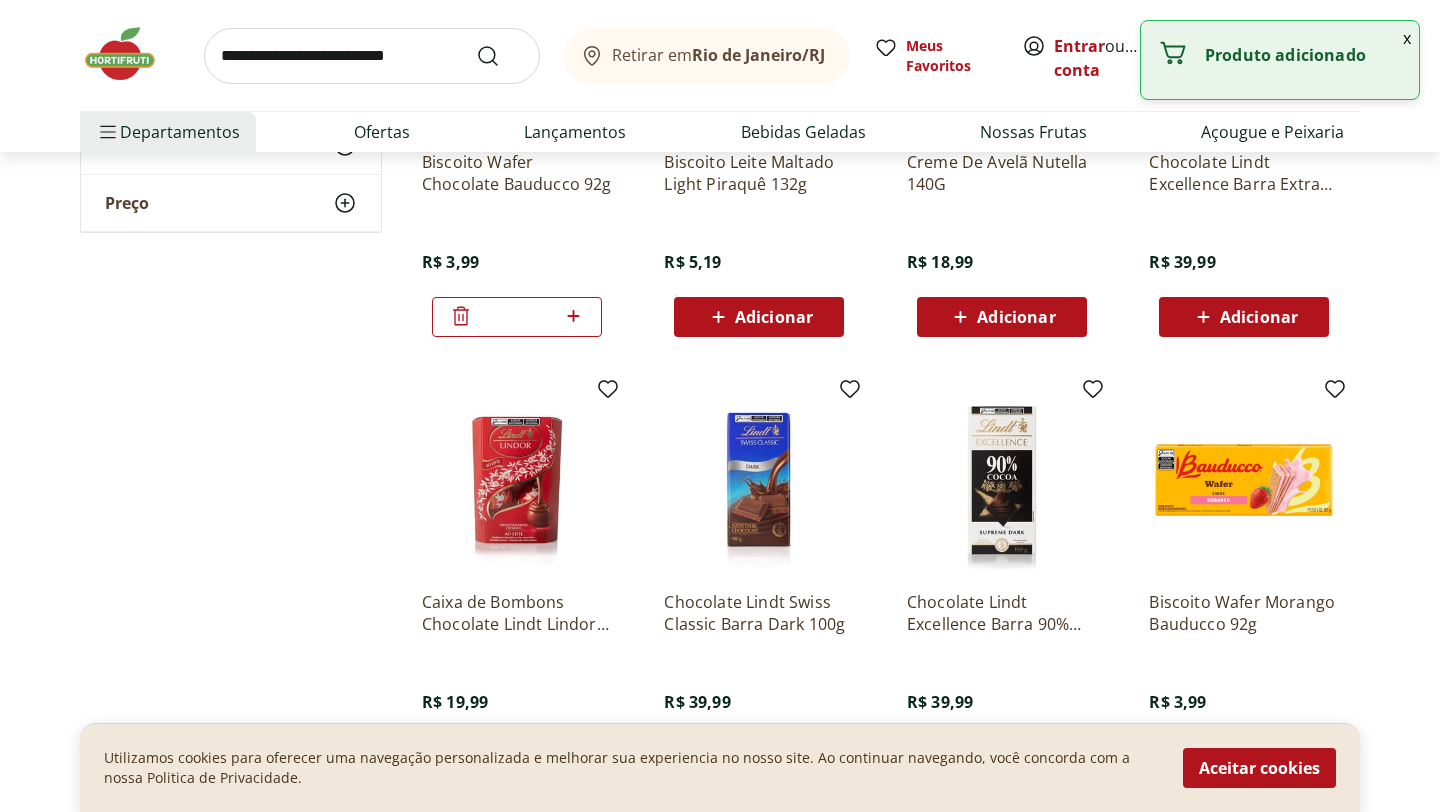 scroll, scrollTop: 2197, scrollLeft: 0, axis: vertical 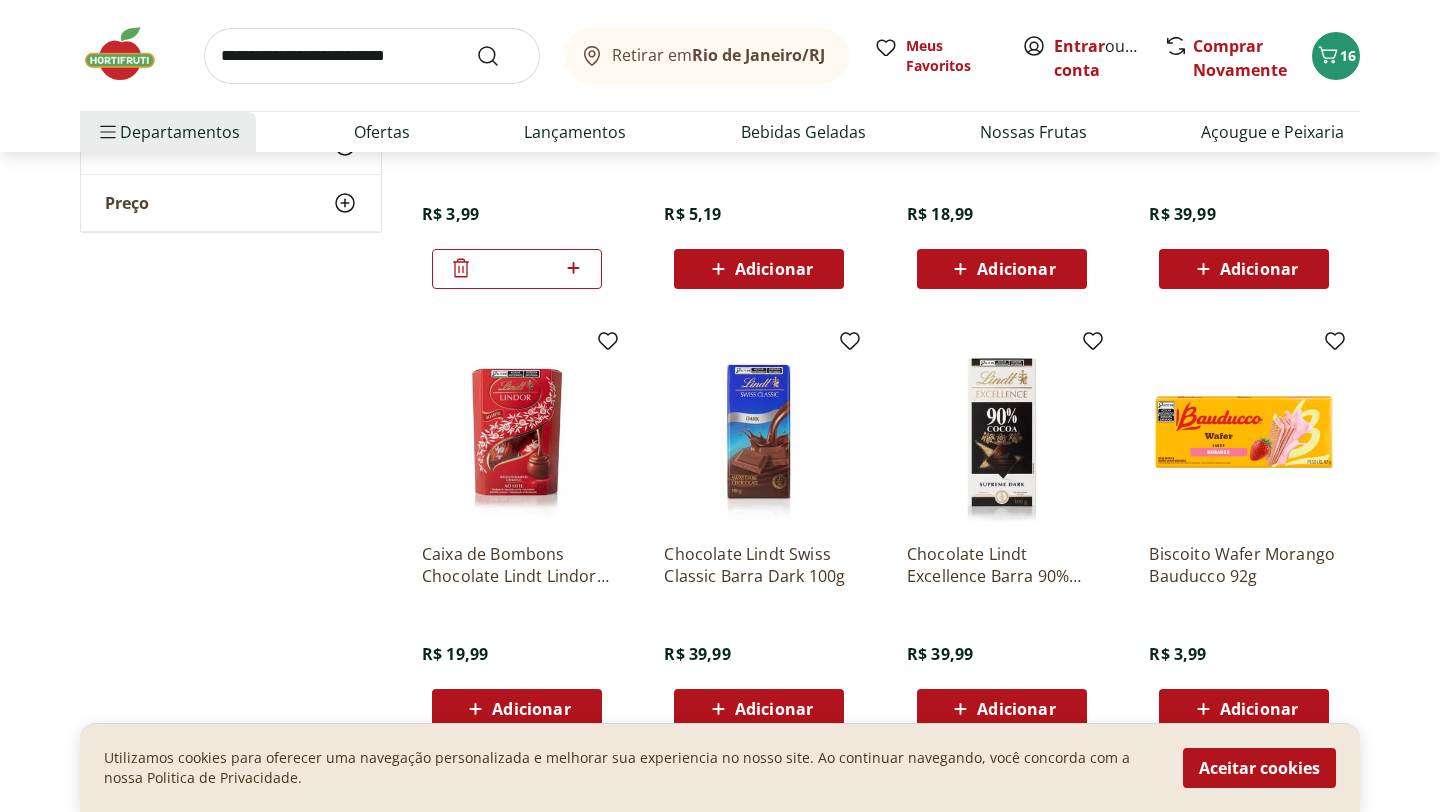click on "Adicionar" at bounding box center (1259, 709) 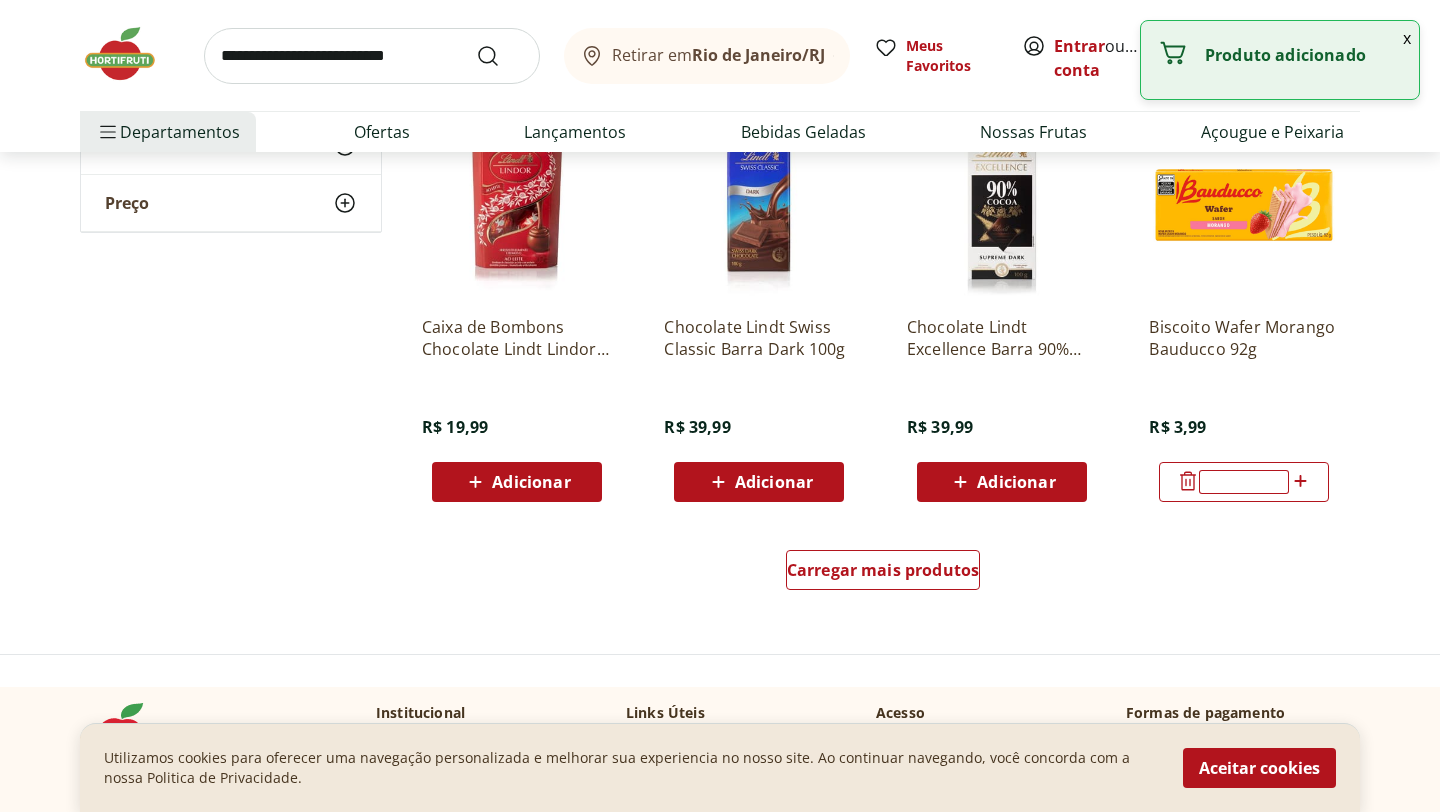 scroll, scrollTop: 2464, scrollLeft: 0, axis: vertical 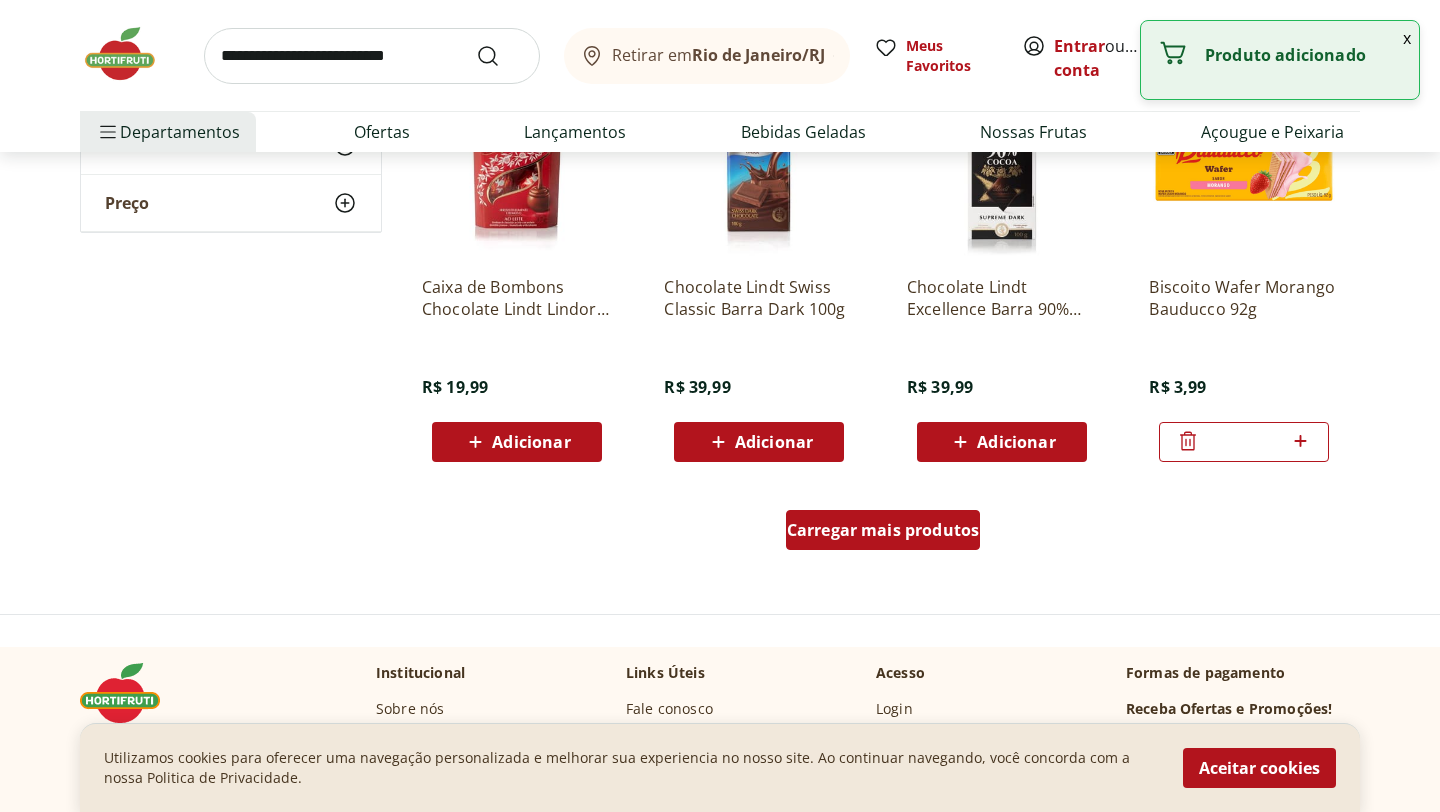 click on "Carregar mais produtos" at bounding box center (883, 530) 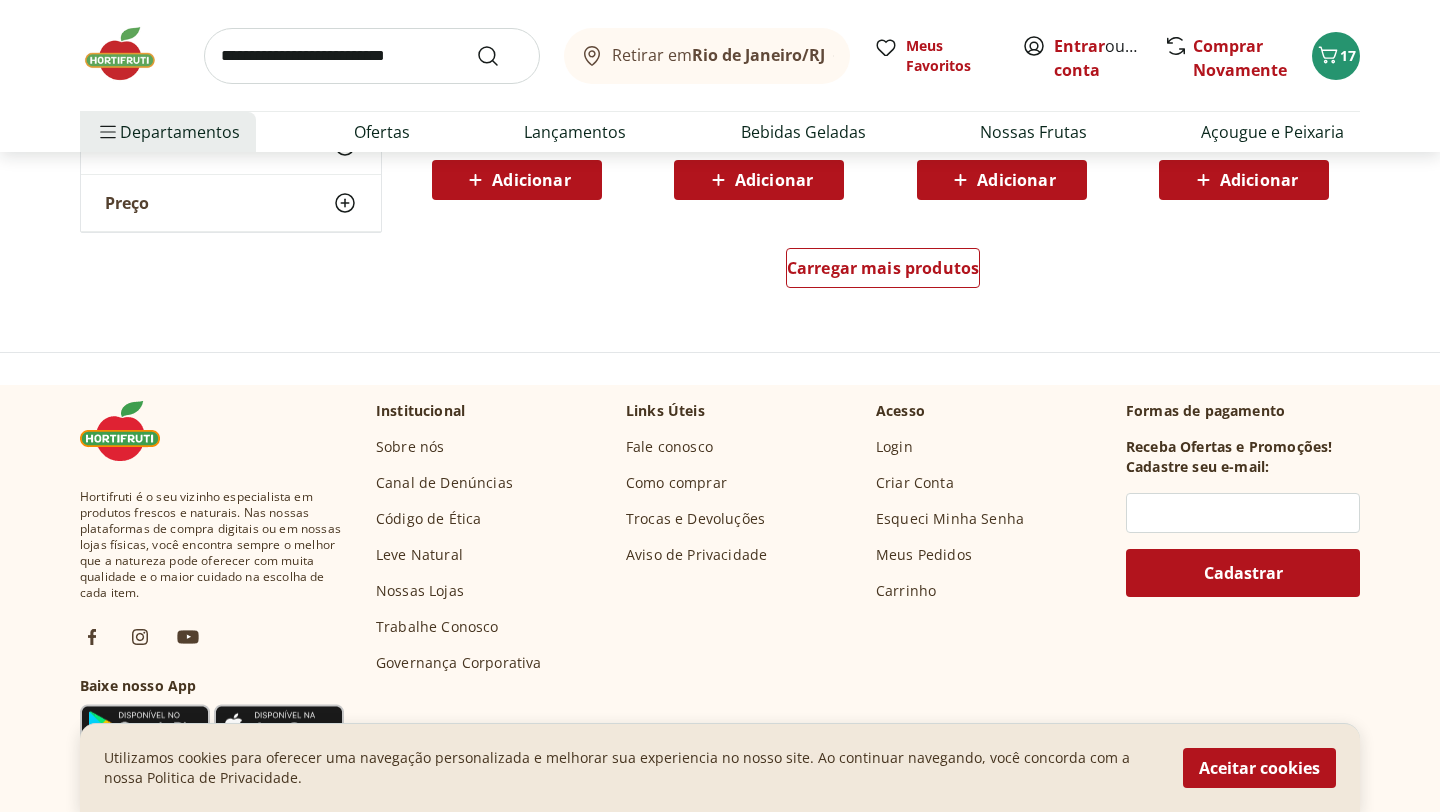 scroll, scrollTop: 4031, scrollLeft: 0, axis: vertical 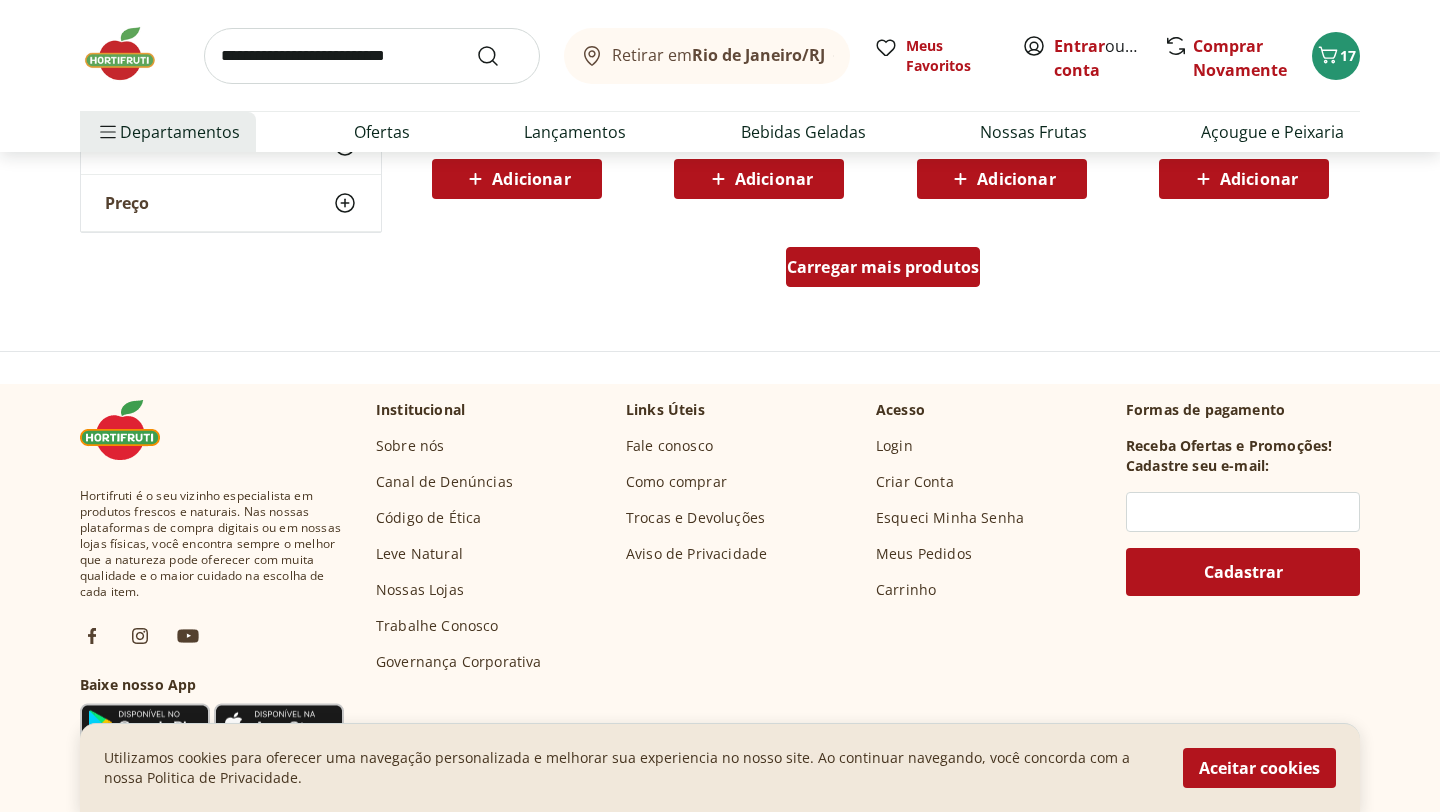 click on "Carregar mais produtos" at bounding box center (883, 267) 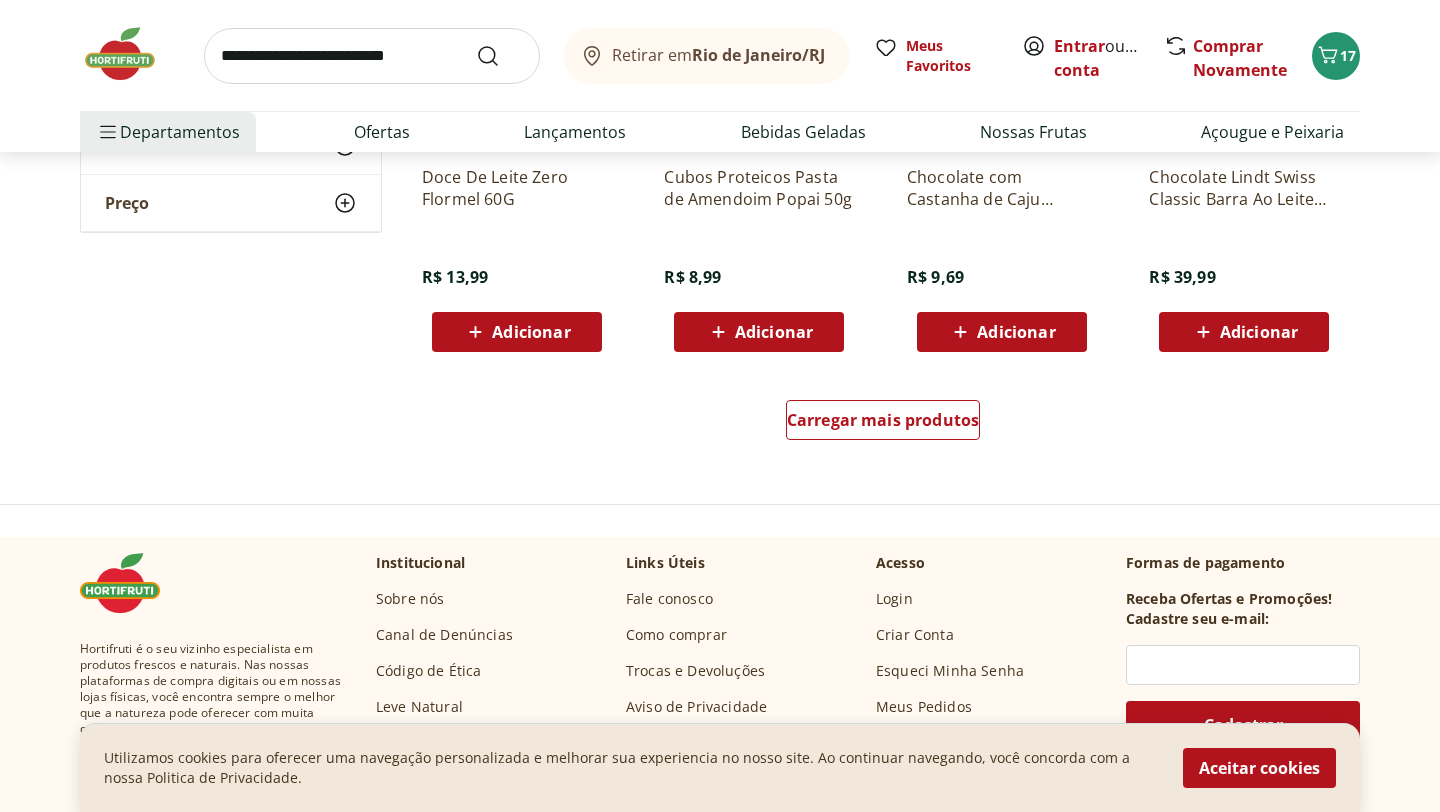 scroll, scrollTop: 5310, scrollLeft: 0, axis: vertical 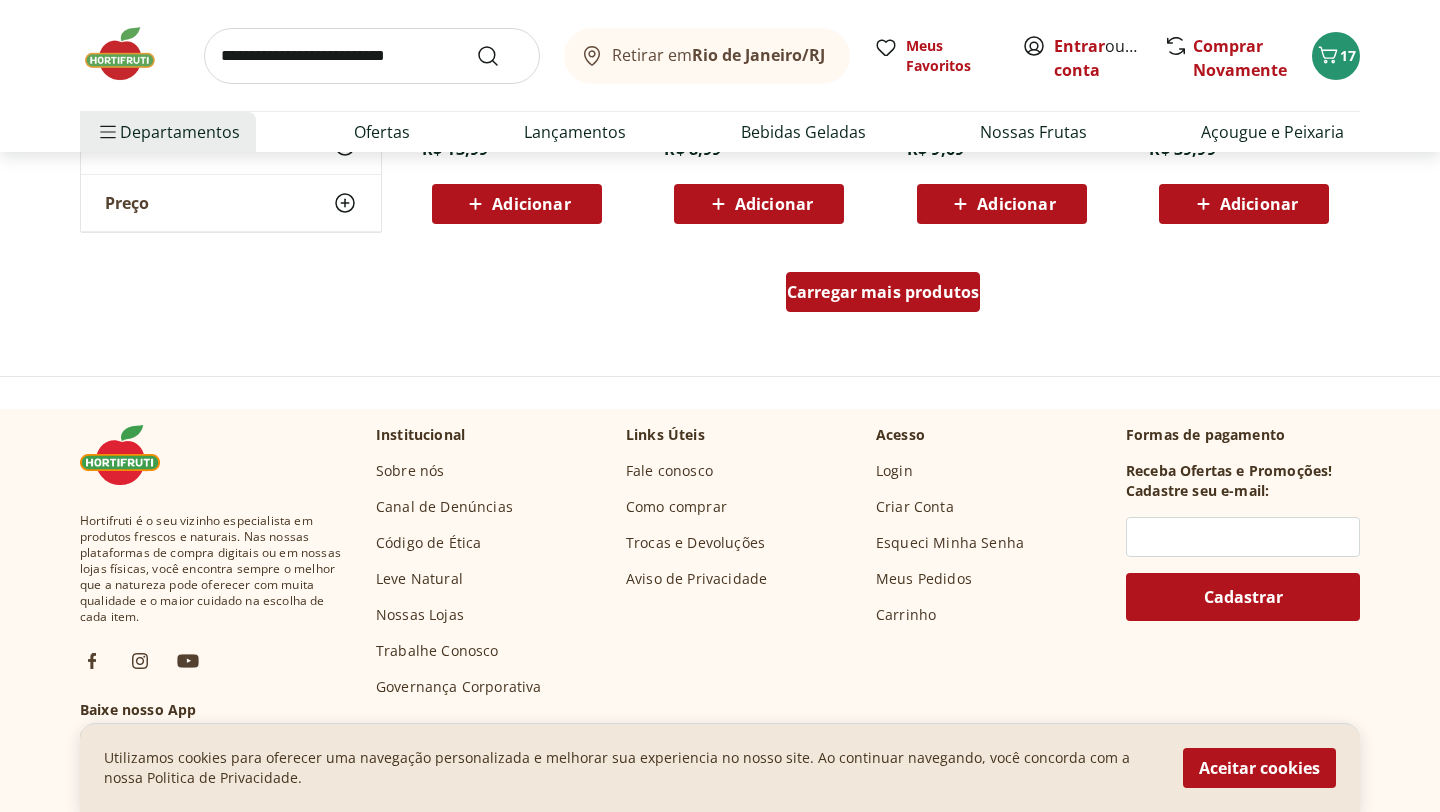 click on "Carregar mais produtos" at bounding box center [883, 292] 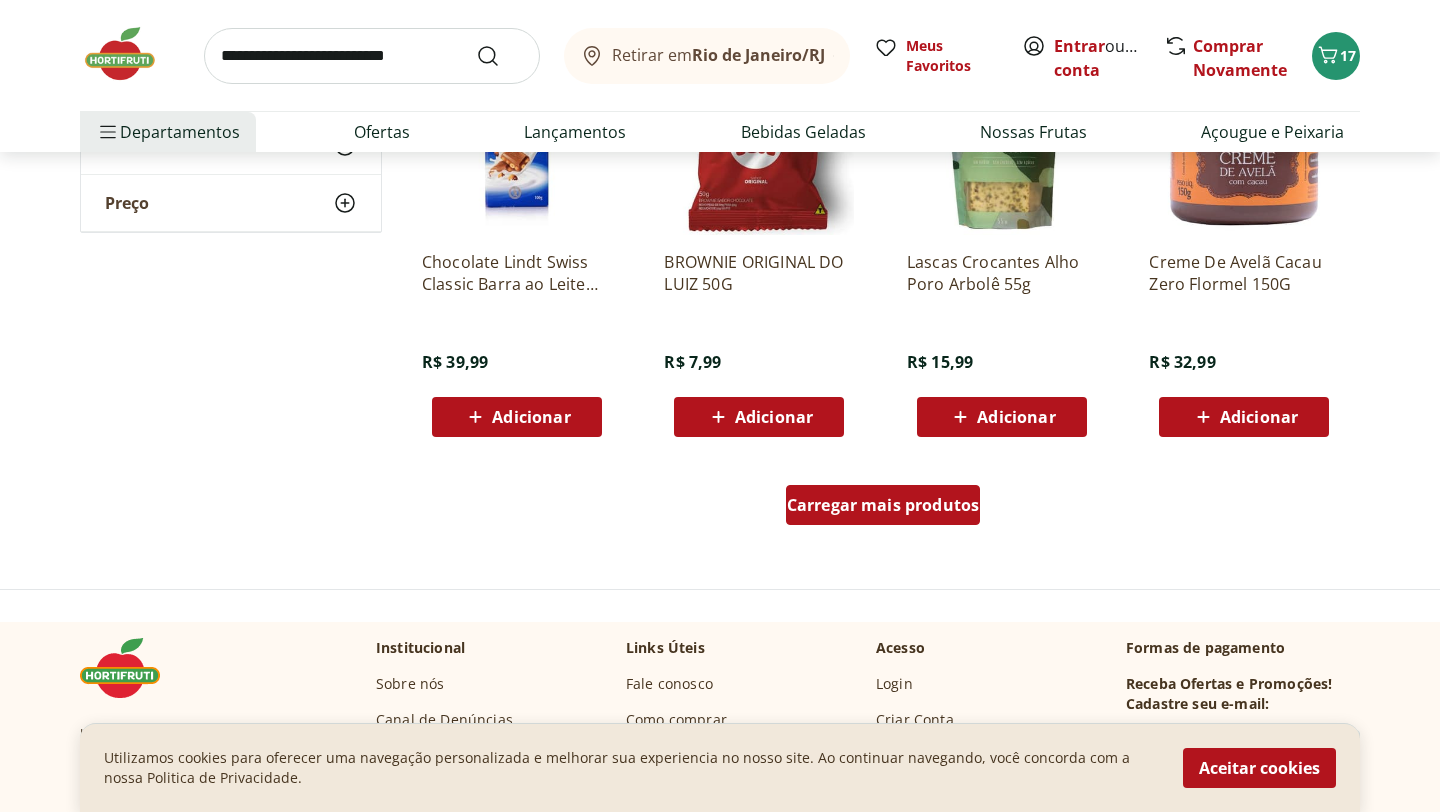 scroll, scrollTop: 6434, scrollLeft: 0, axis: vertical 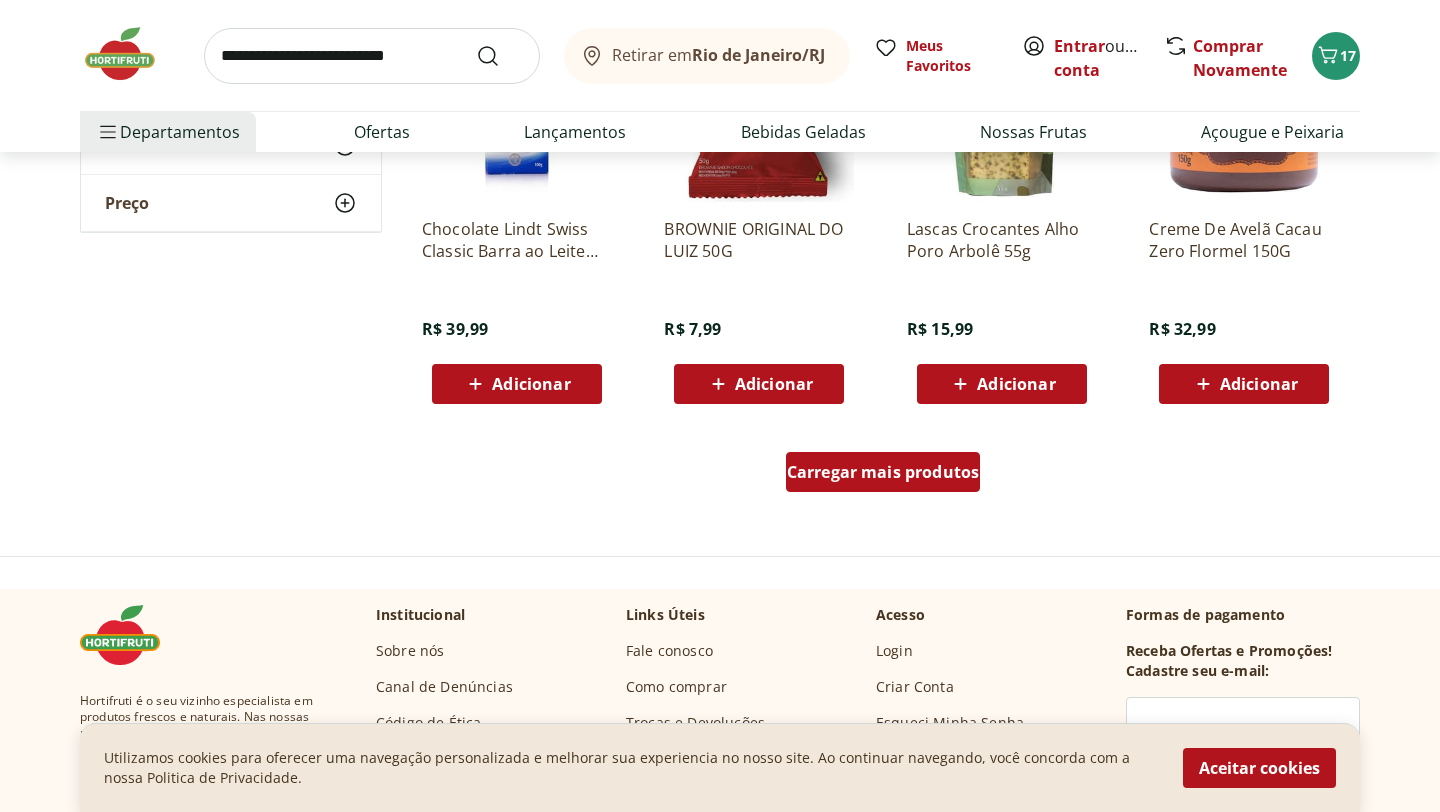 click on "Carregar mais produtos" at bounding box center (883, 472) 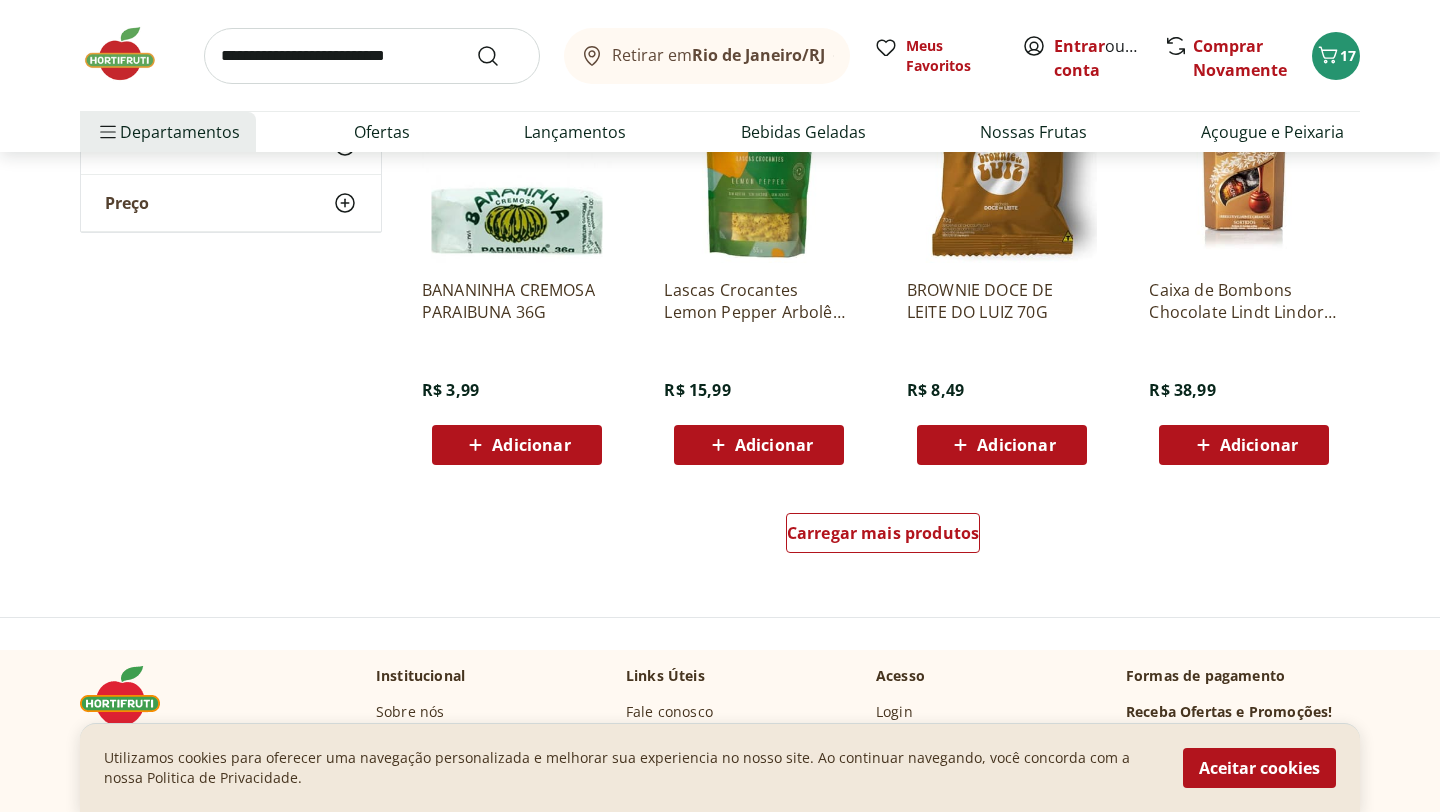 scroll, scrollTop: 7688, scrollLeft: 0, axis: vertical 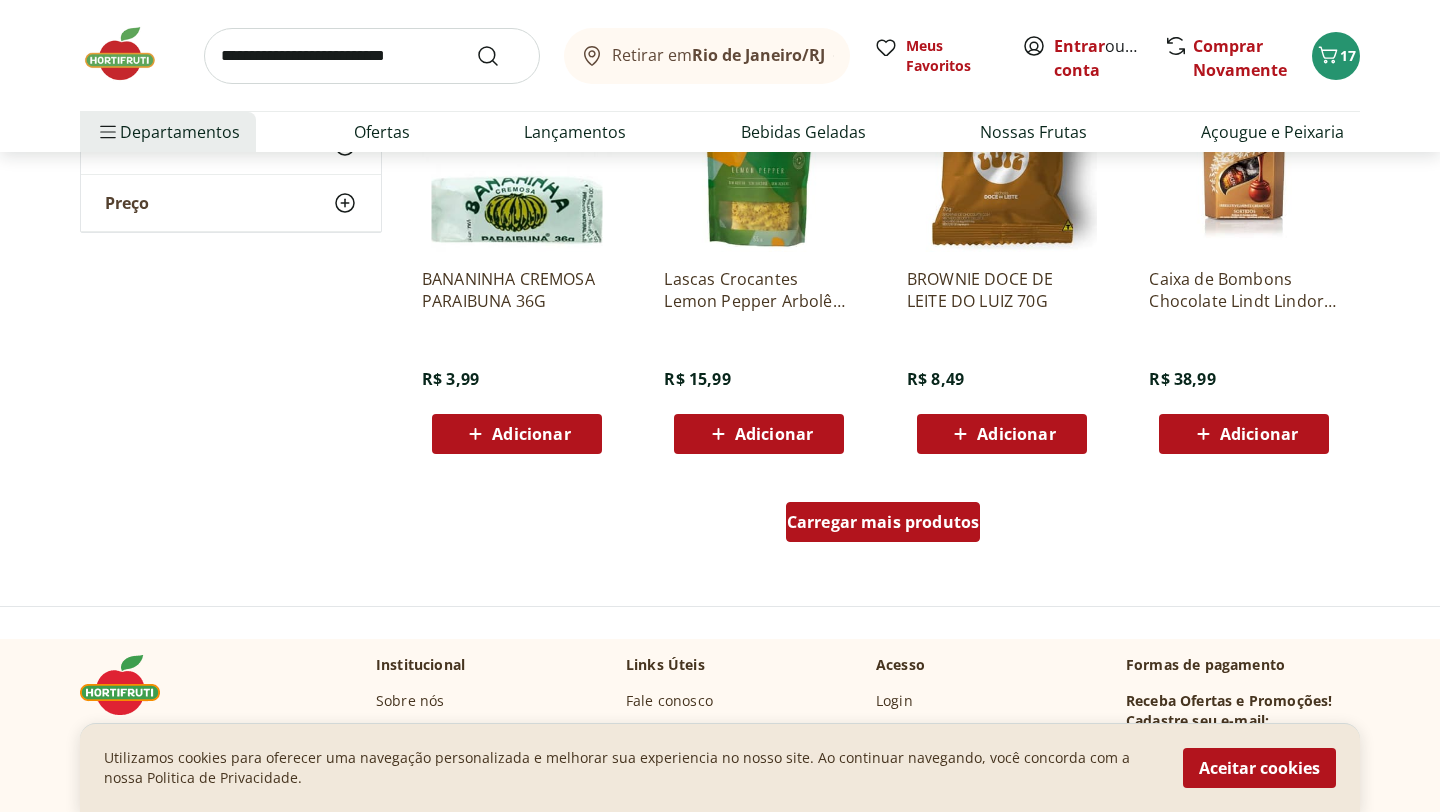 click on "Carregar mais produtos" at bounding box center (883, 522) 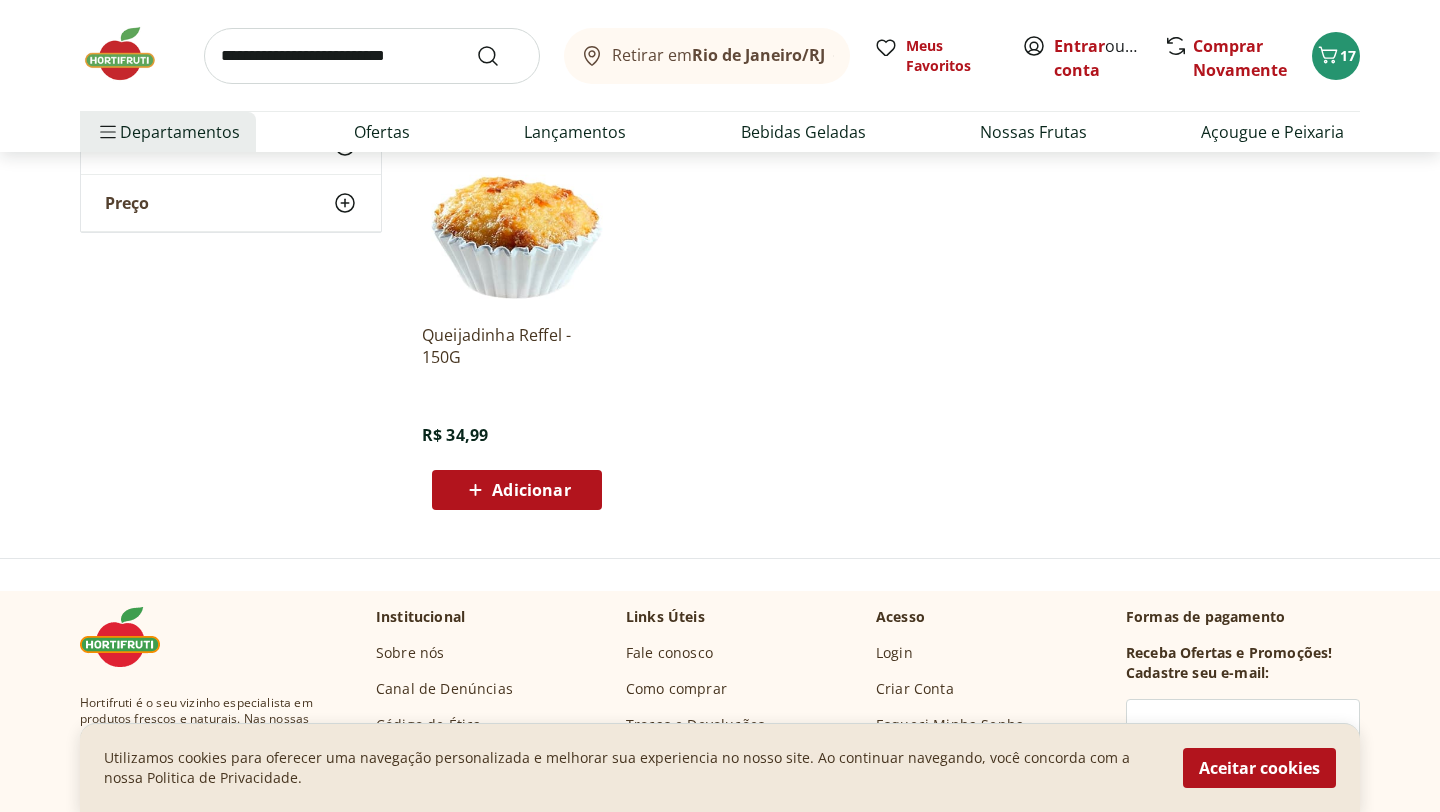scroll, scrollTop: 8958, scrollLeft: 0, axis: vertical 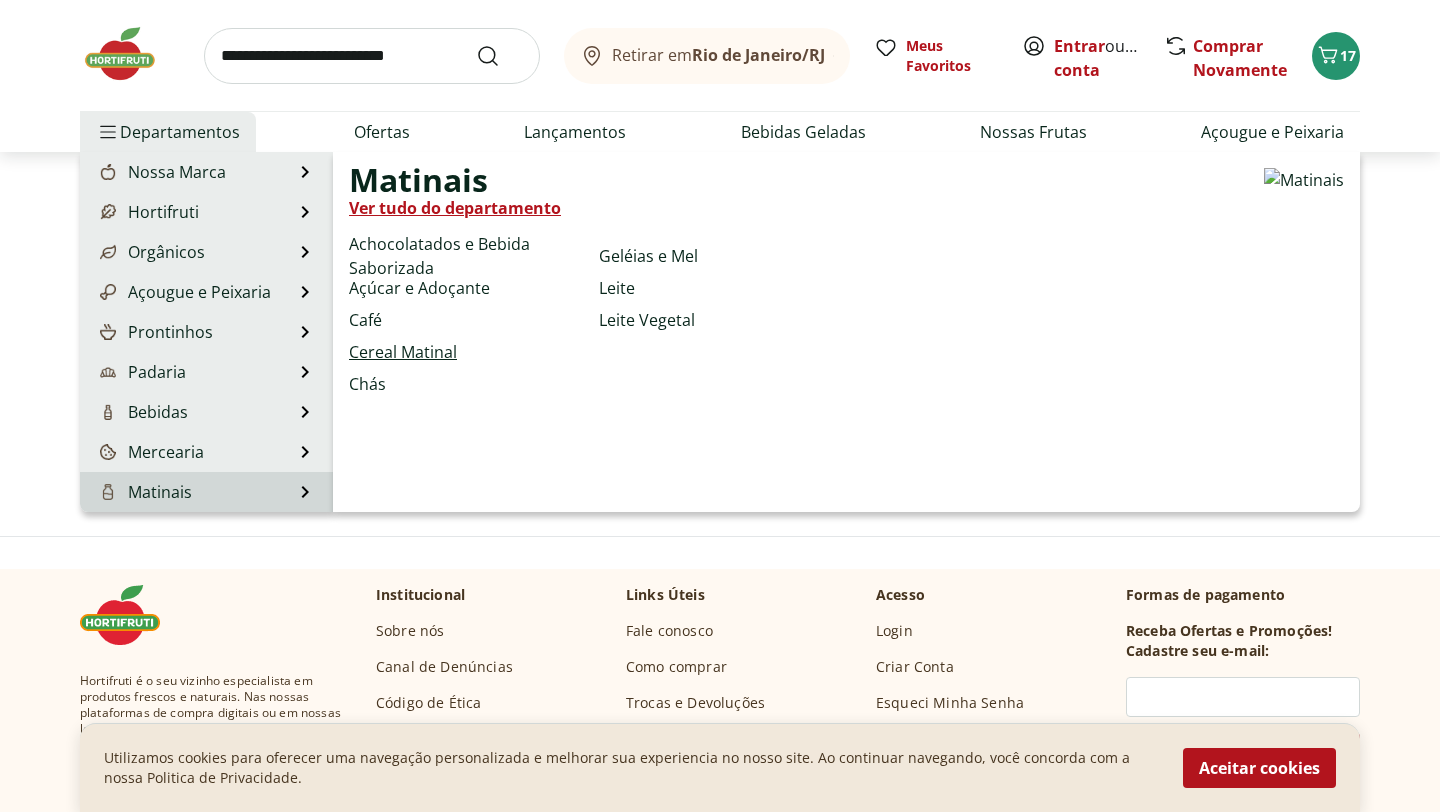 click on "Cereal Matinal" at bounding box center (403, 352) 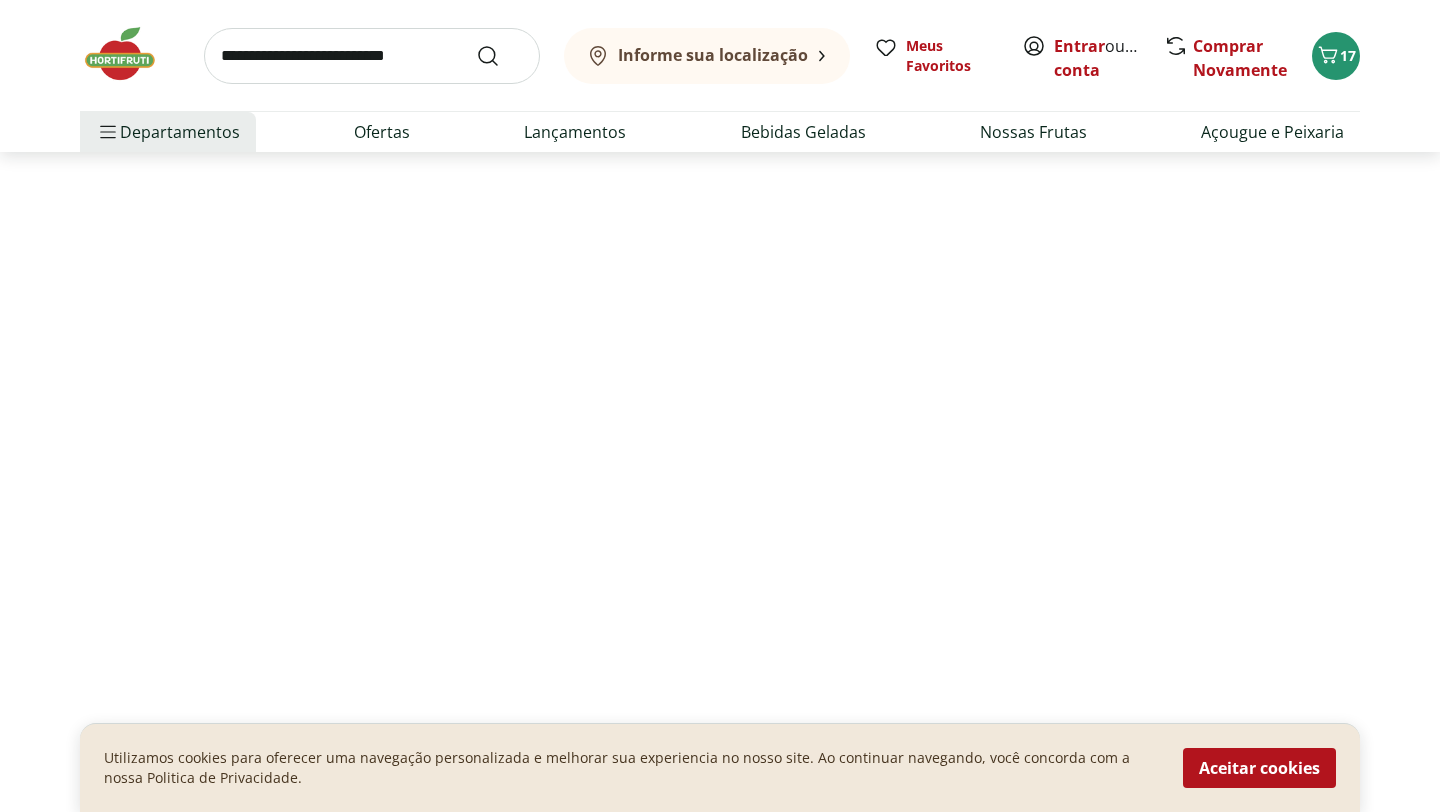 scroll, scrollTop: 0, scrollLeft: 0, axis: both 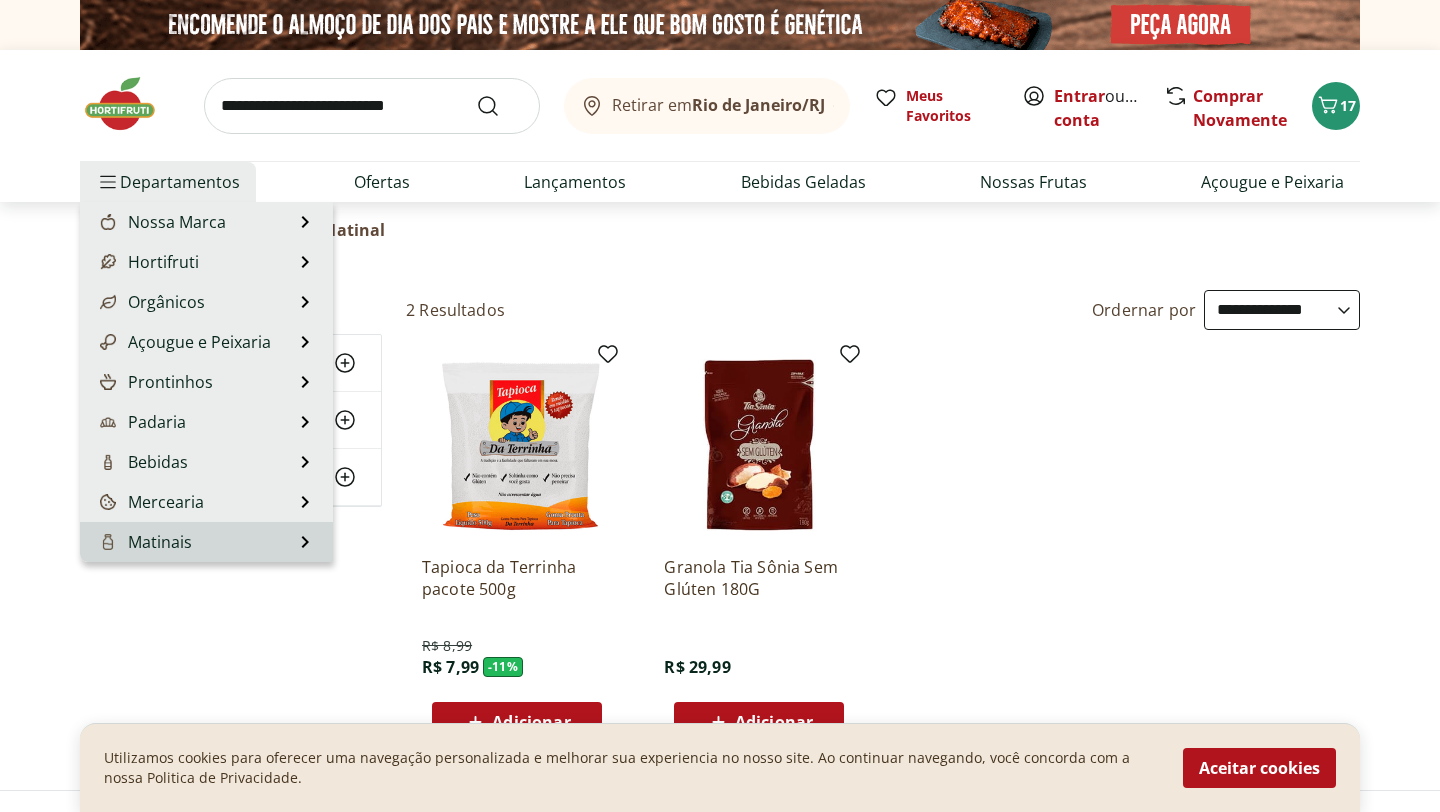 click on "Matinais Matinais Ver tudo do departamento Achocolatados e Bebida Saborizada Açúcar e Adoçante Café Cereal Matinal Chás Geléias e Mel Leite Leite Vegetal" at bounding box center (206, 542) 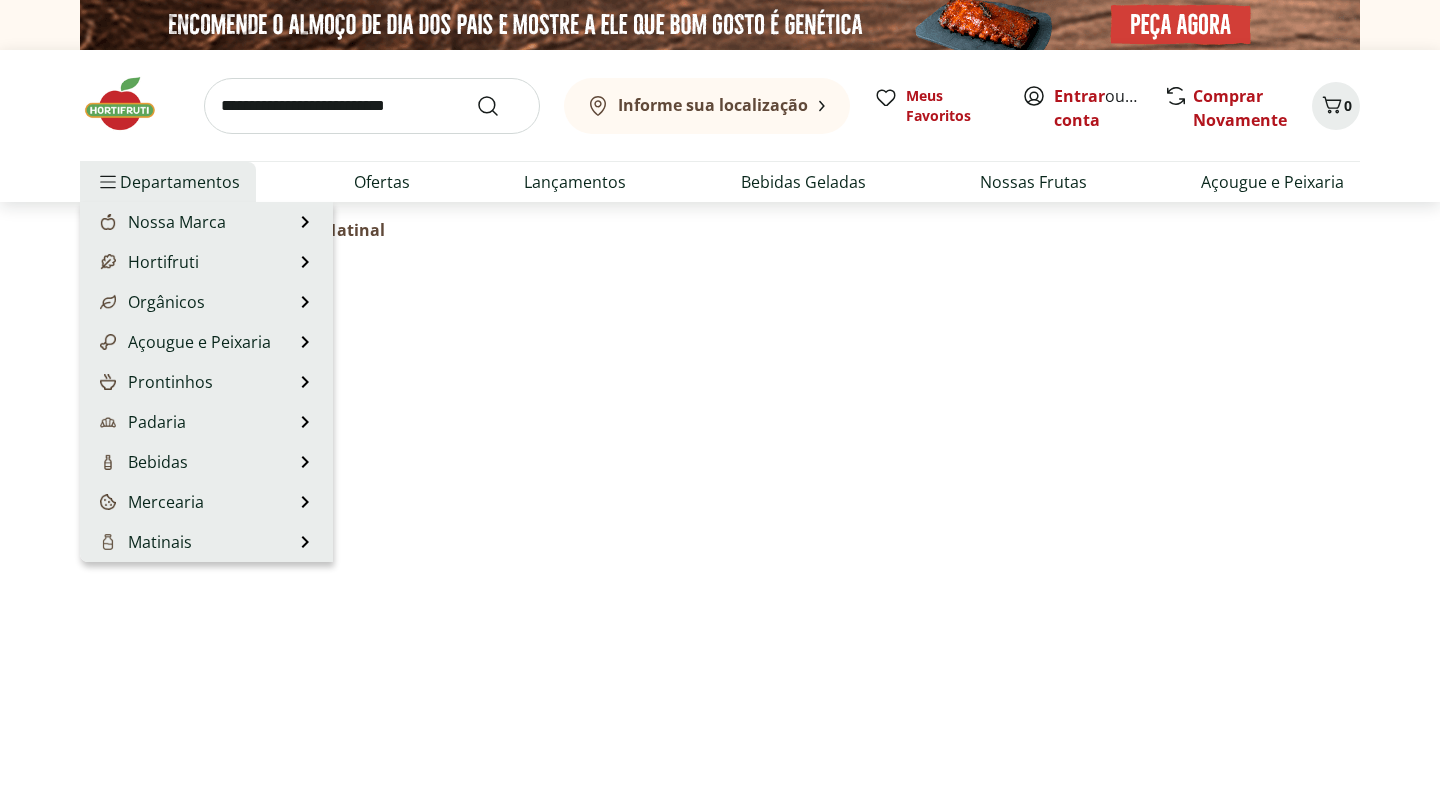 scroll, scrollTop: 0, scrollLeft: 0, axis: both 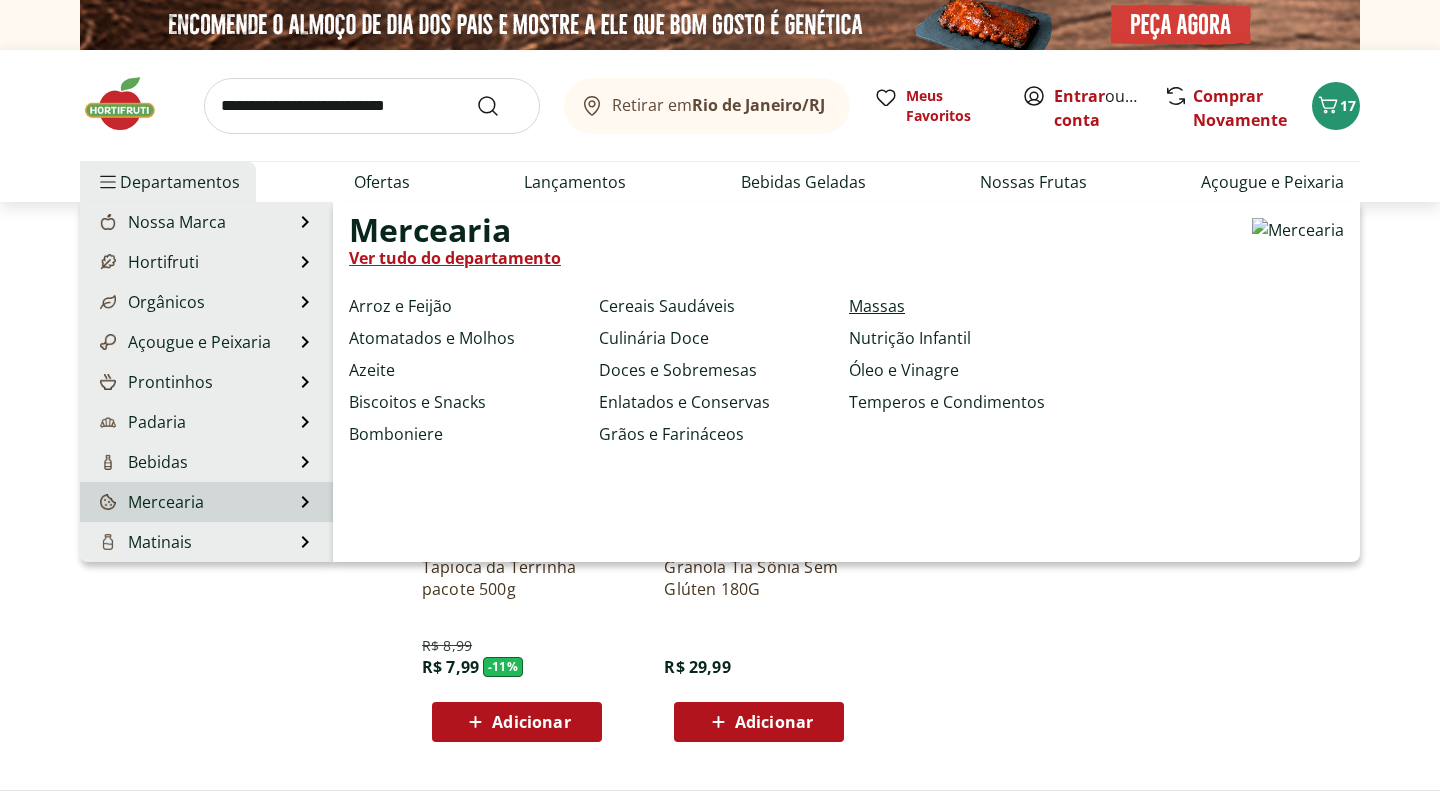 click on "Massas" at bounding box center (877, 306) 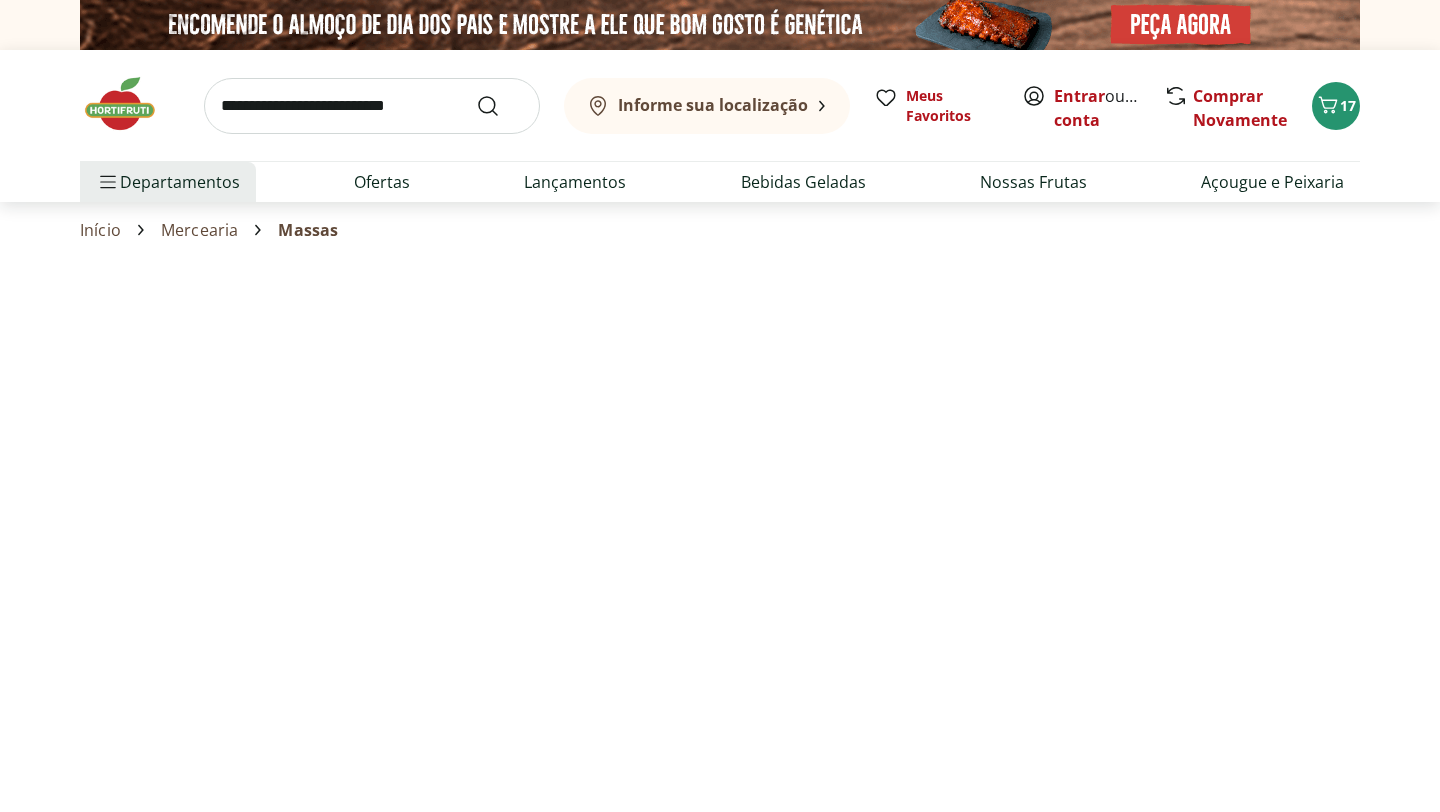 select on "**********" 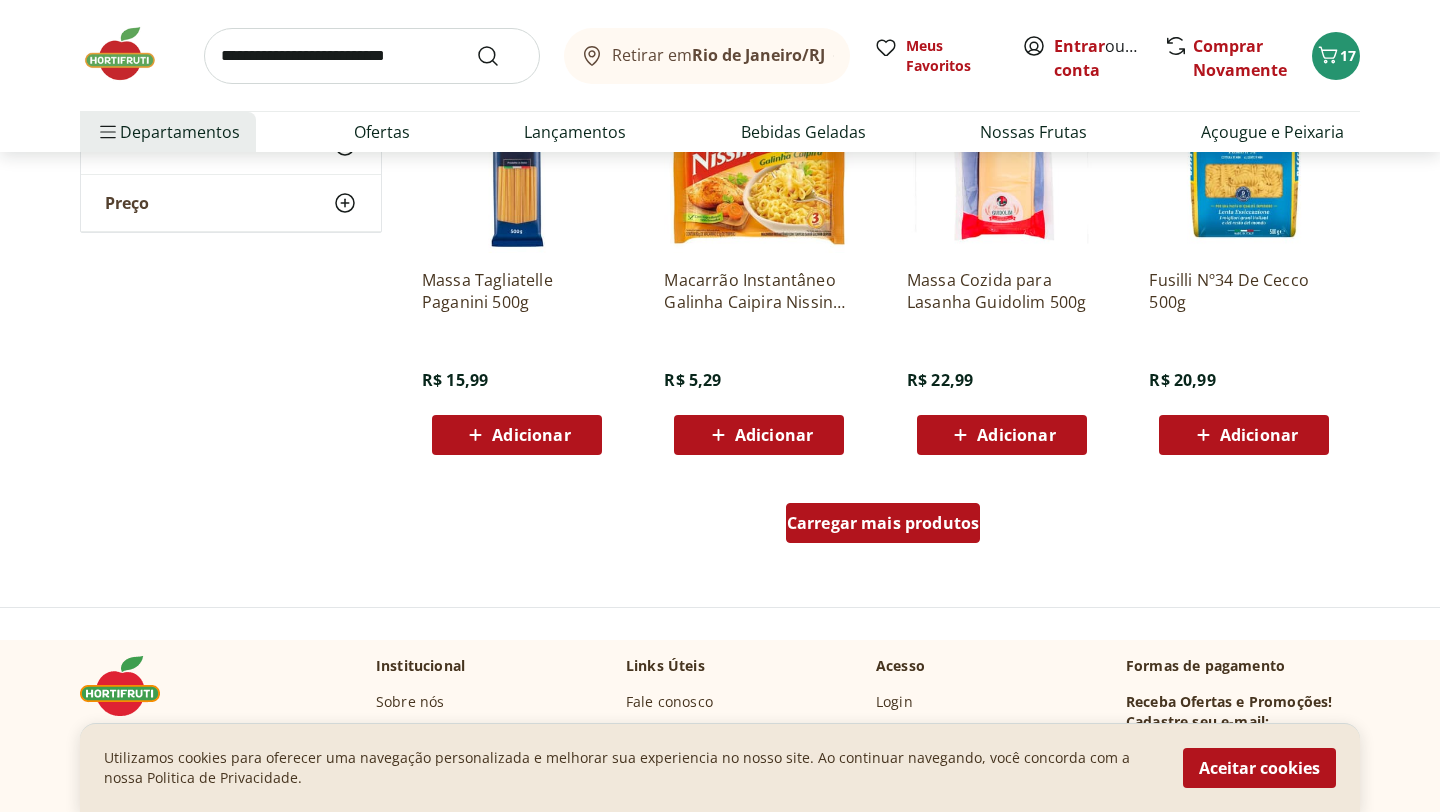click on "Carregar mais produtos" at bounding box center (883, 523) 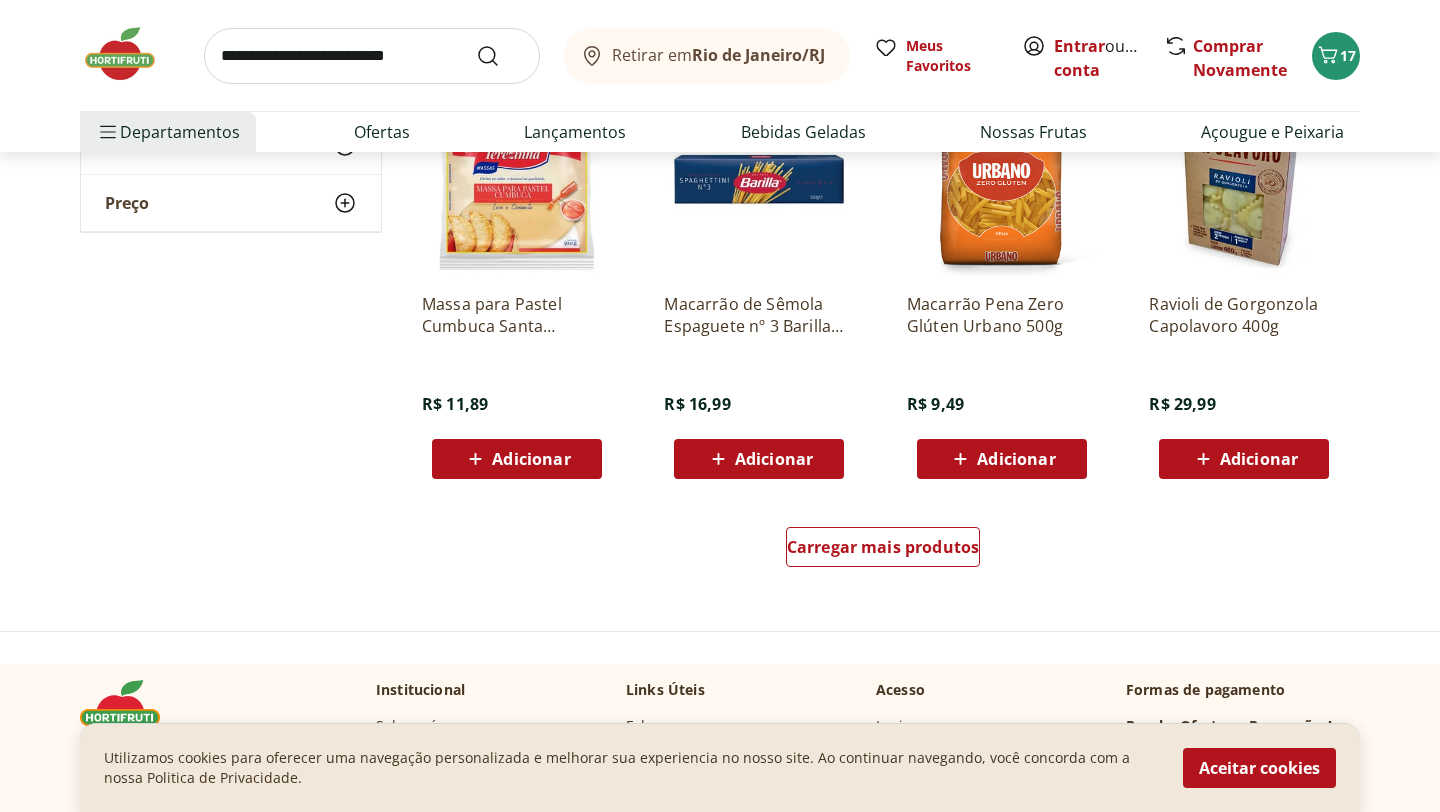 scroll, scrollTop: 2448, scrollLeft: 0, axis: vertical 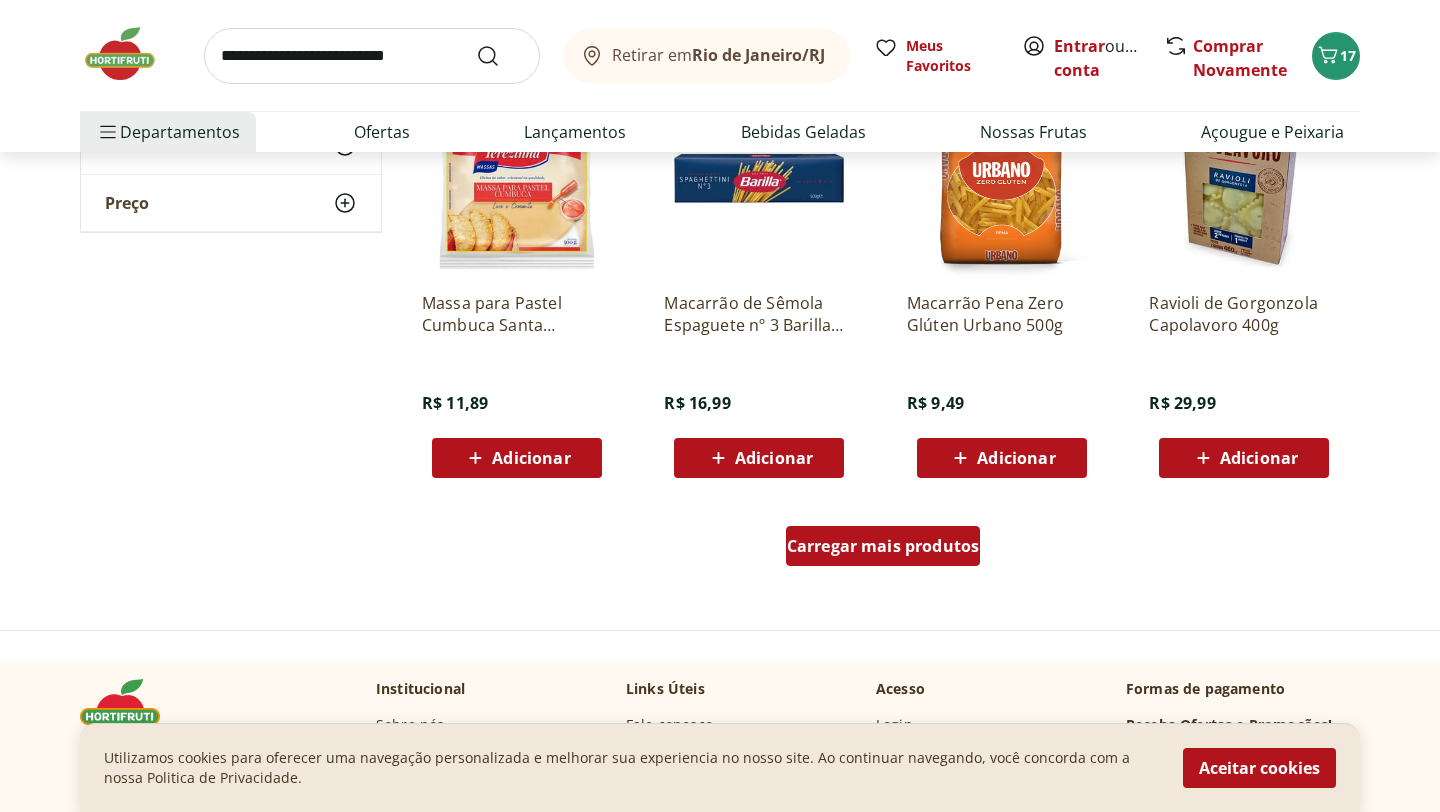 click on "Carregar mais produtos" at bounding box center [883, 546] 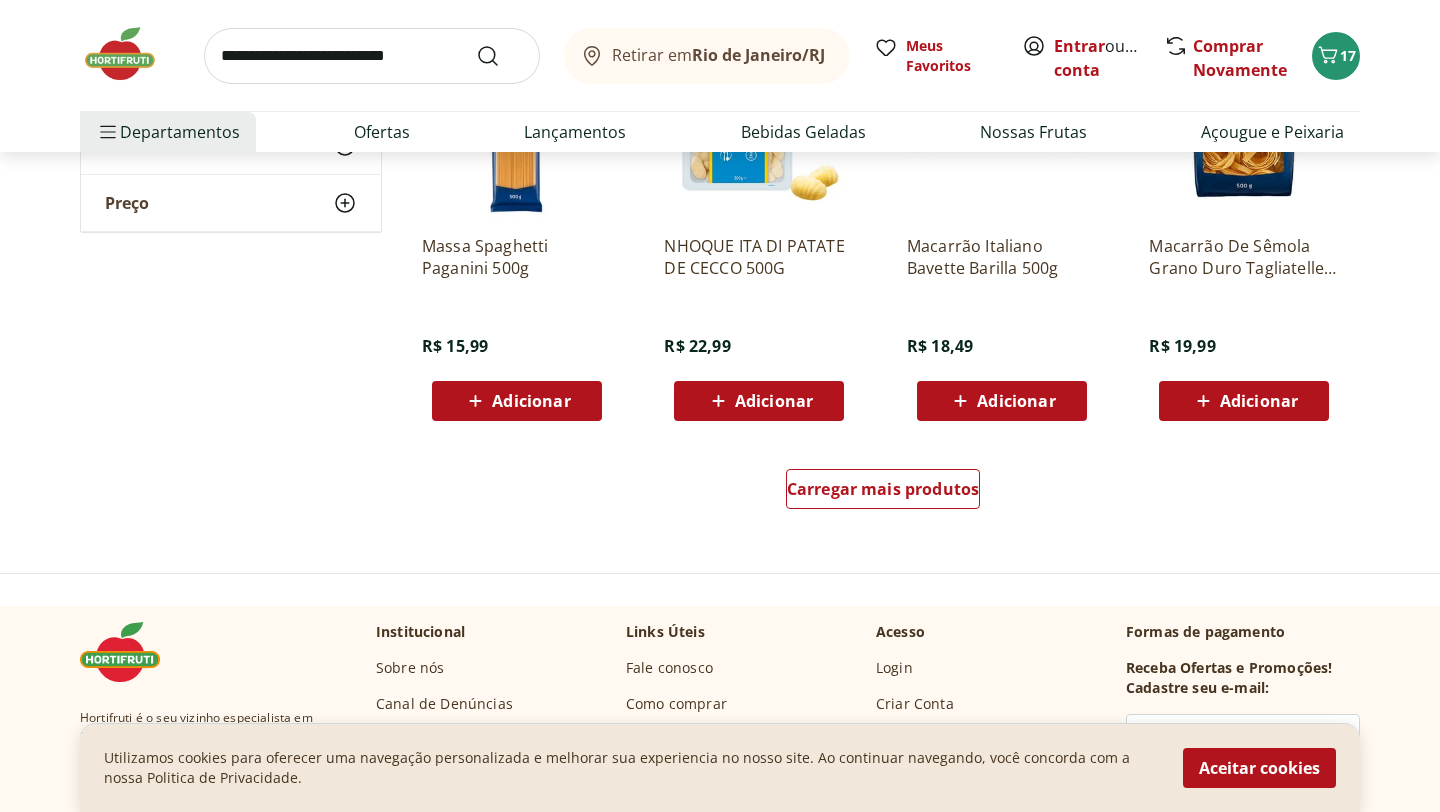 scroll, scrollTop: 3811, scrollLeft: 0, axis: vertical 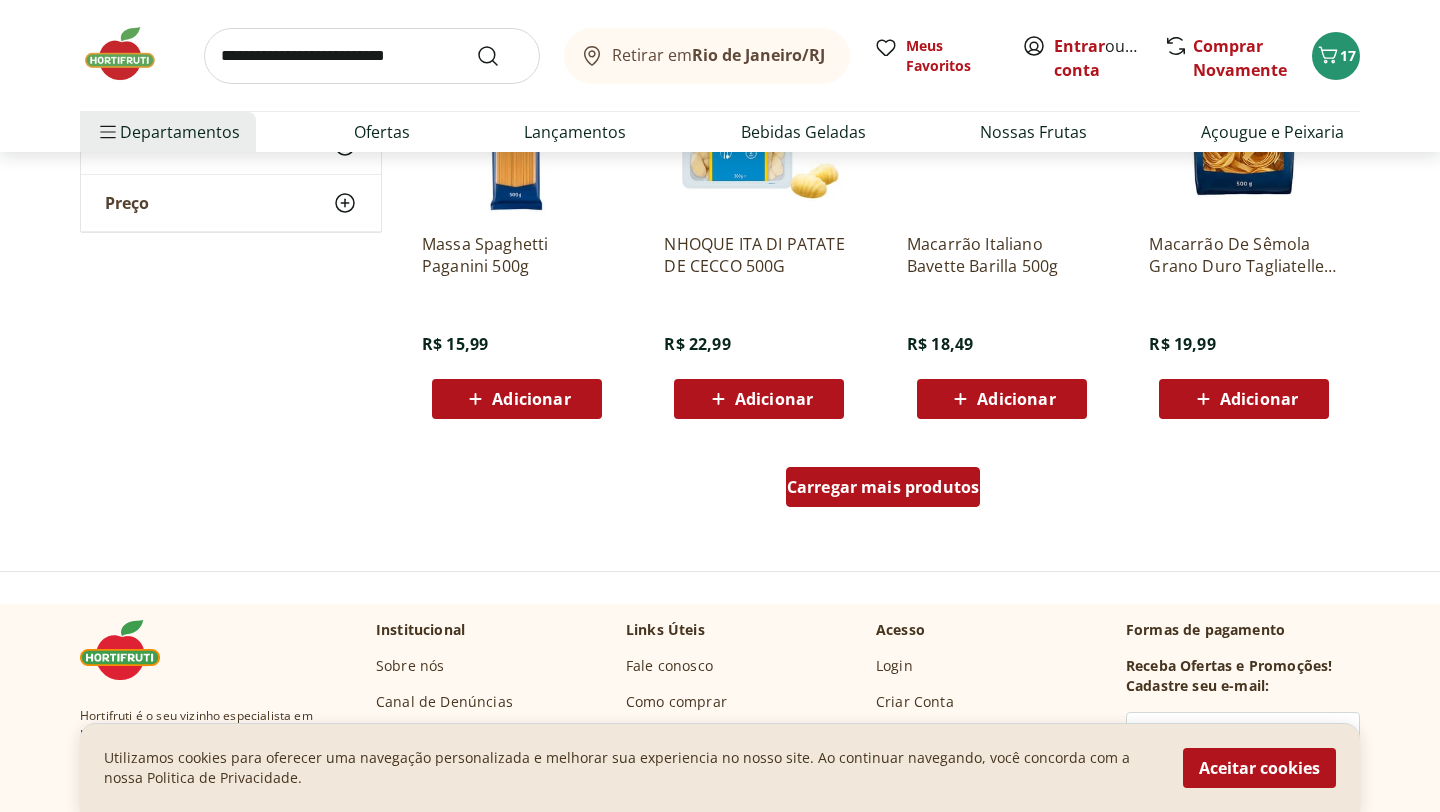 click on "Carregar mais produtos" at bounding box center [883, 487] 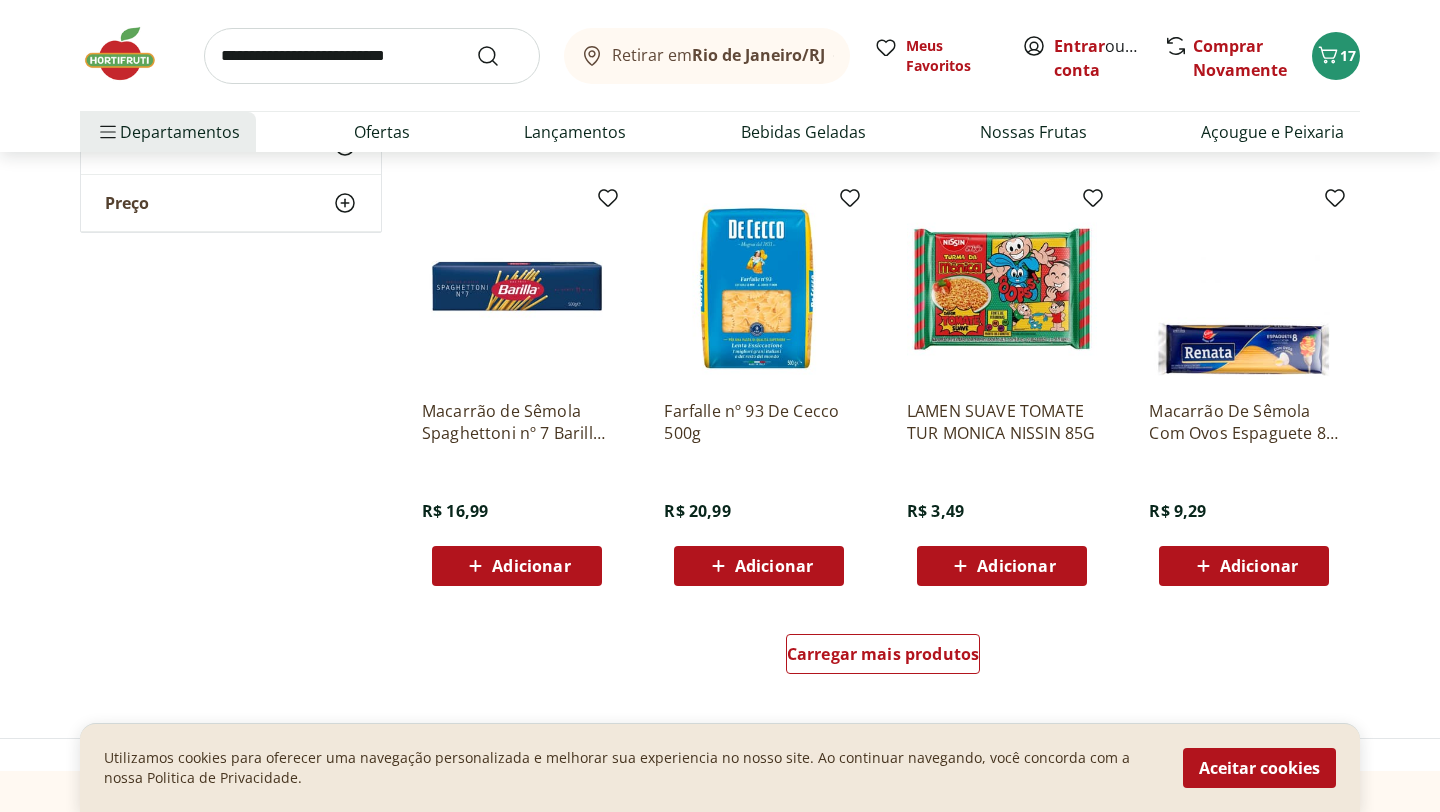 scroll, scrollTop: 4949, scrollLeft: 0, axis: vertical 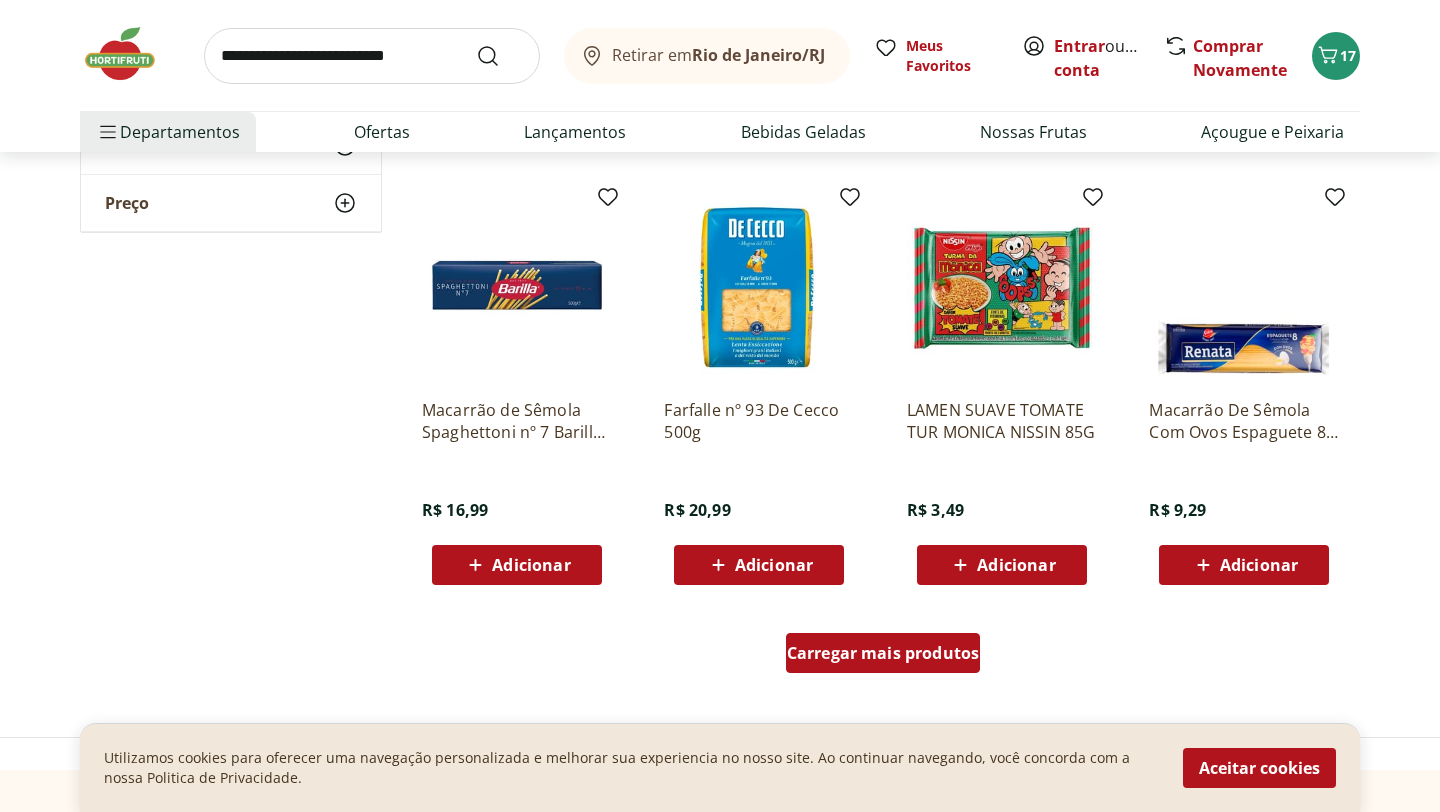 click on "Carregar mais produtos" at bounding box center (883, 653) 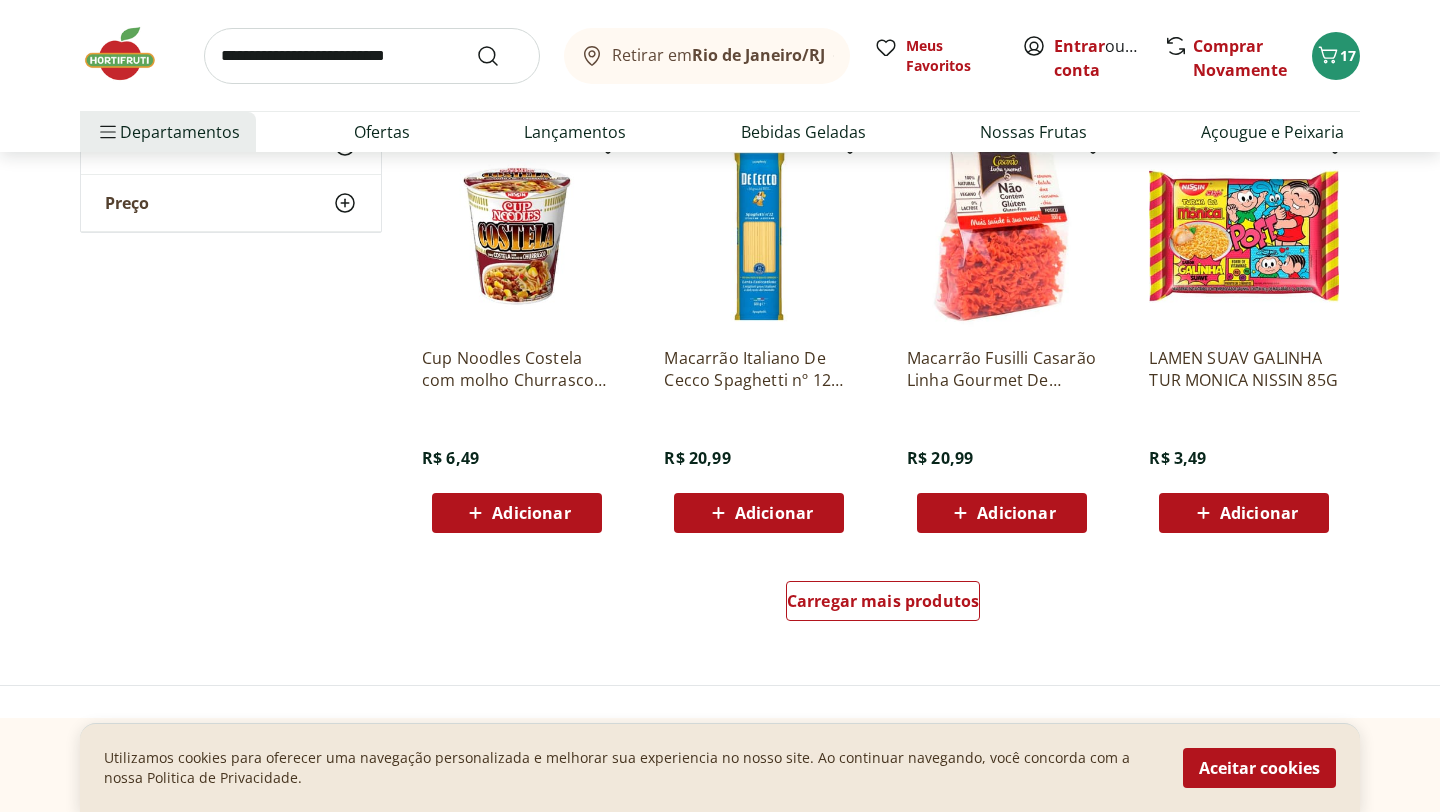 scroll, scrollTop: 6333, scrollLeft: 0, axis: vertical 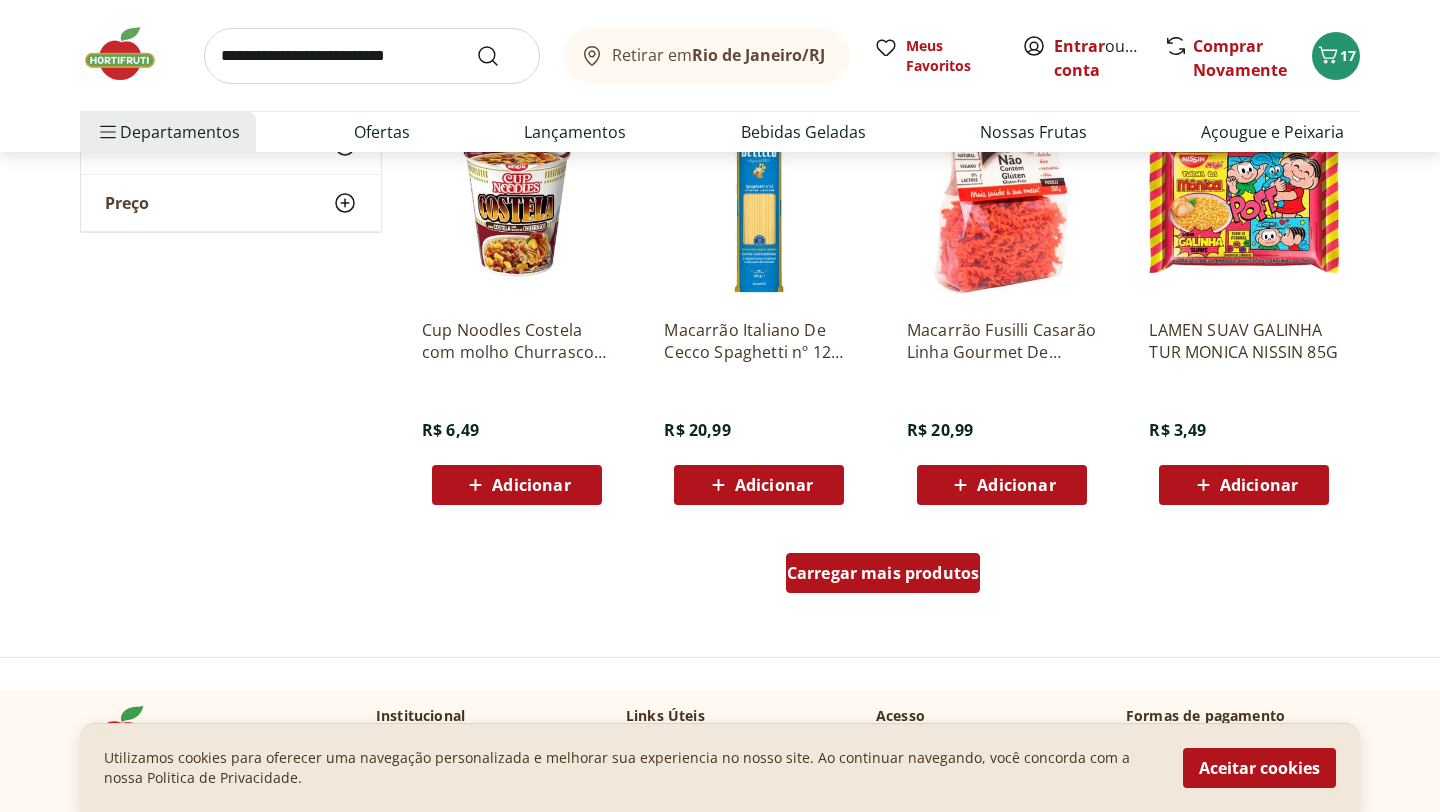 click on "Carregar mais produtos" at bounding box center [883, 573] 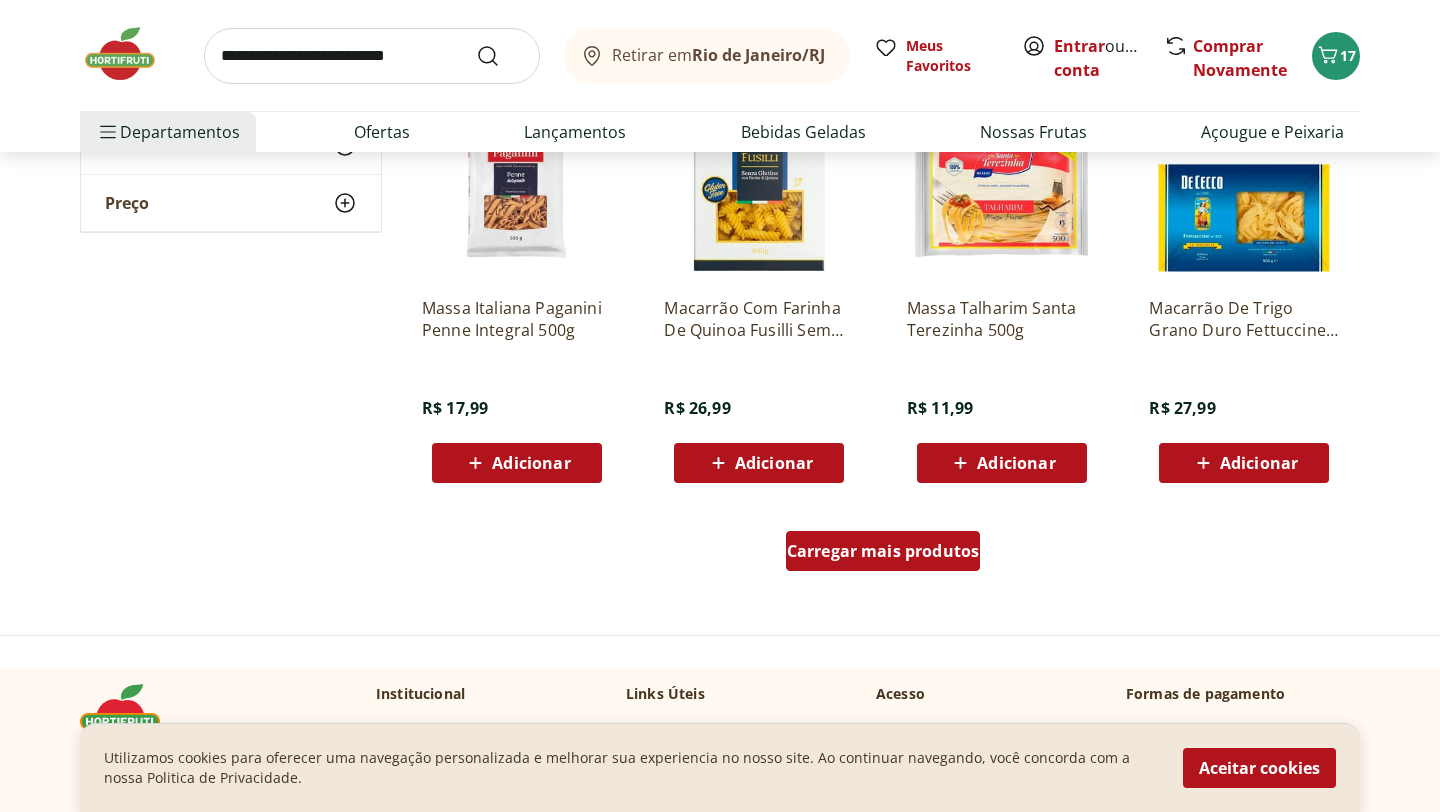 scroll, scrollTop: 7657, scrollLeft: 0, axis: vertical 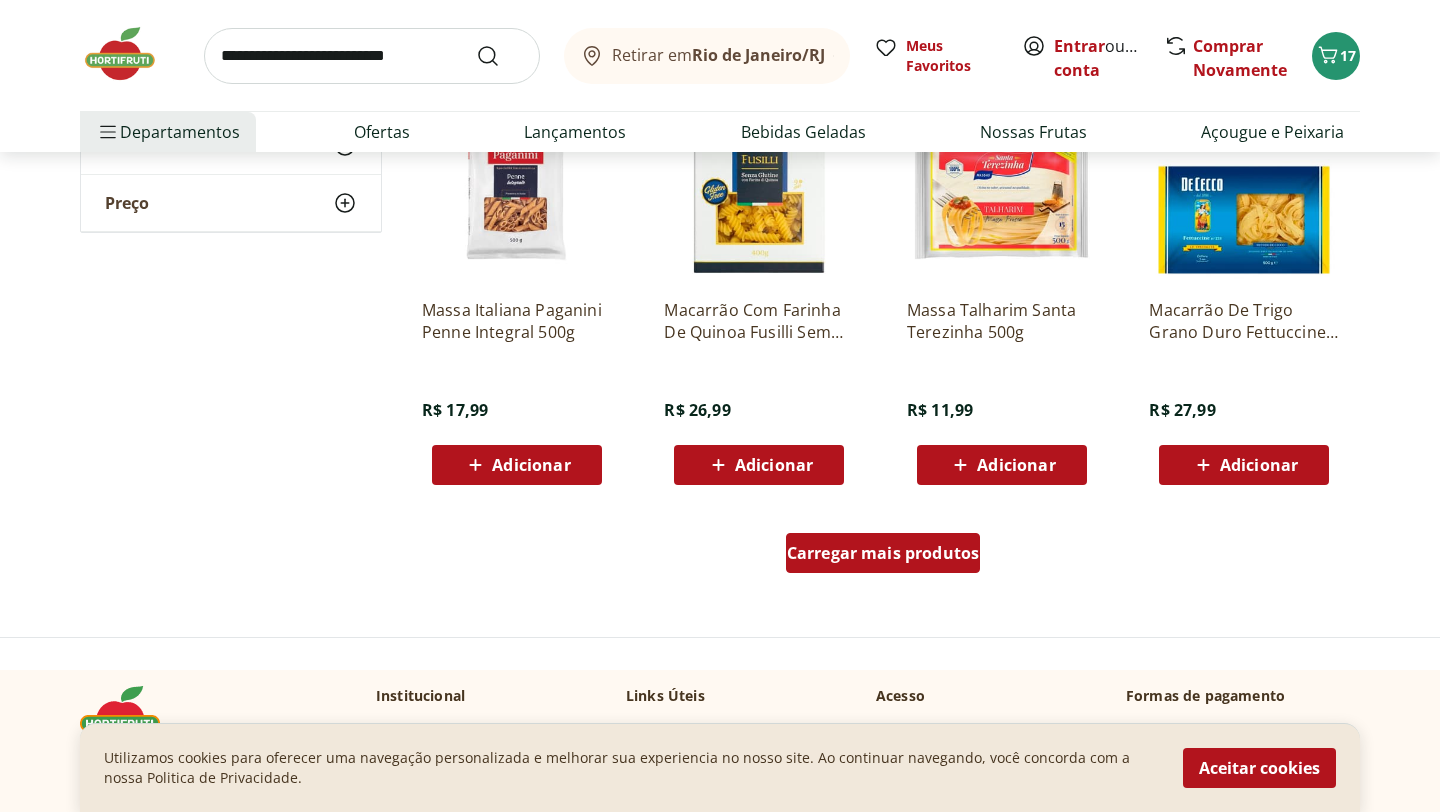 click on "Carregar mais produtos" at bounding box center (883, 553) 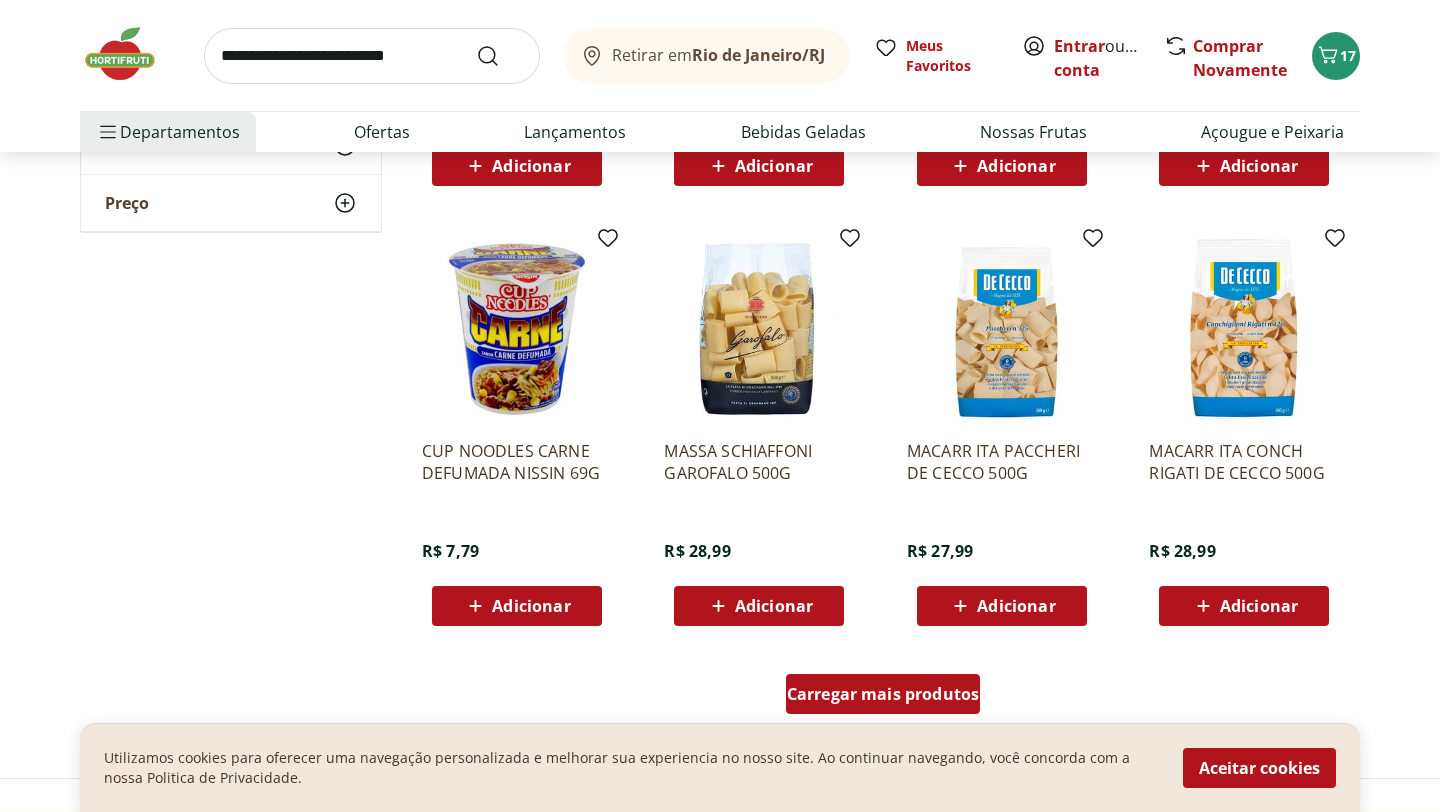 scroll, scrollTop: 8822, scrollLeft: 0, axis: vertical 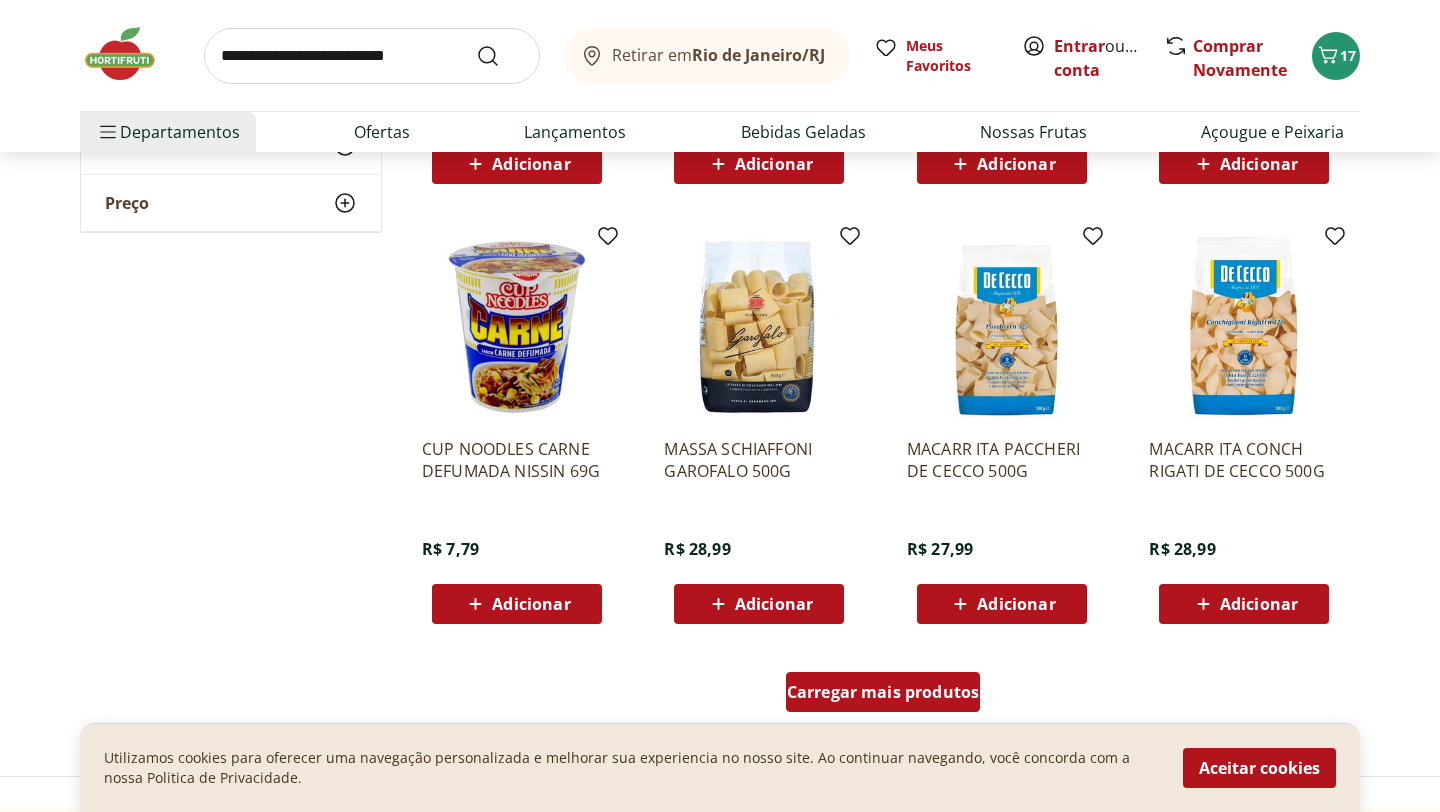 click on "Carregar mais produtos" at bounding box center [883, 692] 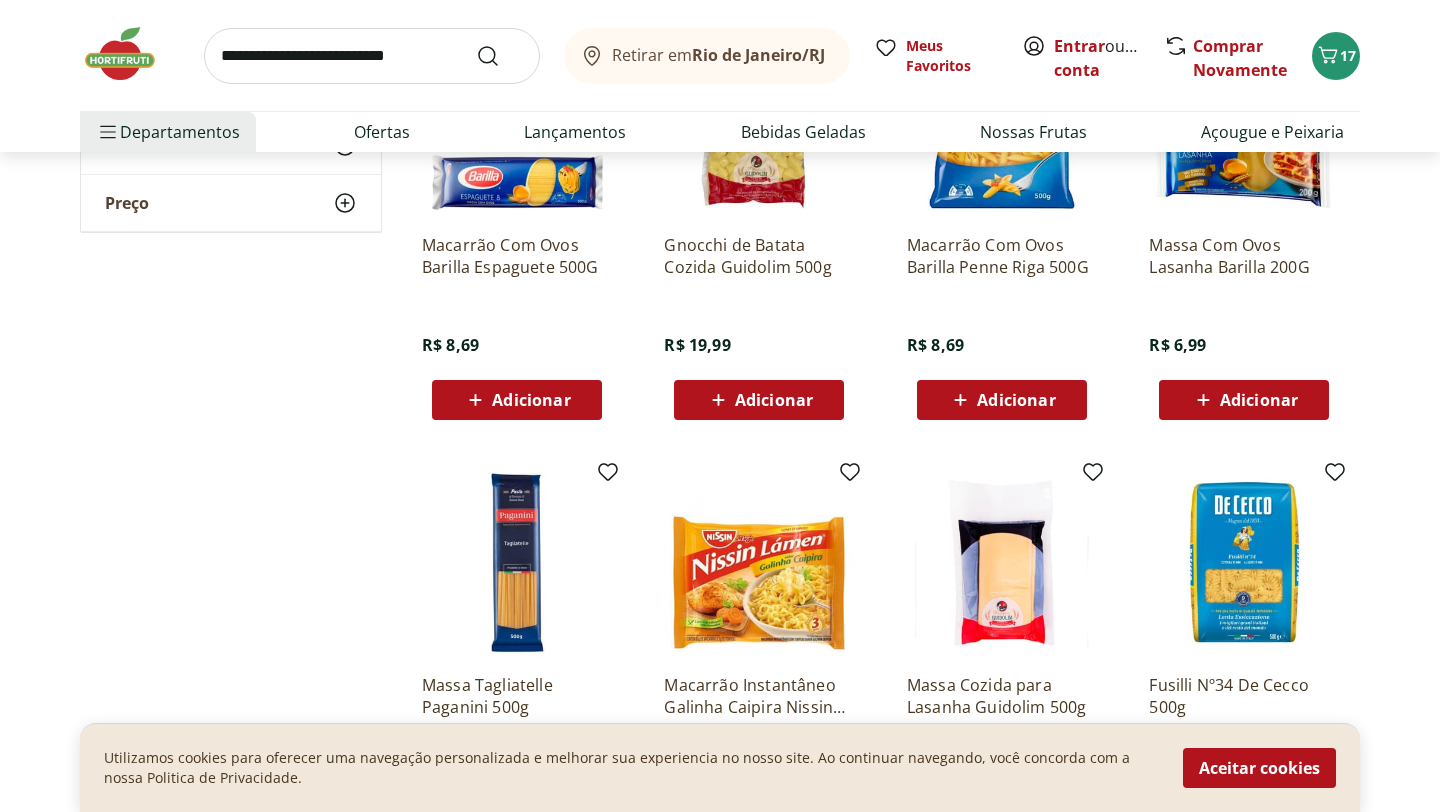 scroll, scrollTop: 764, scrollLeft: 0, axis: vertical 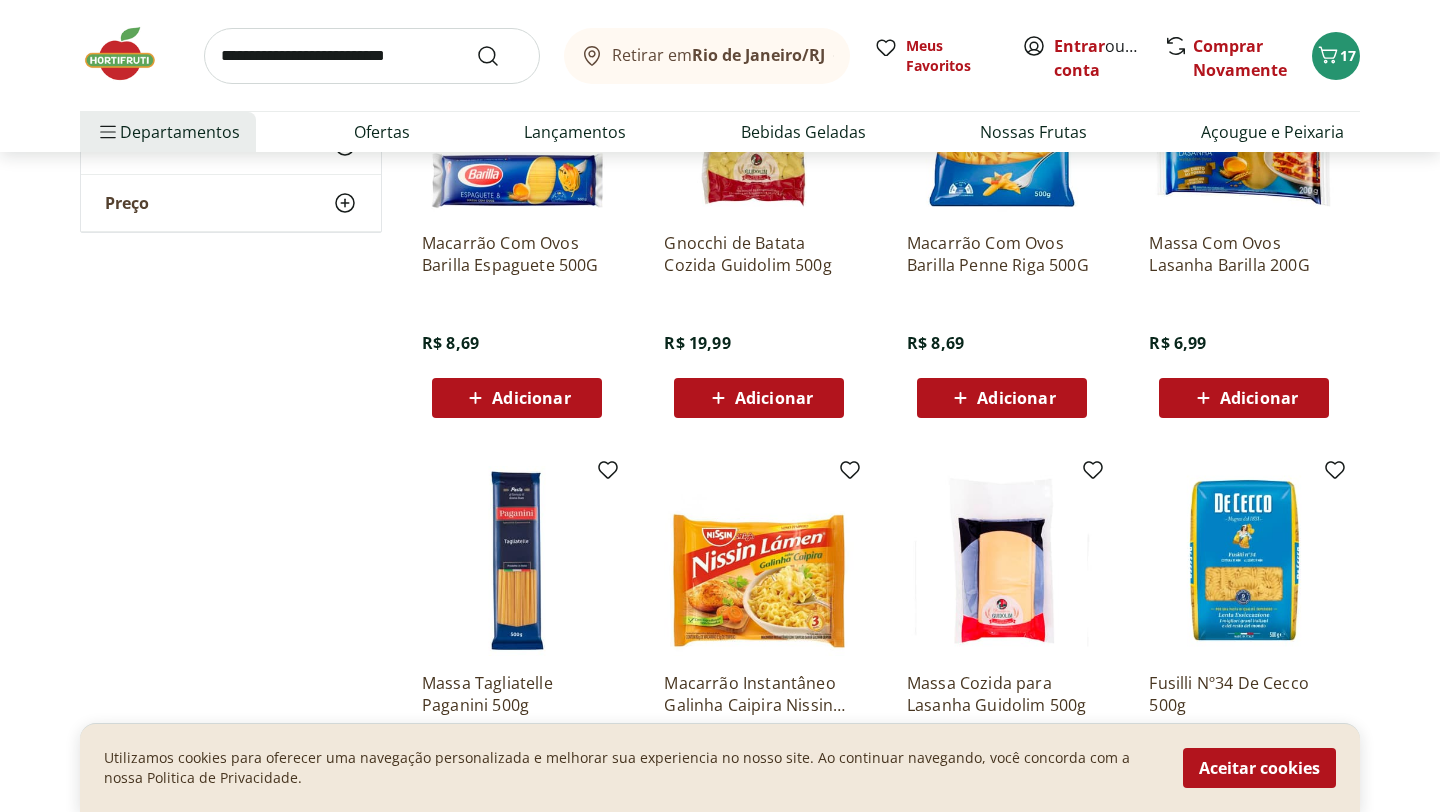 click on "Adicionar" at bounding box center (1002, 398) 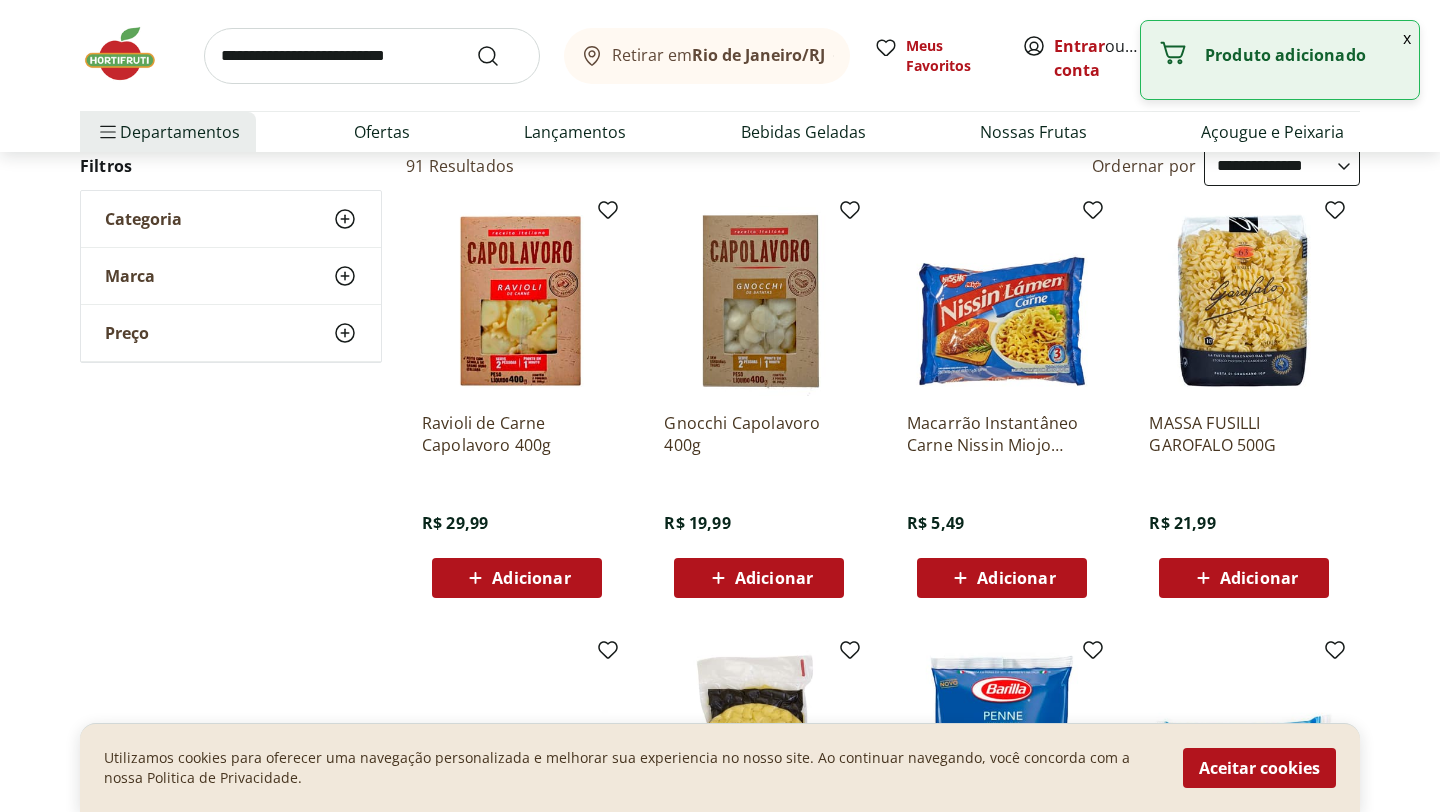 scroll, scrollTop: 0, scrollLeft: 0, axis: both 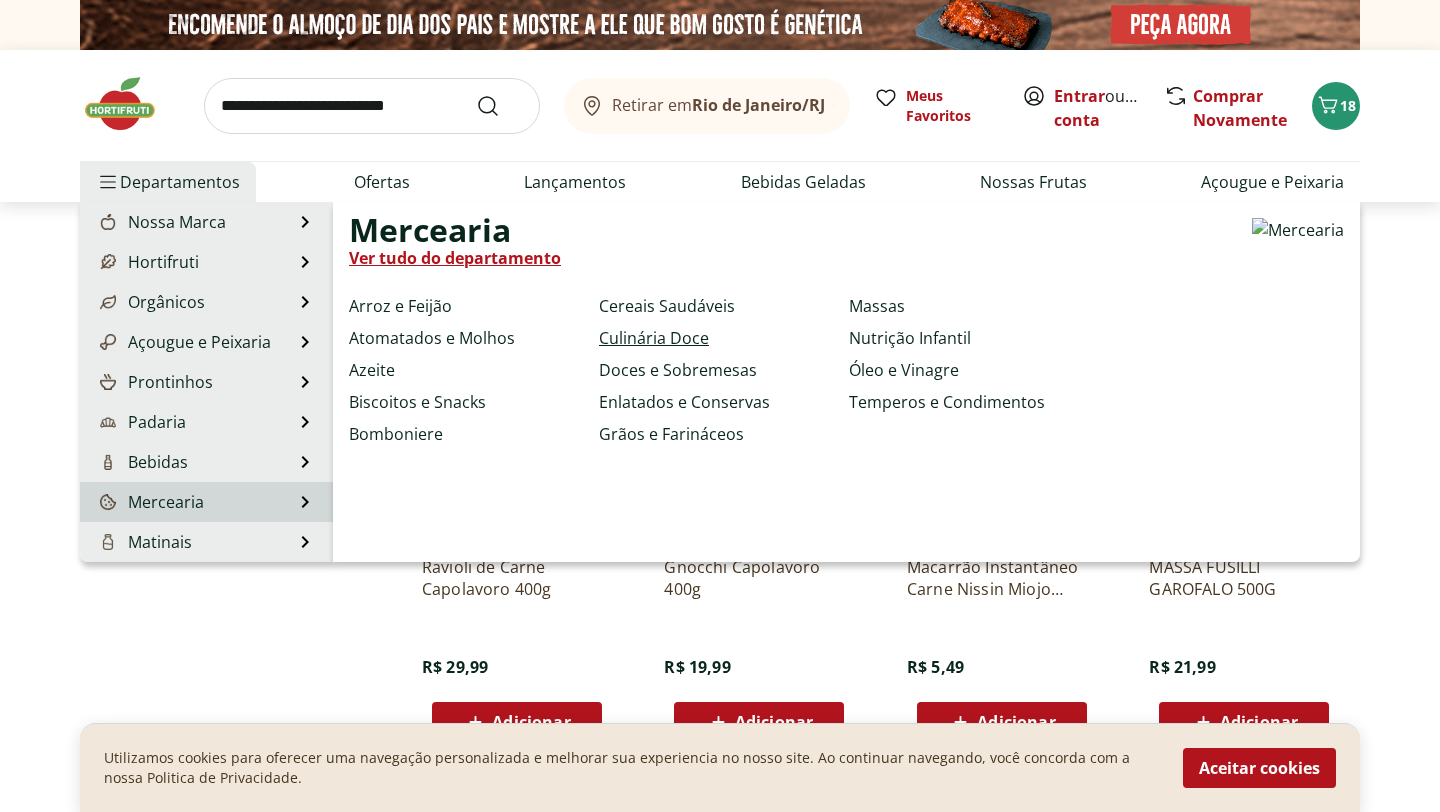 click on "Culinária Doce" at bounding box center [654, 338] 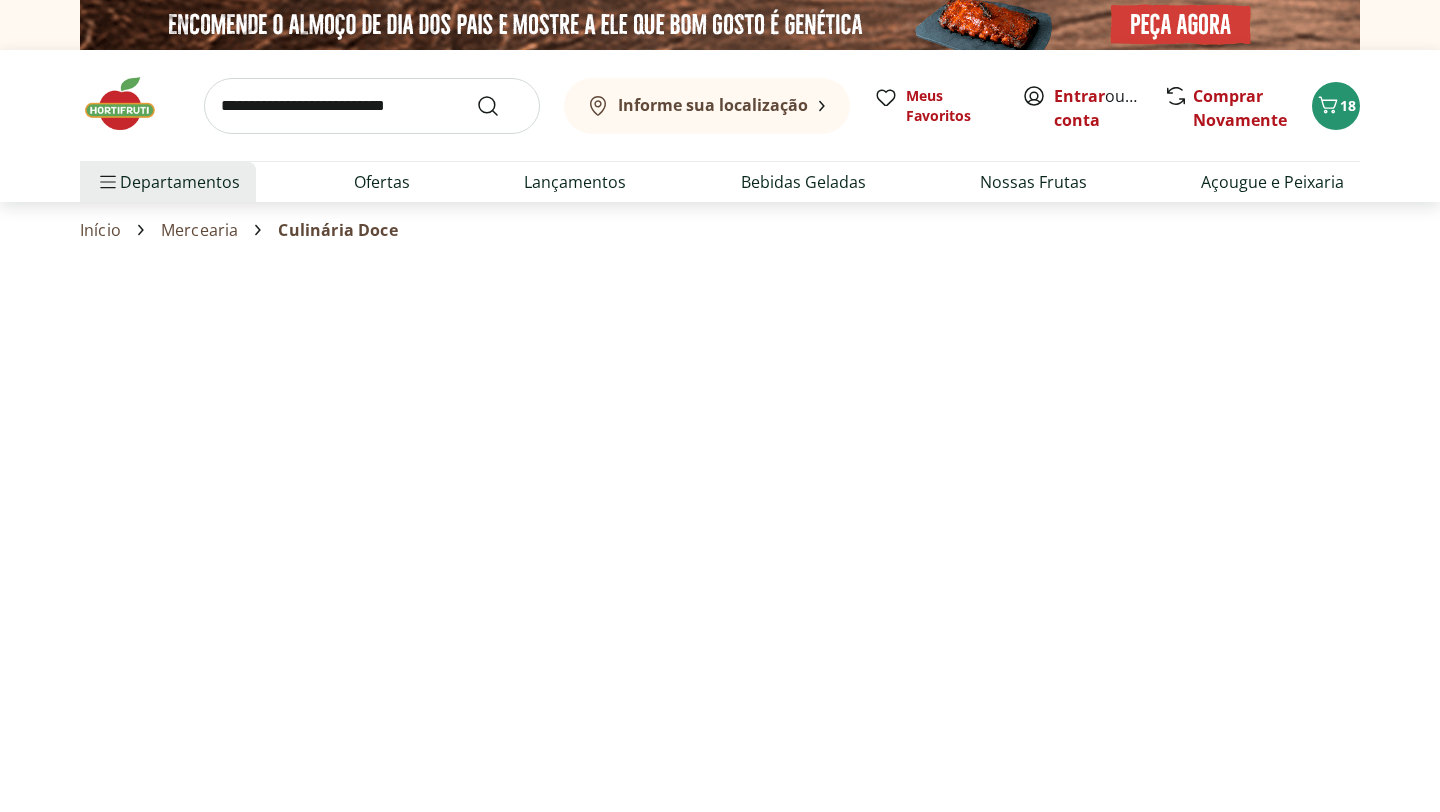 select on "**********" 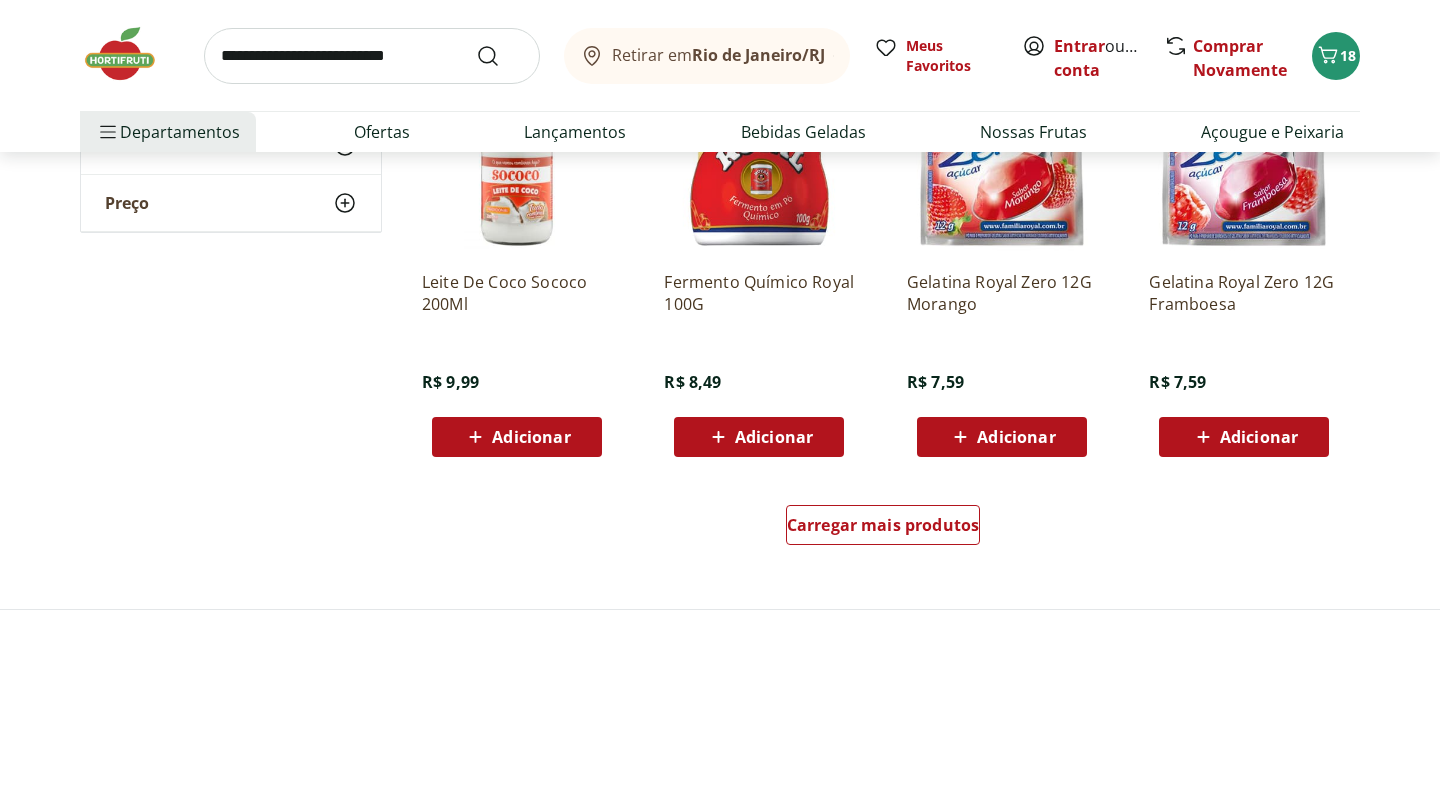 scroll, scrollTop: 1166, scrollLeft: 0, axis: vertical 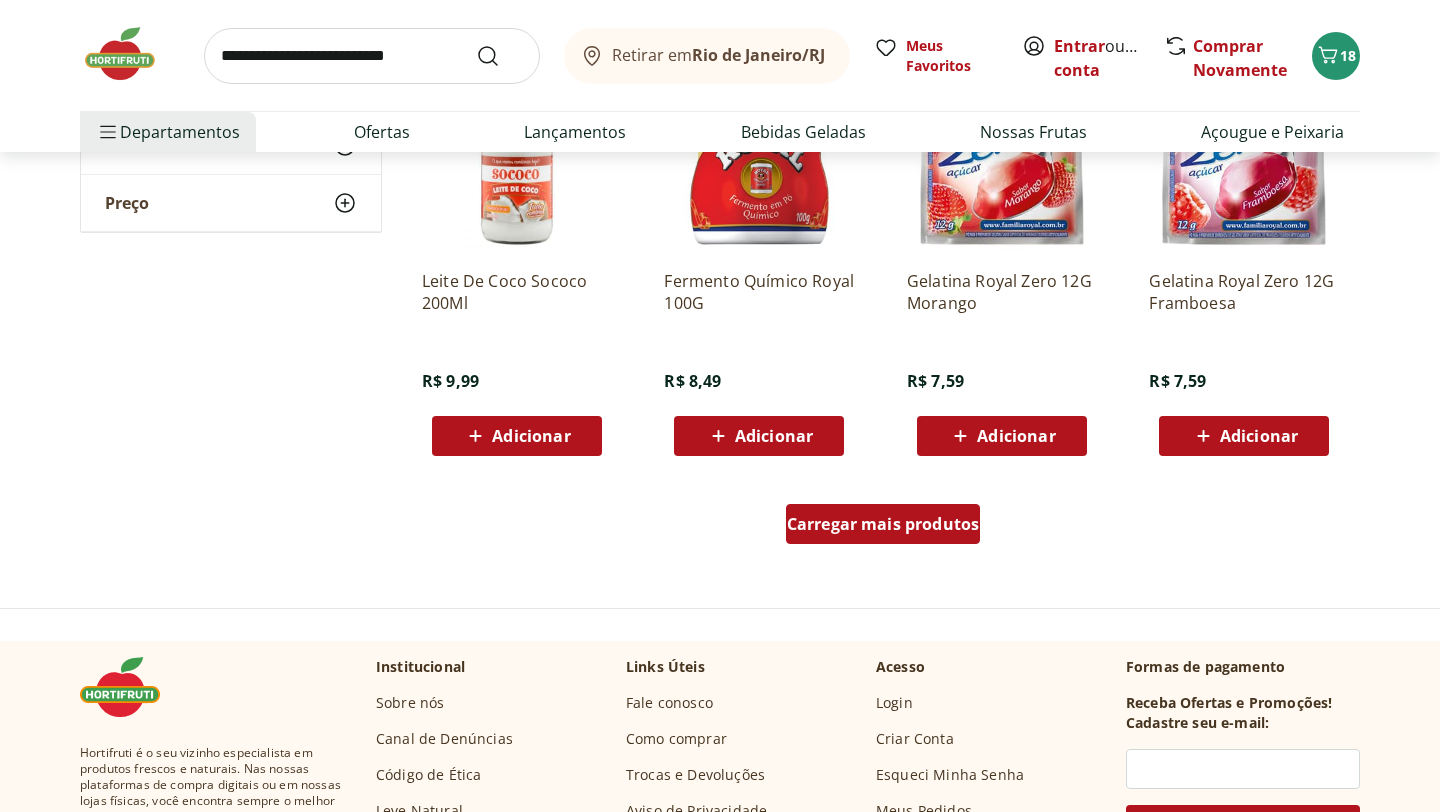 click on "Carregar mais produtos" at bounding box center [883, 524] 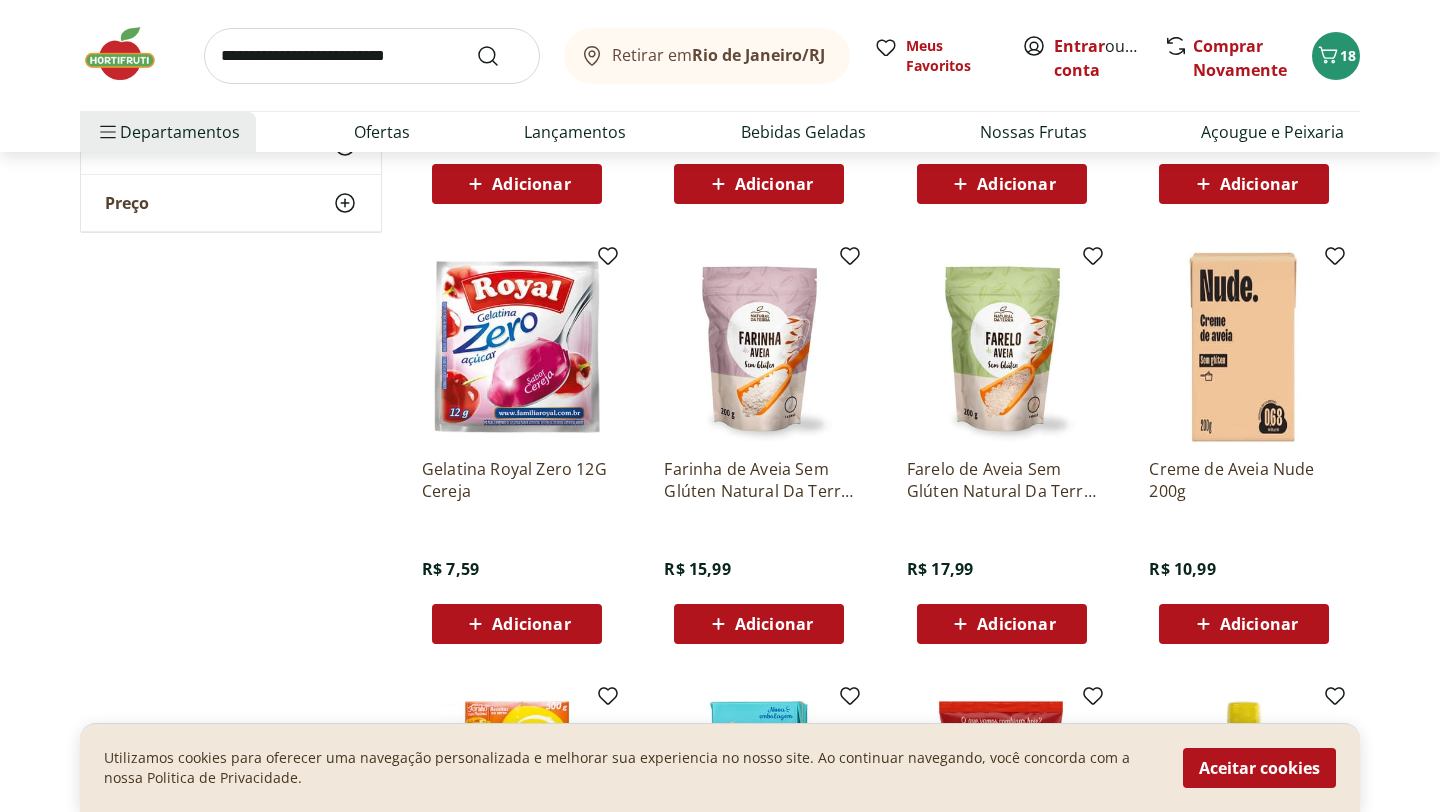 scroll, scrollTop: 1855, scrollLeft: 0, axis: vertical 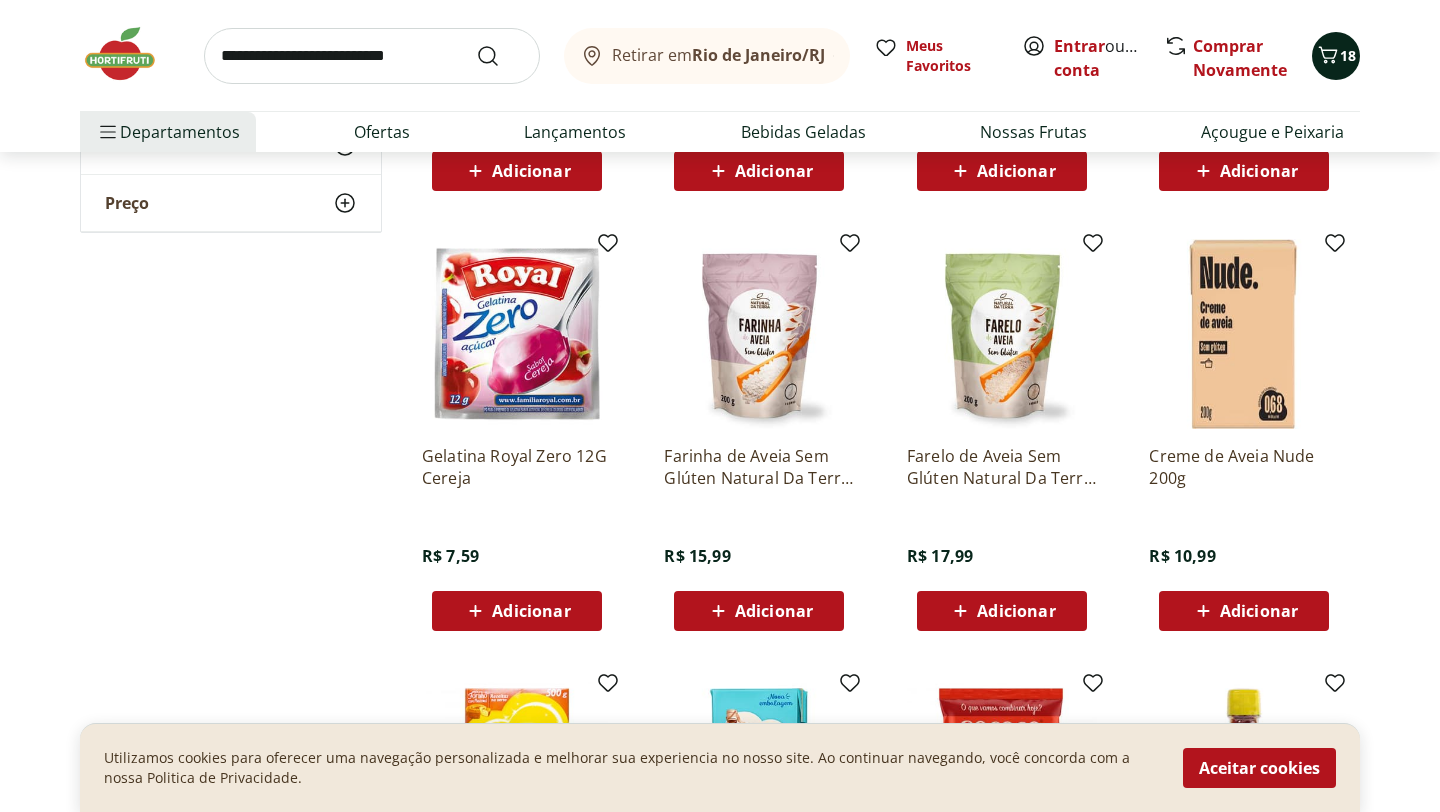 click 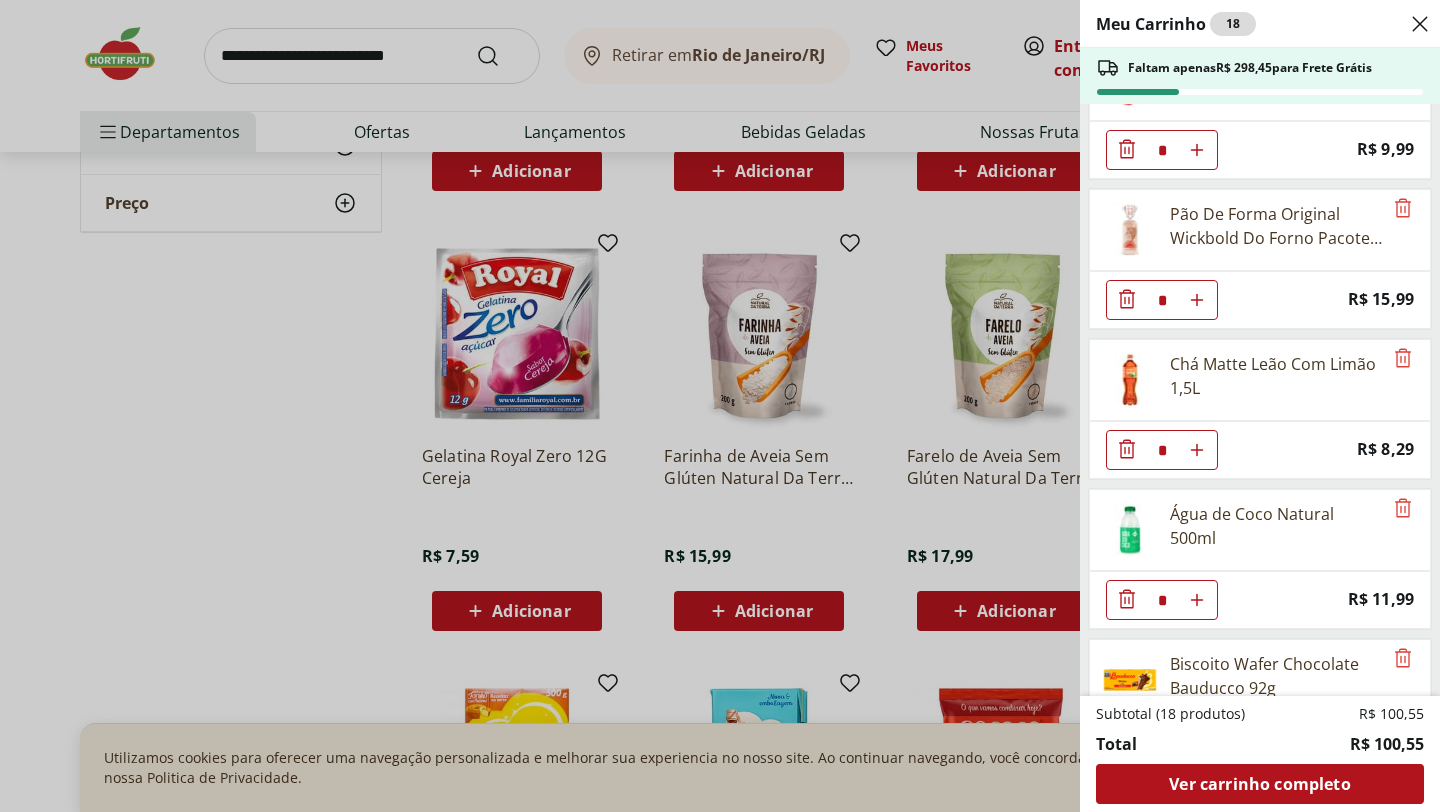 scroll, scrollTop: 0, scrollLeft: 0, axis: both 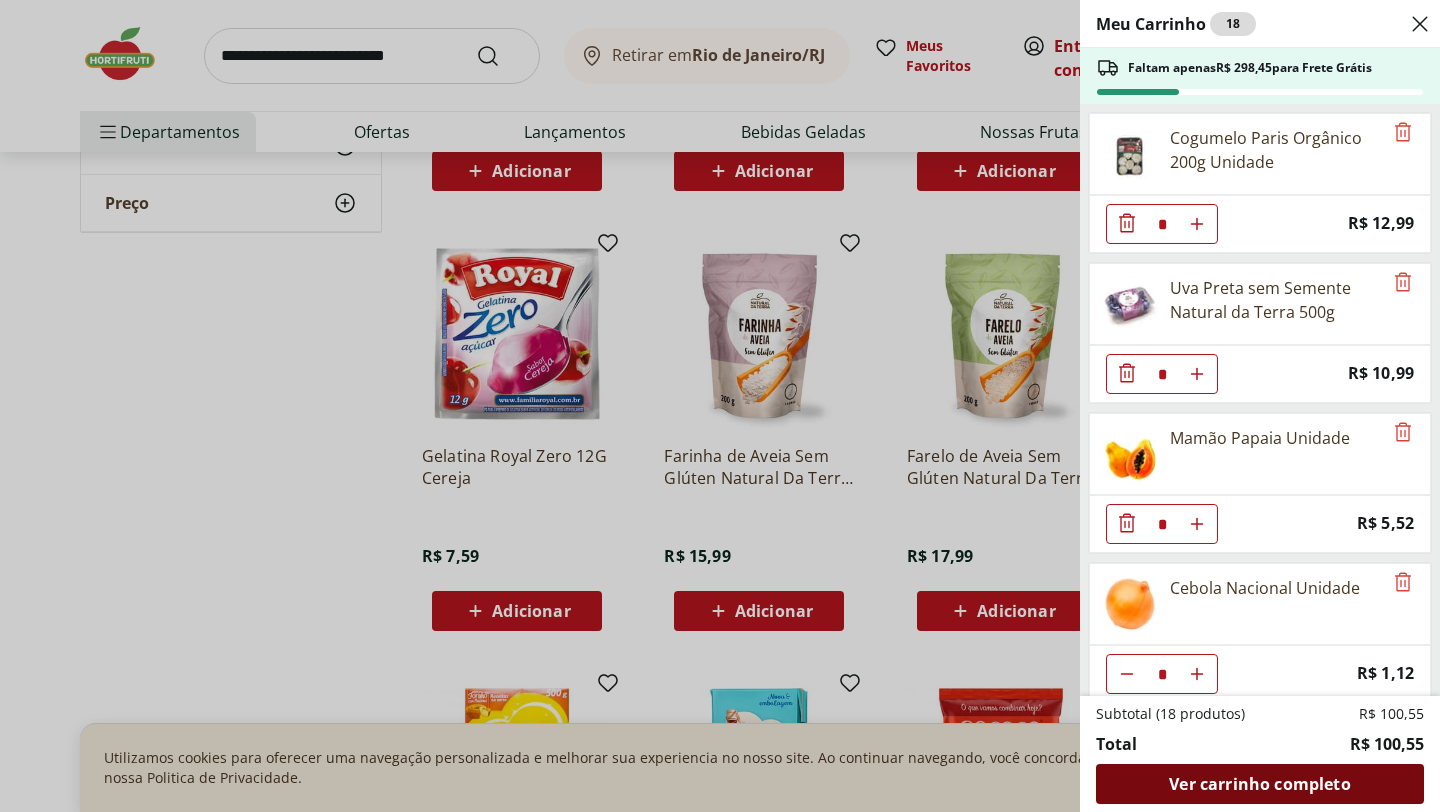 click on "Ver carrinho completo" at bounding box center (1260, 784) 